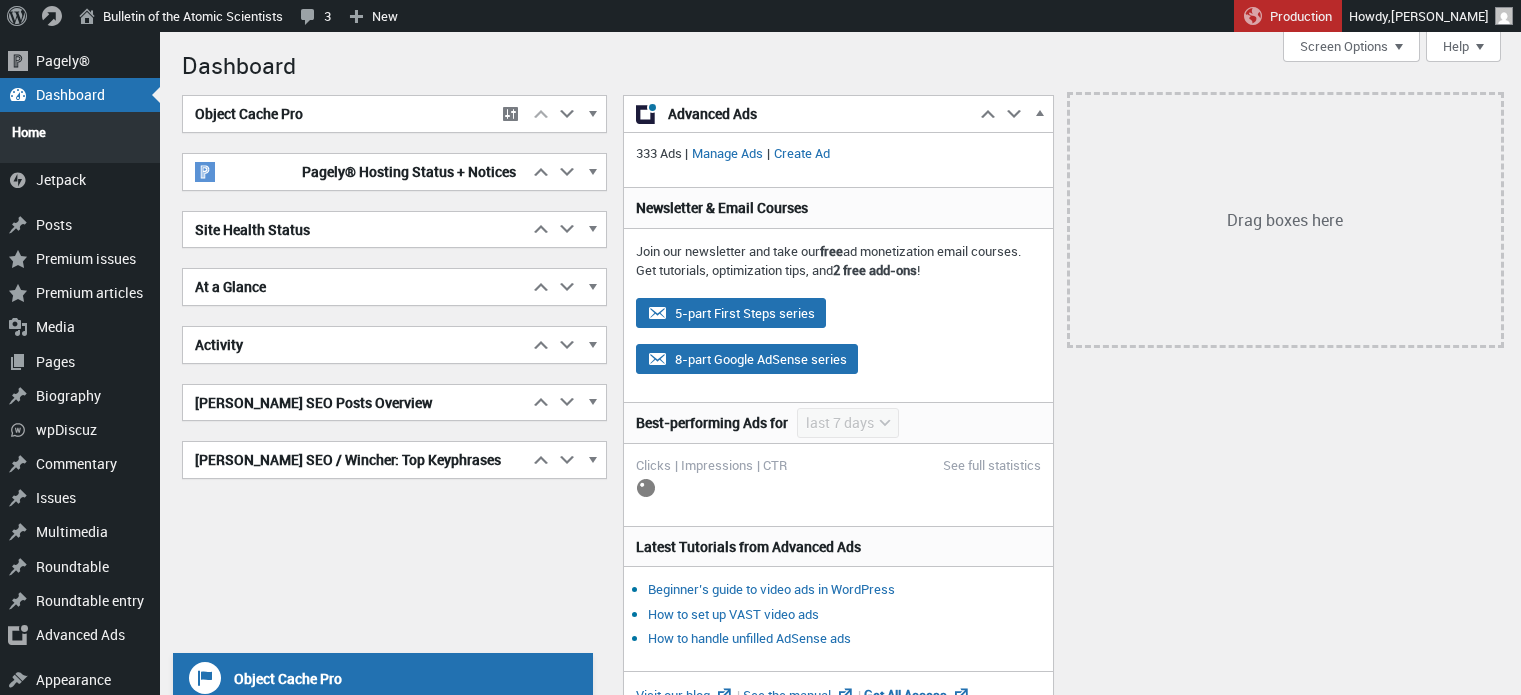 scroll, scrollTop: 0, scrollLeft: 0, axis: both 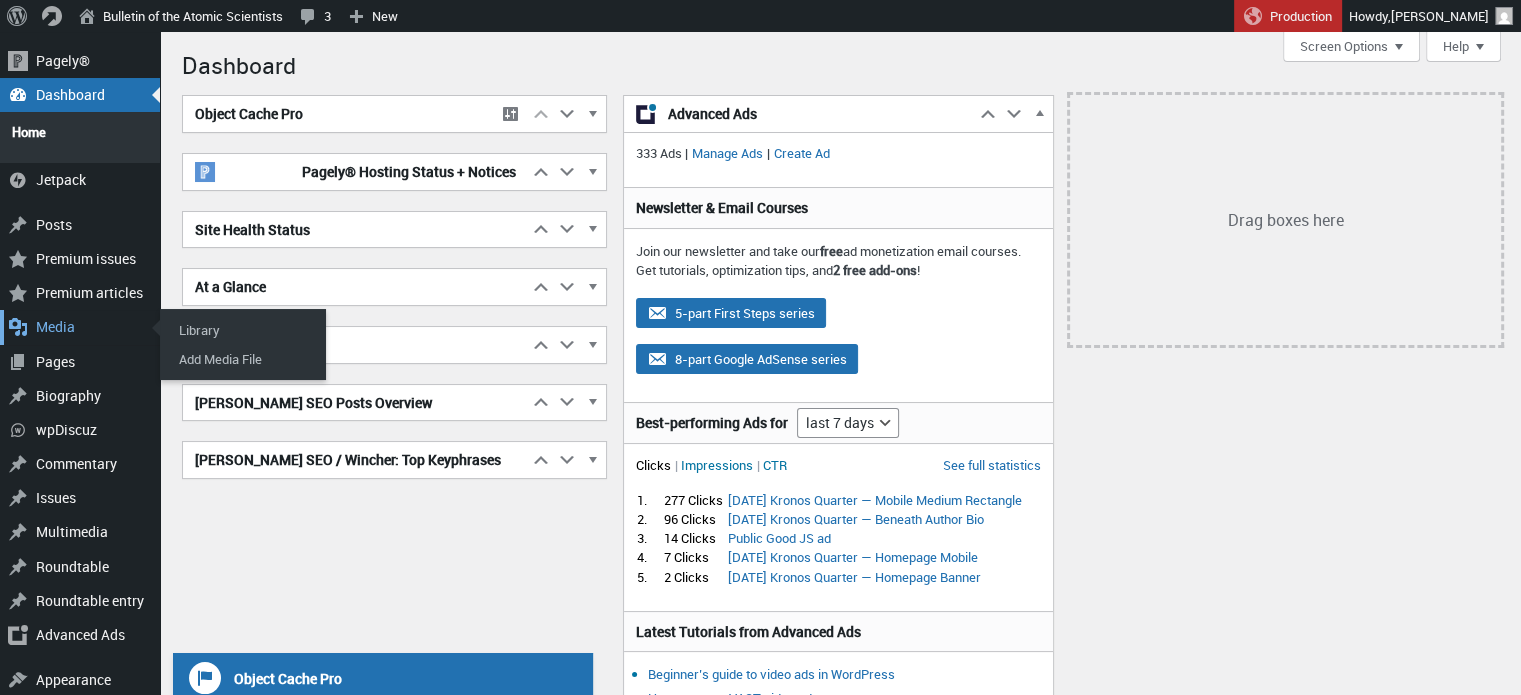 click on "Media" at bounding box center [80, 327] 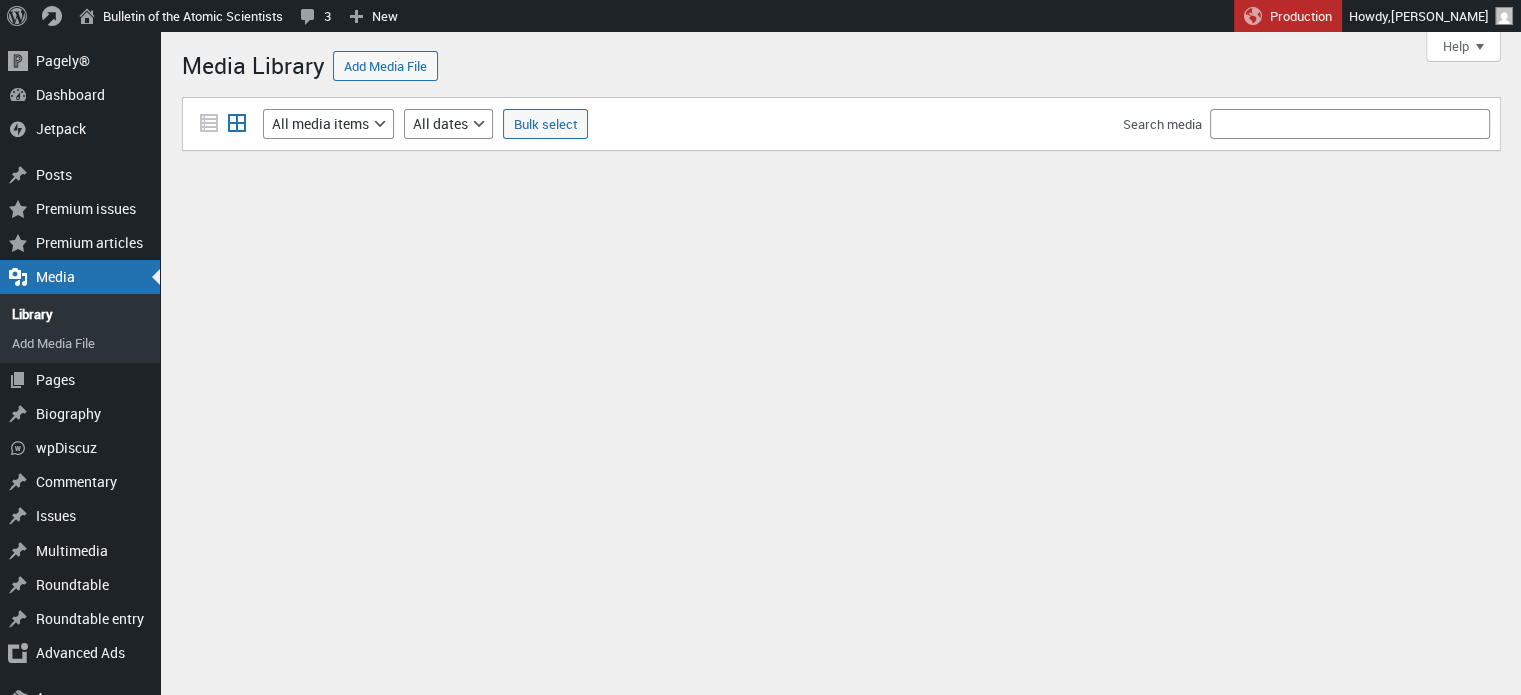 scroll, scrollTop: 0, scrollLeft: 0, axis: both 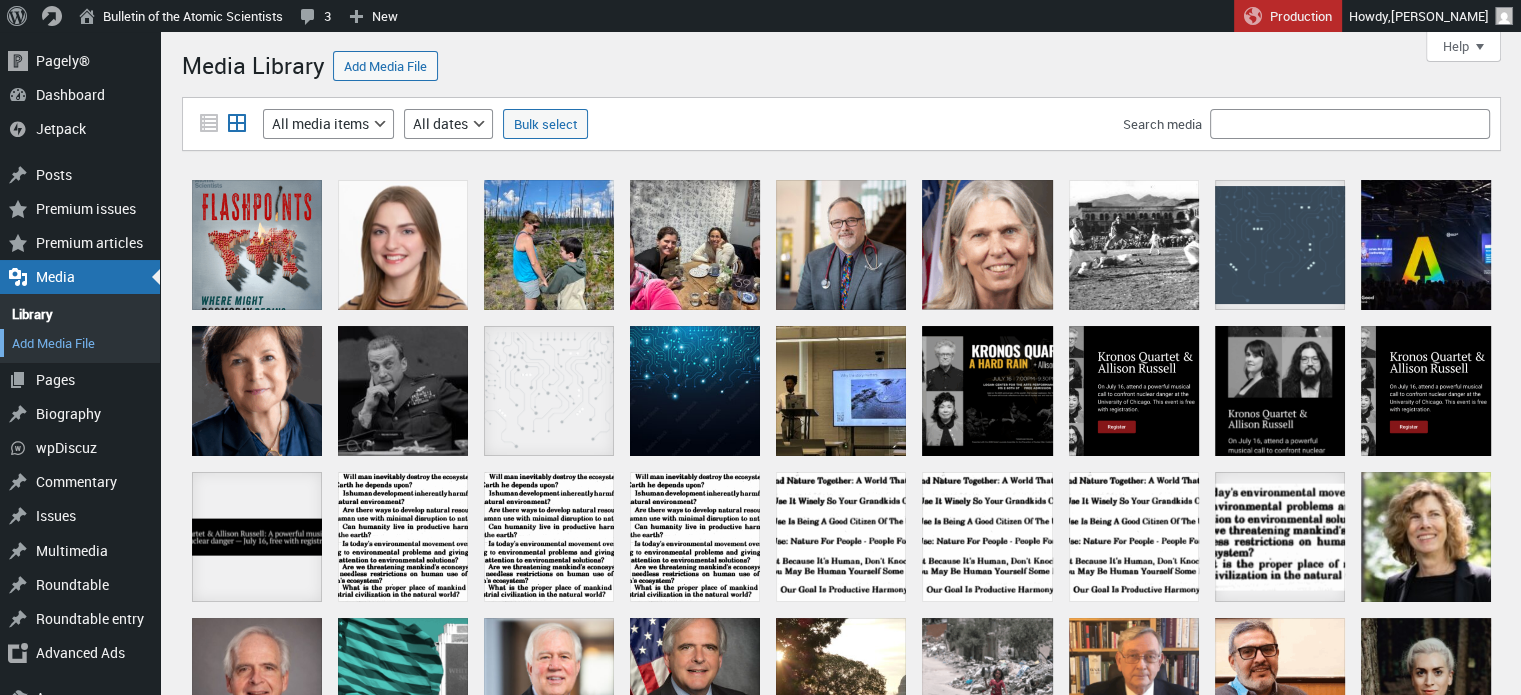 click on "Add Media File" at bounding box center [80, 343] 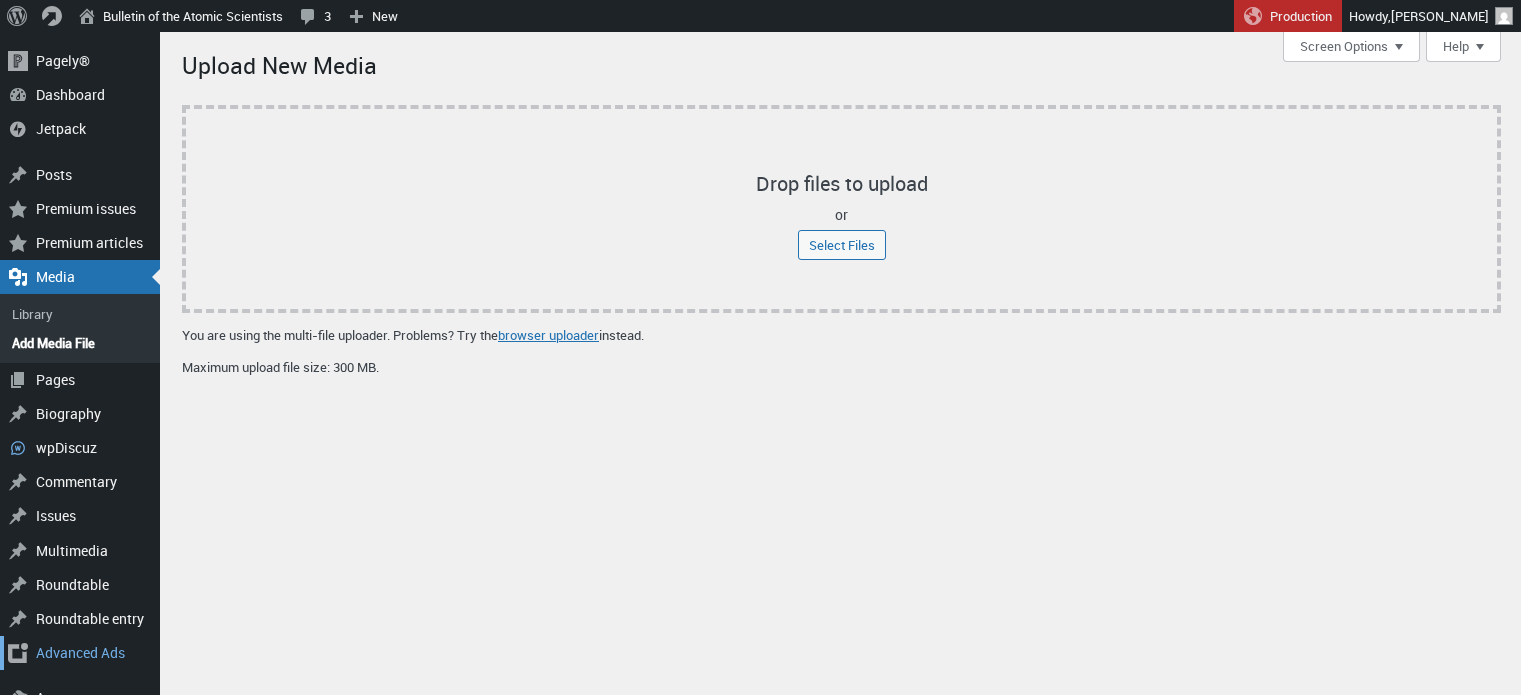scroll, scrollTop: 0, scrollLeft: 0, axis: both 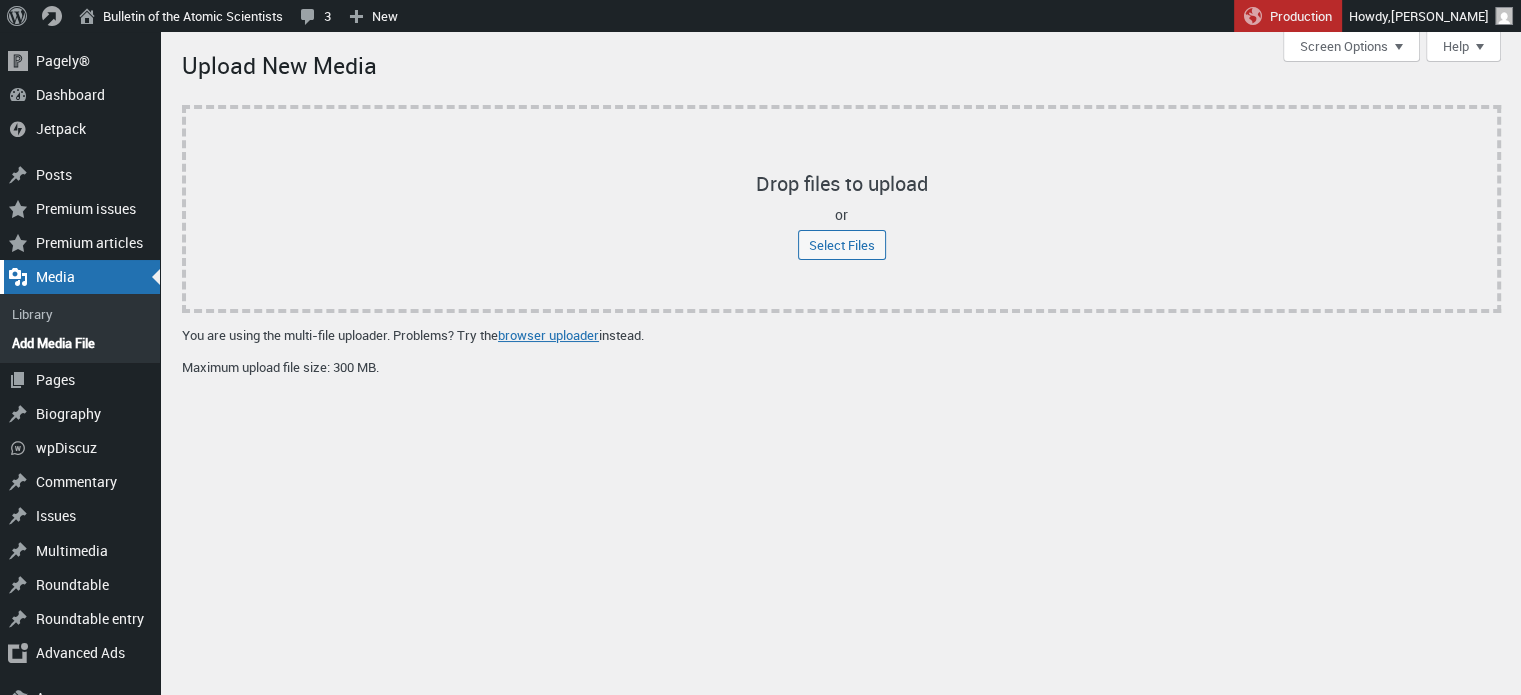 click on "Media" at bounding box center (80, 277) 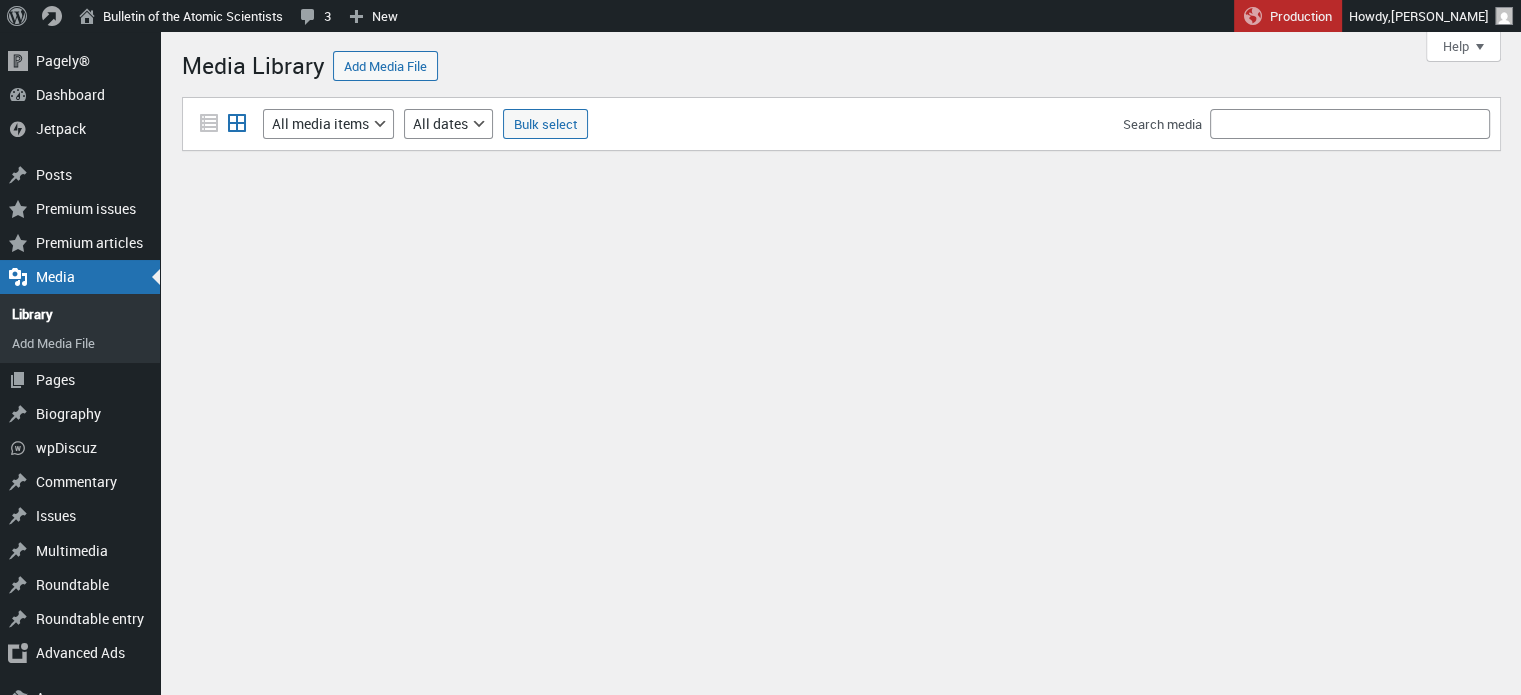 scroll, scrollTop: 0, scrollLeft: 0, axis: both 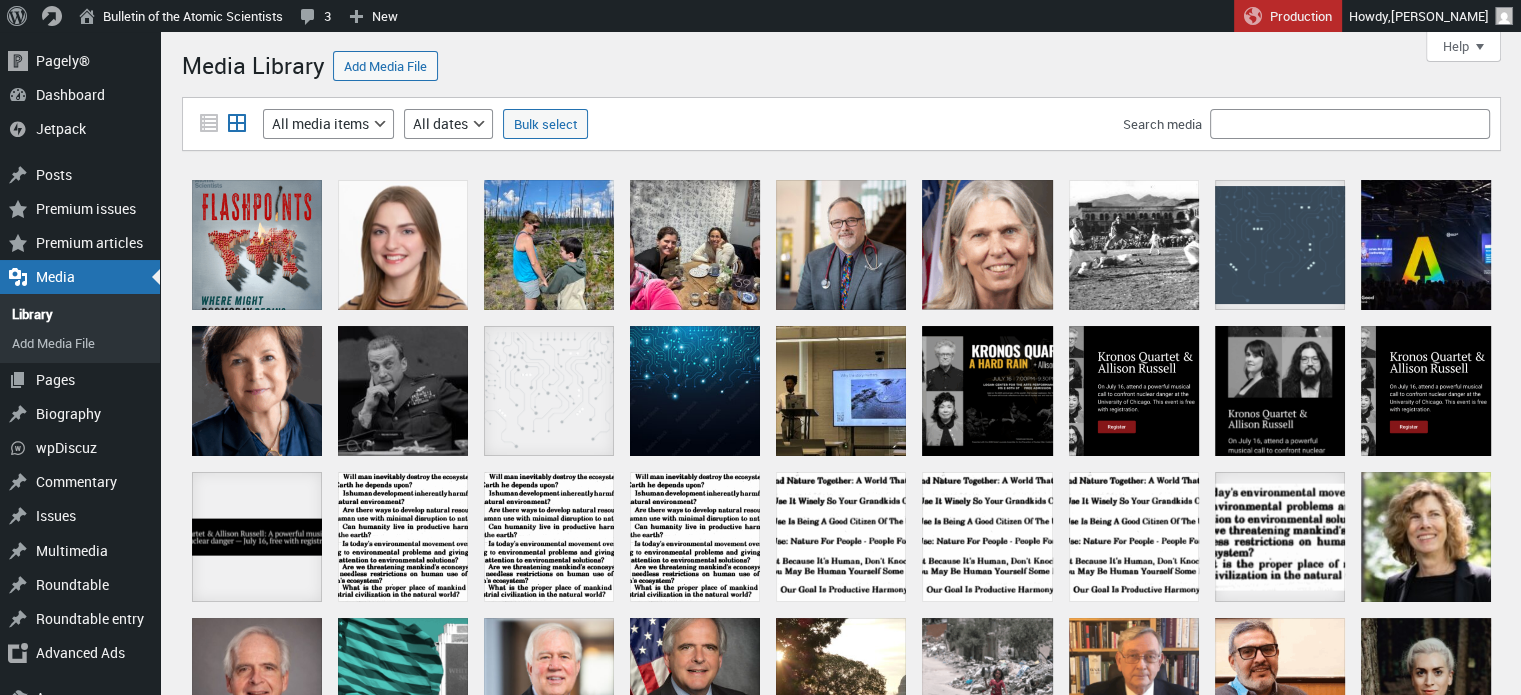 click on "Uploading
/
–
Dismiss errors
Close uploader
Drop files to upload
or
Select Files
Maximum upload file size: 300 MB.
Filter media
List view
Grid view
Filter by type All media items Images Audio Video Documents Spreadsheets Archives Unattached Mine Delete permanently Filter by date All dates July 2025 June 2025 May 2025 April 2025 March 2025 February 2025 January 2025 December 2024 November 2024 October 2024 September 2024 August 2024 July 2024 June 2024 May 2024 April 2024 March 2024 February 2024 January 2024 December 2023 November 2023 October 2023 September 2023 August 2023 July 2023 June 2023 May 2023 April 2023 March 2023 February 2023 January 2023 December 2022 November 2022 October 2022 September 2022 August 2022 July 2022 June 2022 May 2022 April 2022 March 2022 February 2022 January 2022" at bounding box center [841, 839] 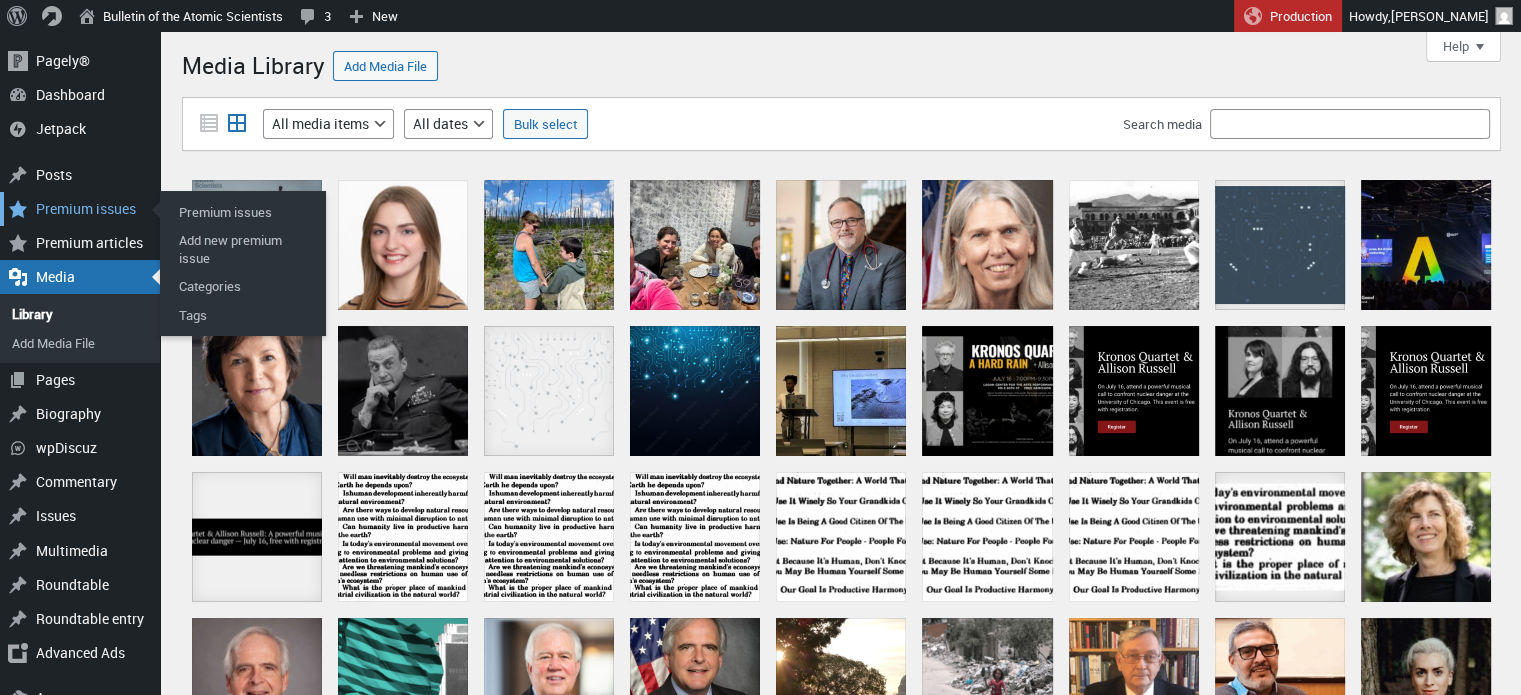 click on "Premium issues" at bounding box center (80, 209) 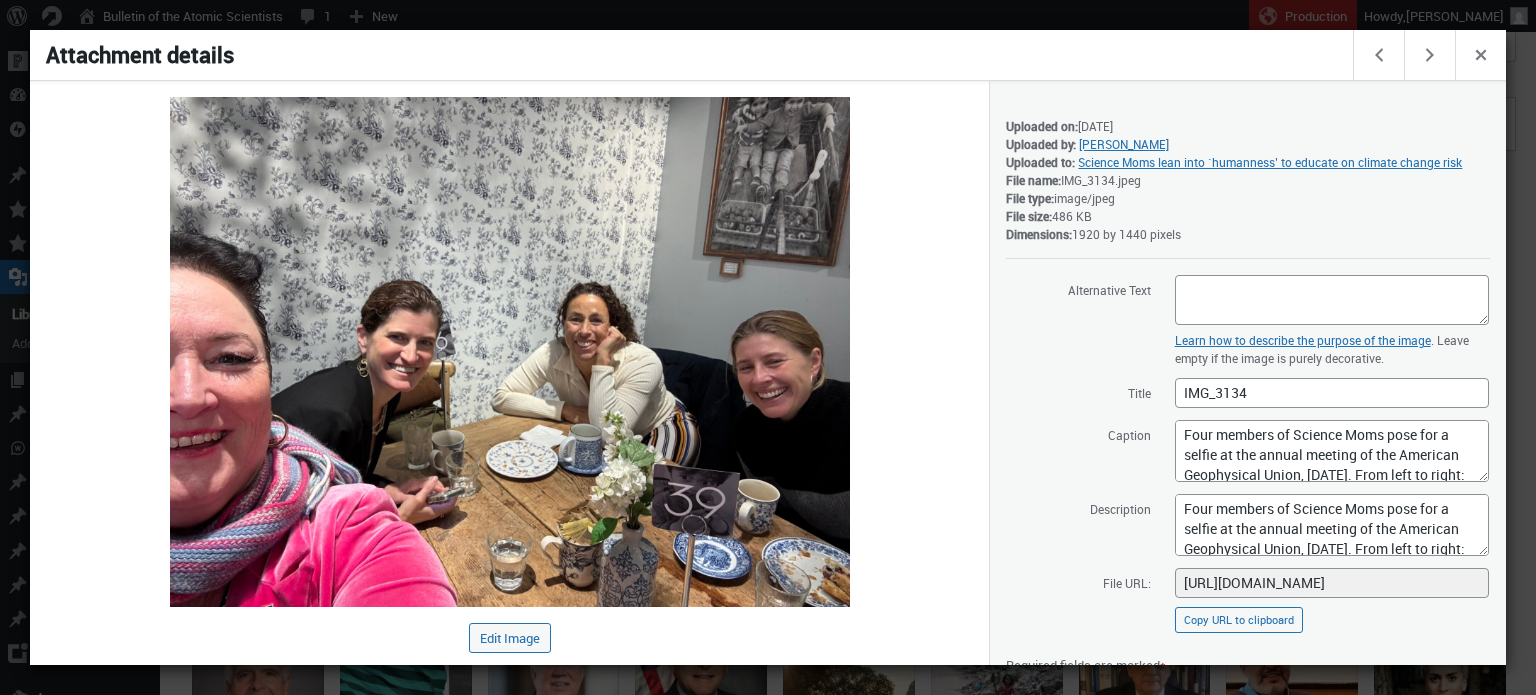scroll, scrollTop: 0, scrollLeft: 0, axis: both 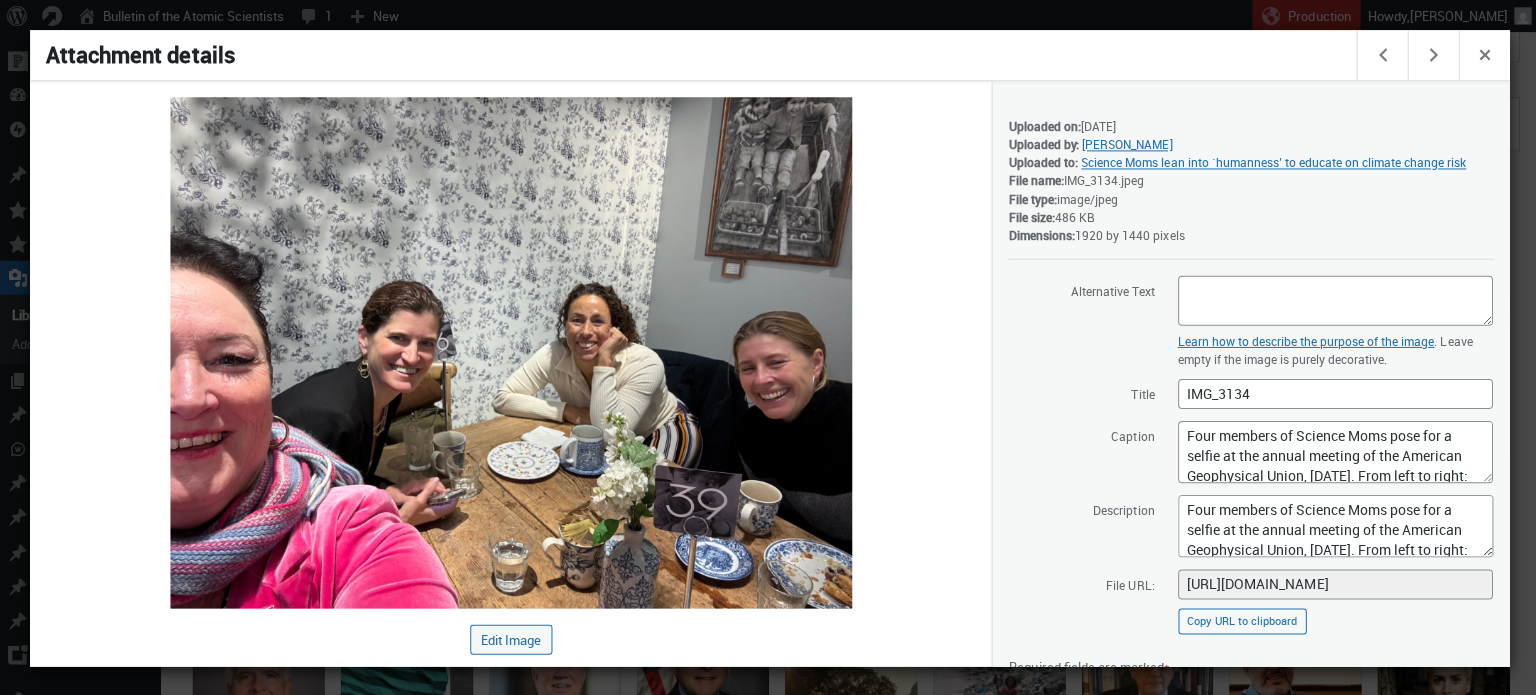 click at bounding box center (768, 347) 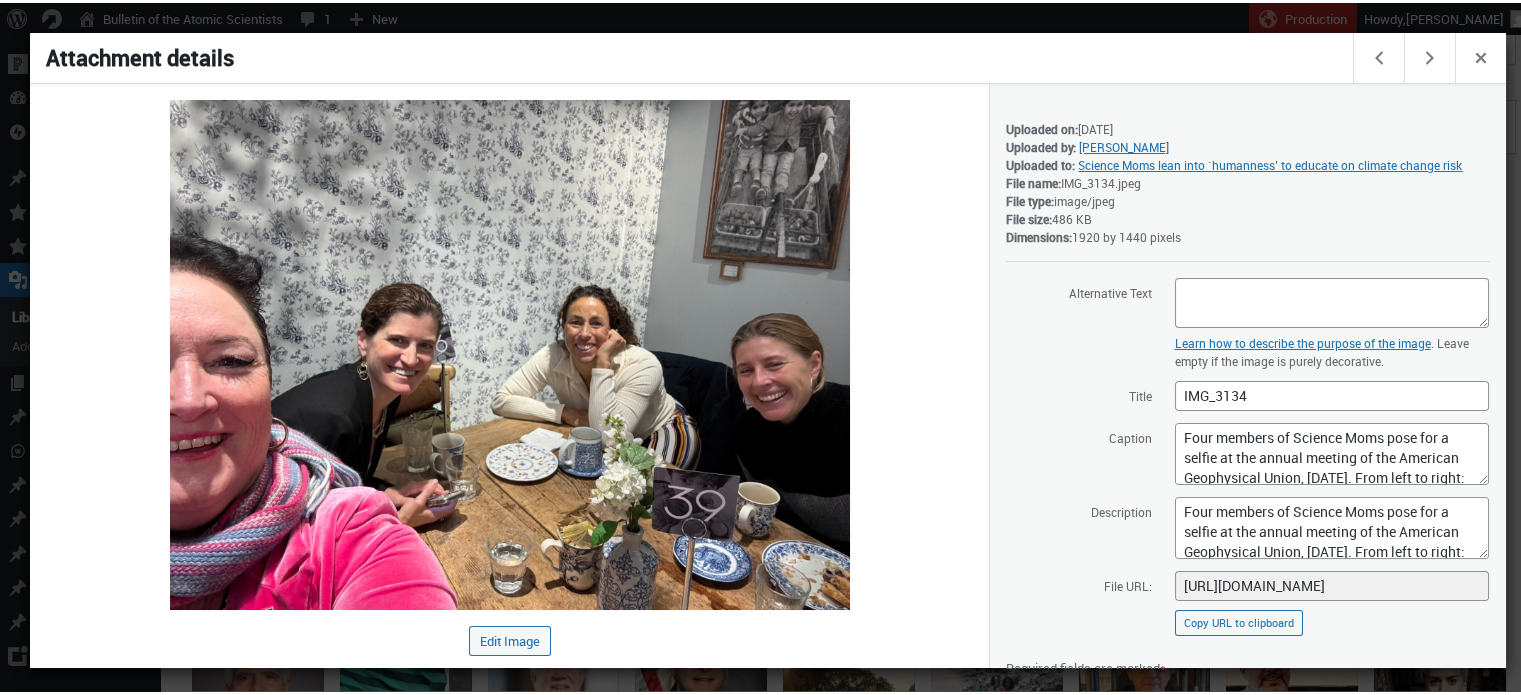 scroll, scrollTop: 0, scrollLeft: 0, axis: both 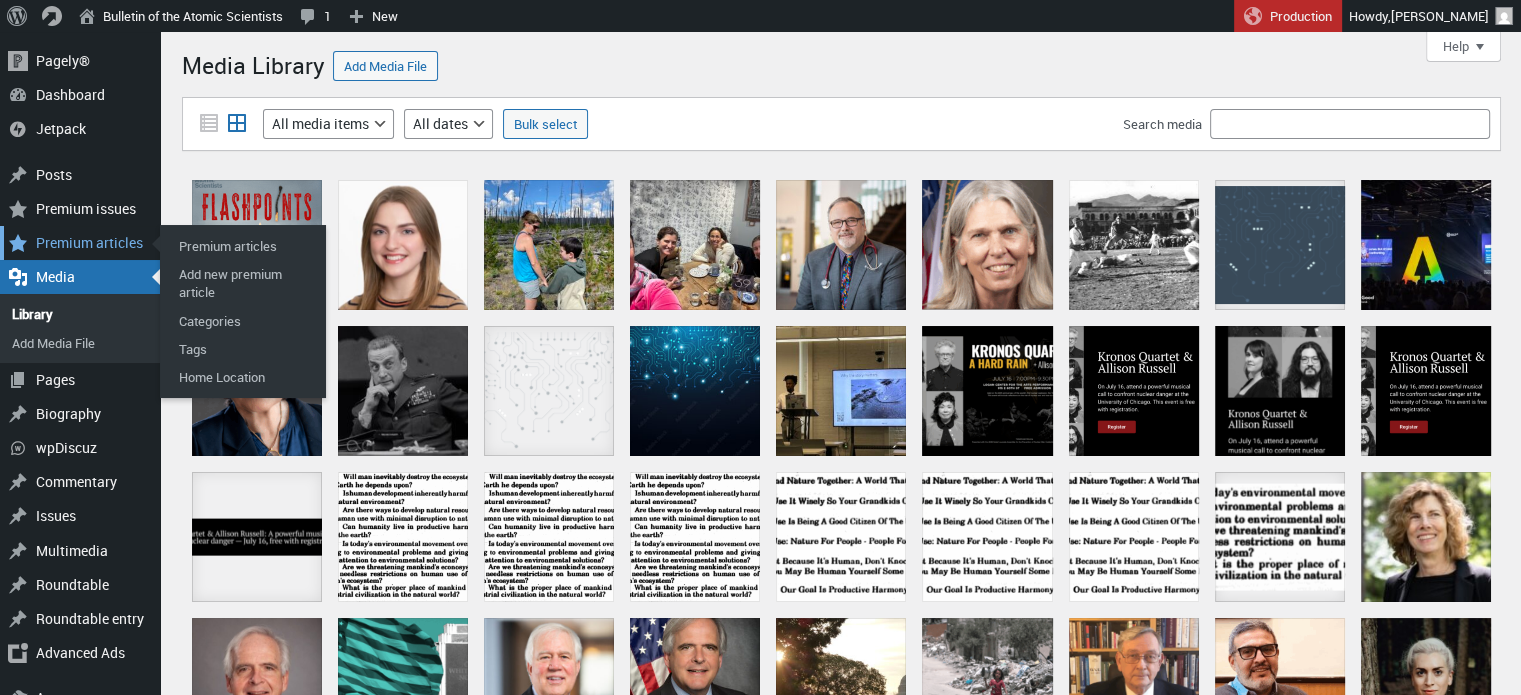 click on "Premium articles" at bounding box center (80, 243) 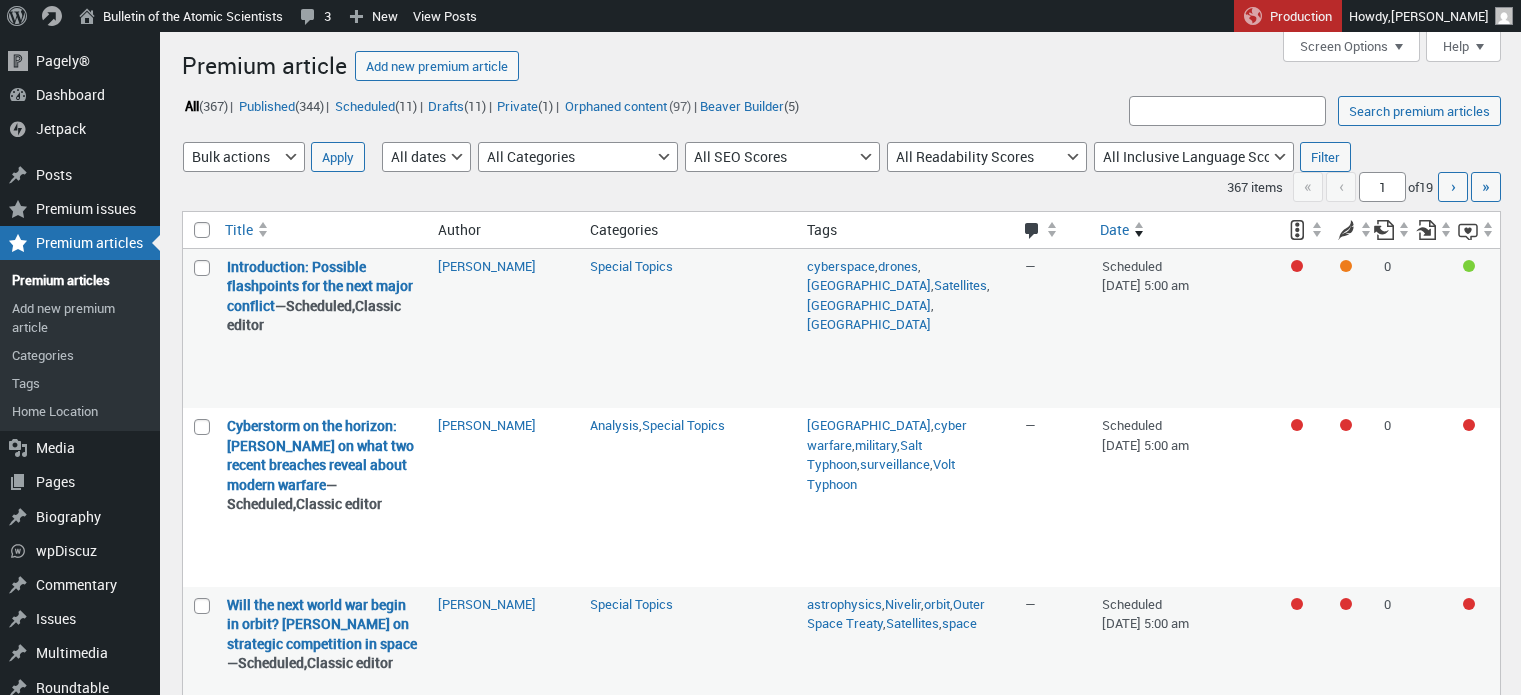 scroll, scrollTop: 0, scrollLeft: 0, axis: both 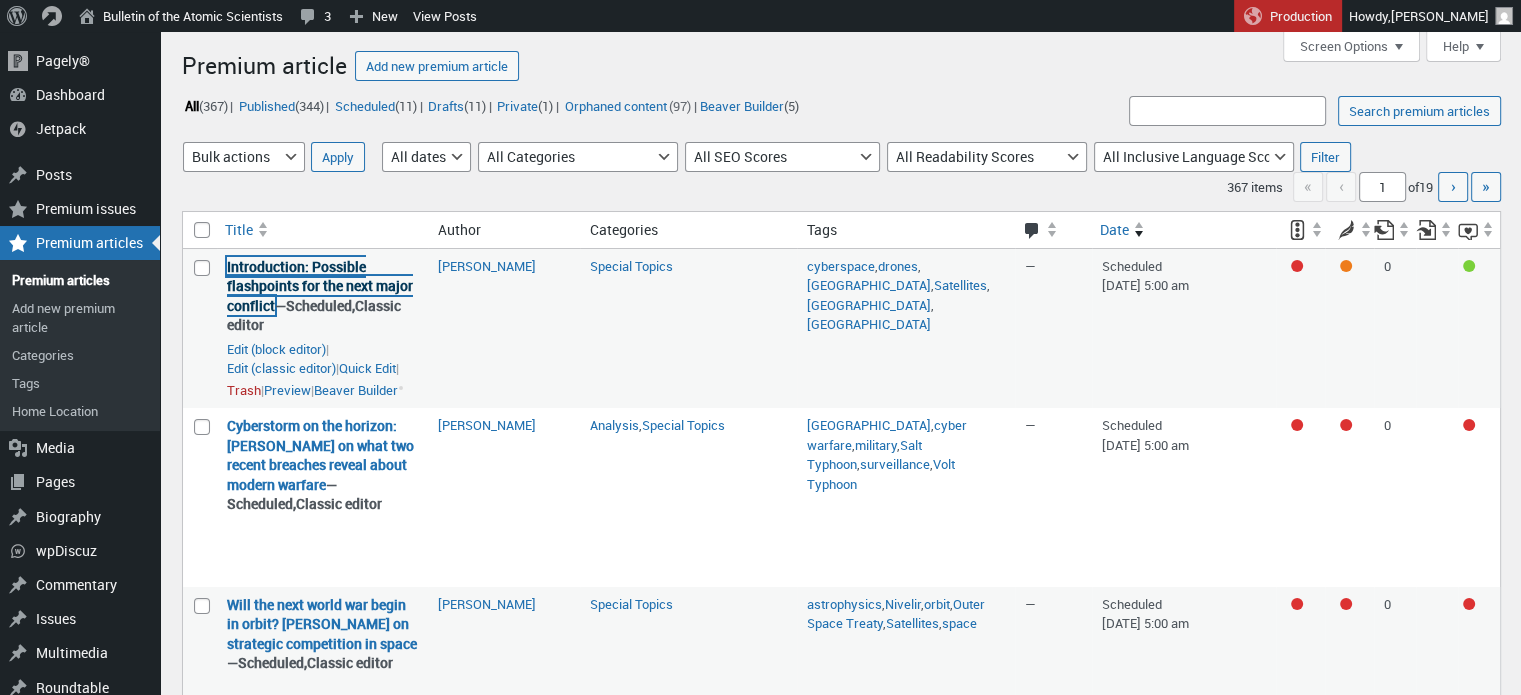 click on "Introduction: Possible flashpoints for the next major conflict" at bounding box center [320, 286] 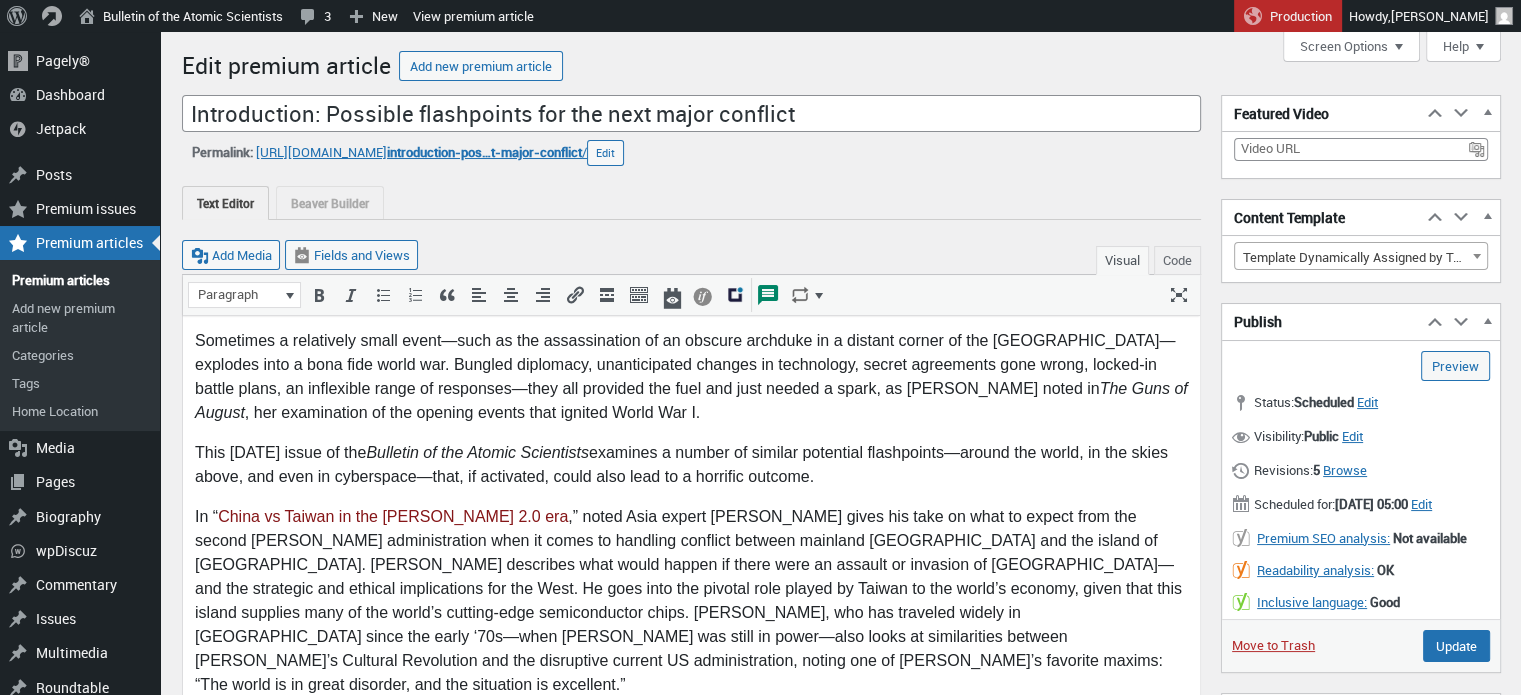 scroll, scrollTop: 0, scrollLeft: 0, axis: both 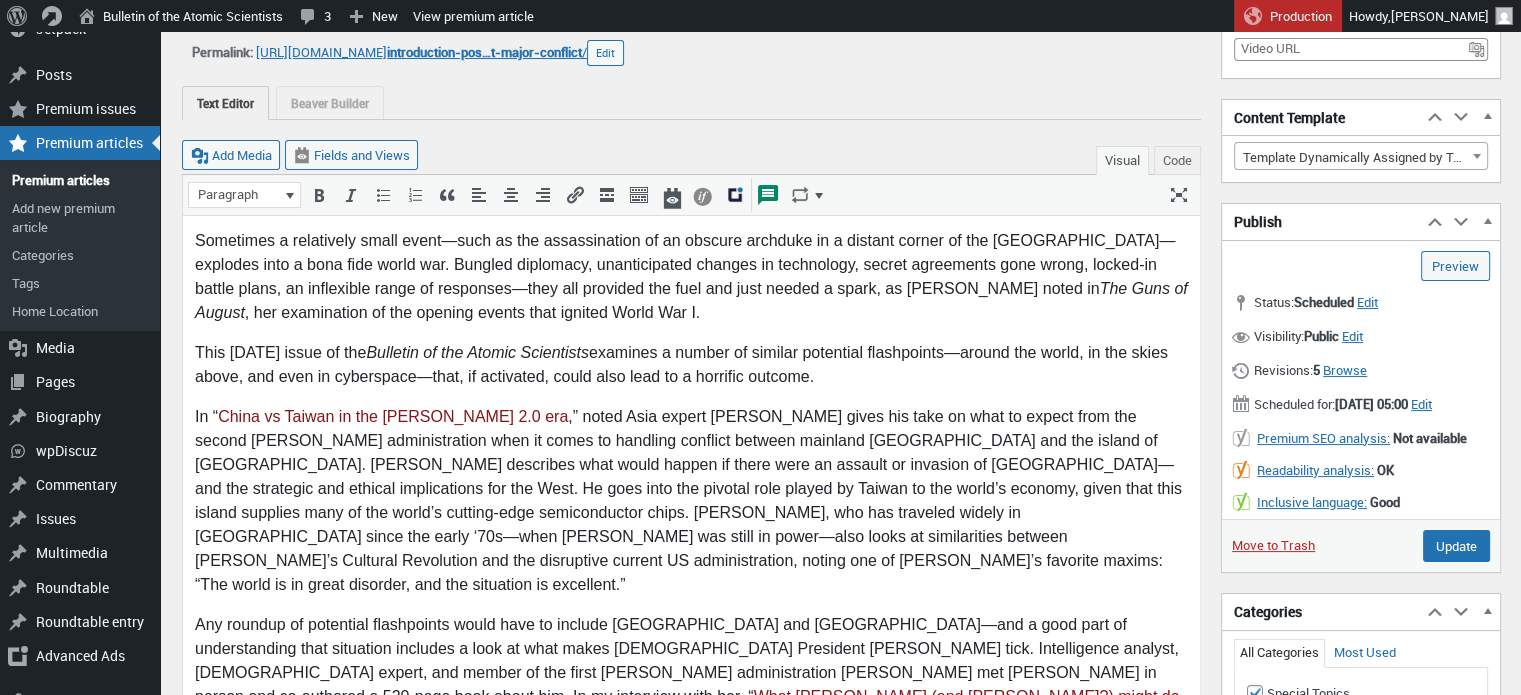 drag, startPoint x: 875, startPoint y: 374, endPoint x: 185, endPoint y: 247, distance: 701.59033 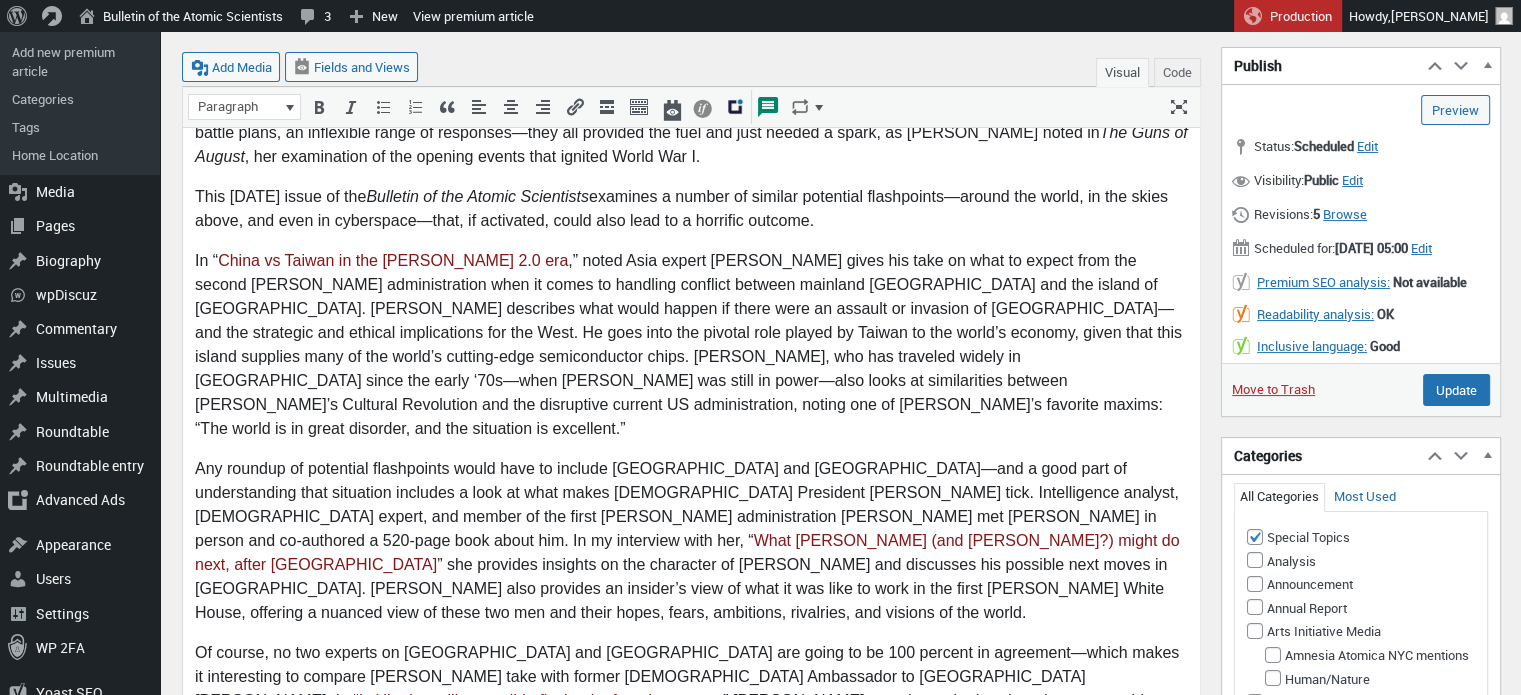 scroll, scrollTop: 300, scrollLeft: 0, axis: vertical 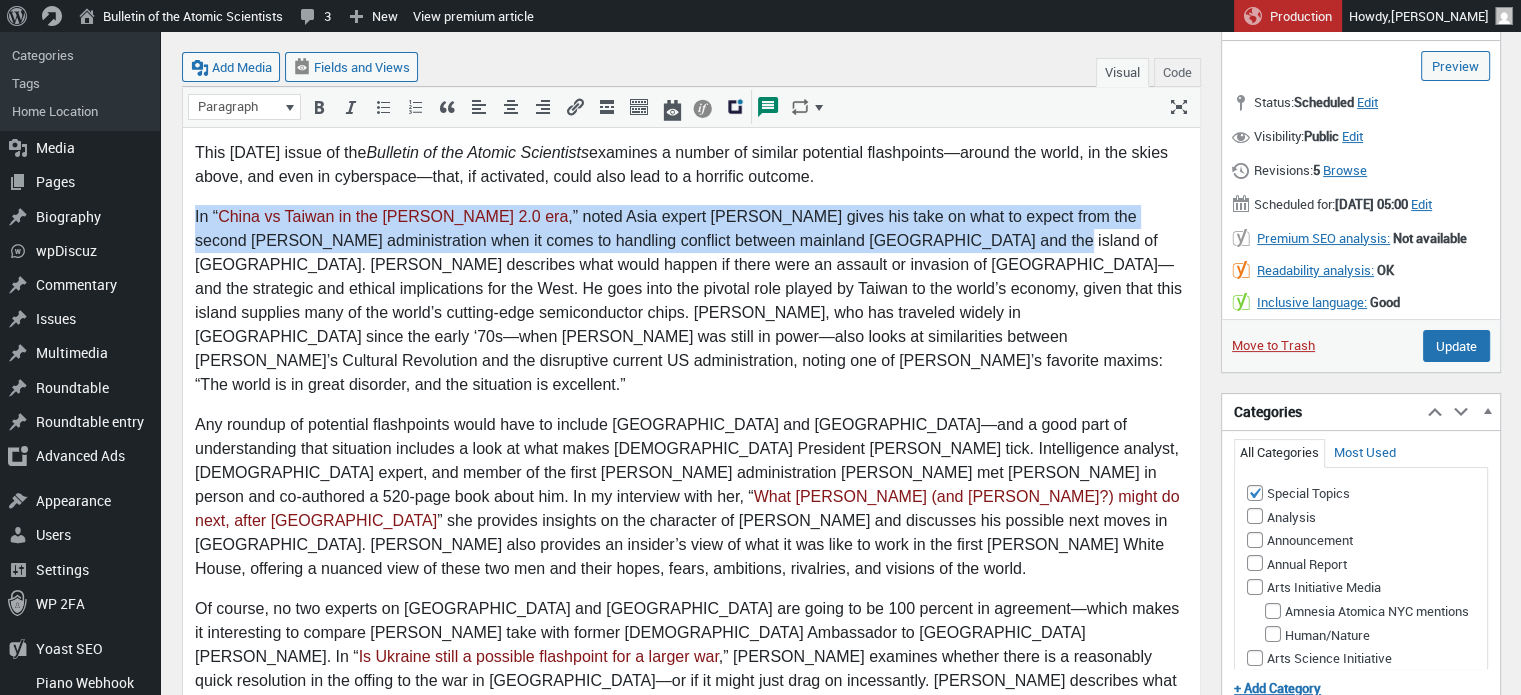 drag, startPoint x: 907, startPoint y: 242, endPoint x: 194, endPoint y: 214, distance: 713.54956 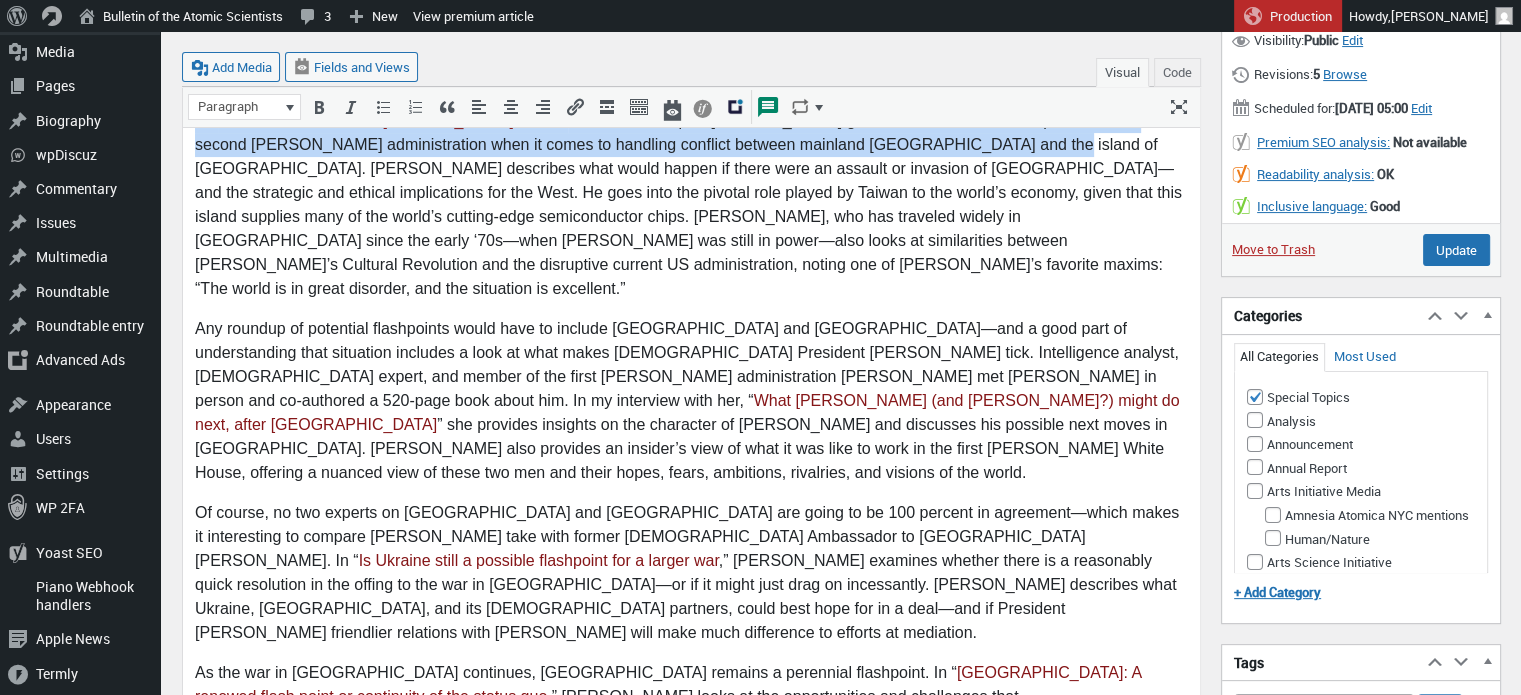 scroll, scrollTop: 400, scrollLeft: 0, axis: vertical 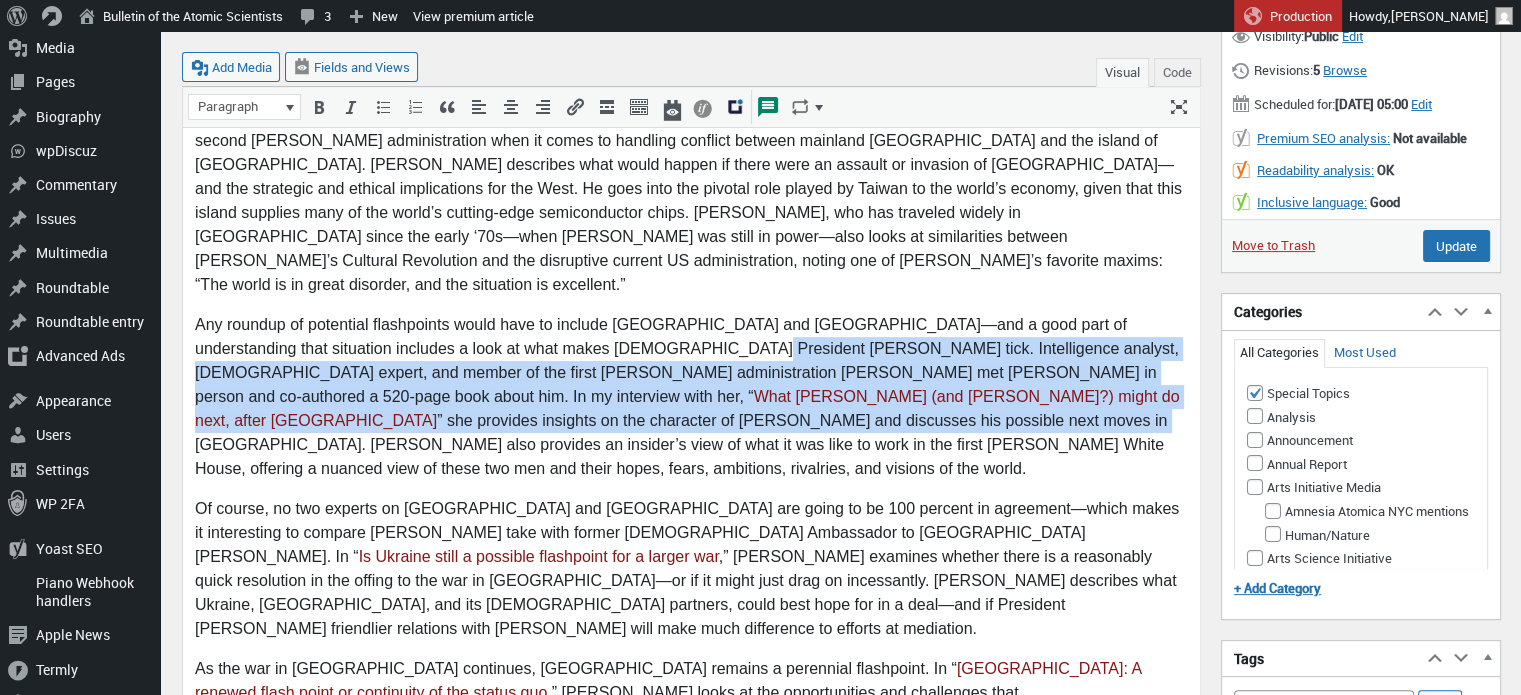 drag, startPoint x: 605, startPoint y: 325, endPoint x: 1022, endPoint y: 378, distance: 420.3546 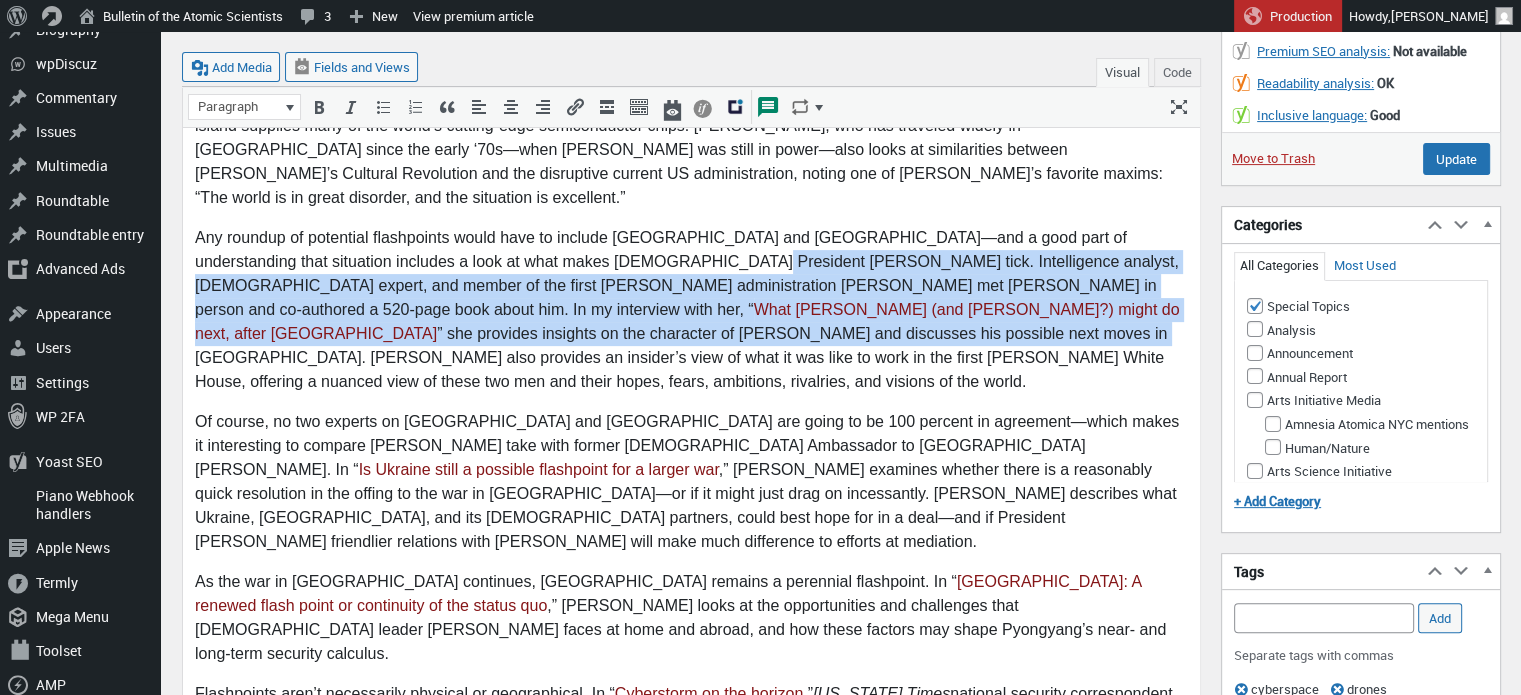 scroll, scrollTop: 500, scrollLeft: 0, axis: vertical 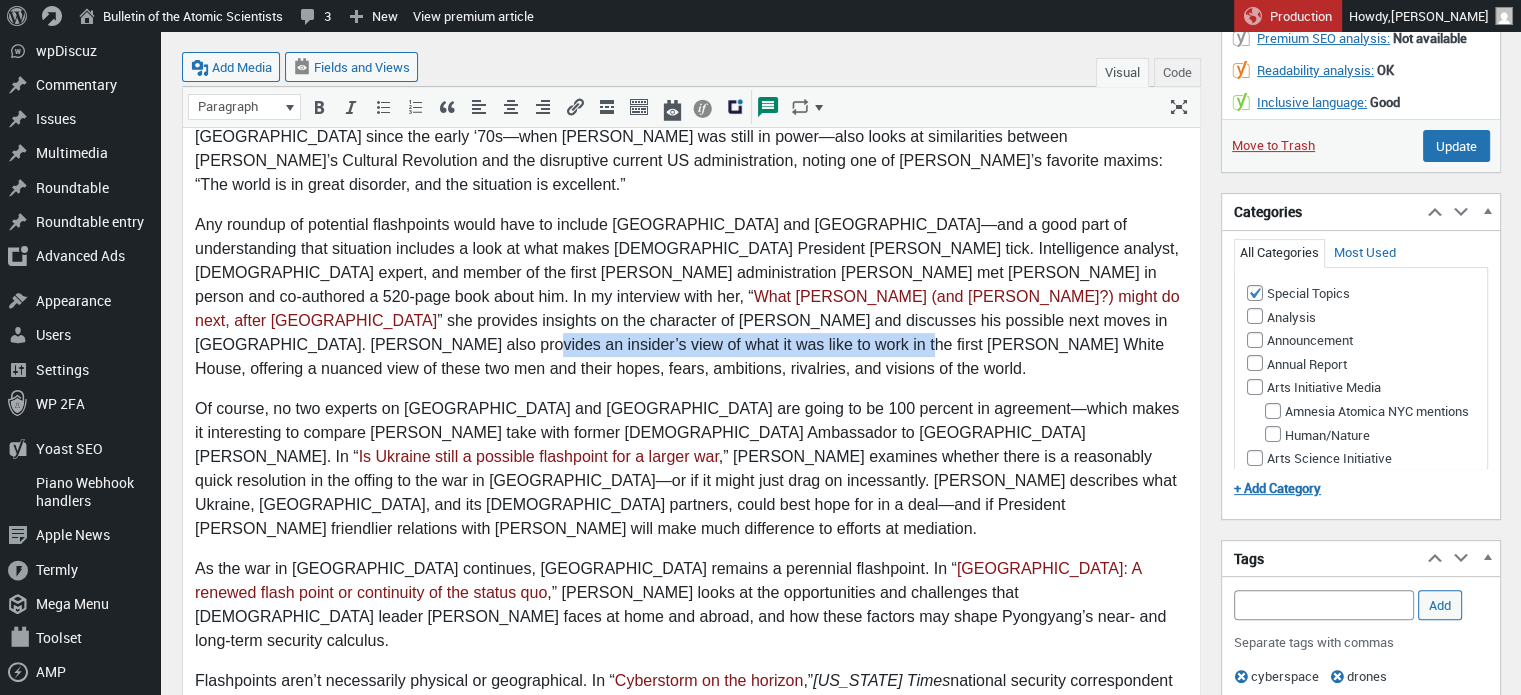 drag, startPoint x: 699, startPoint y: 295, endPoint x: 313, endPoint y: 297, distance: 386.0052 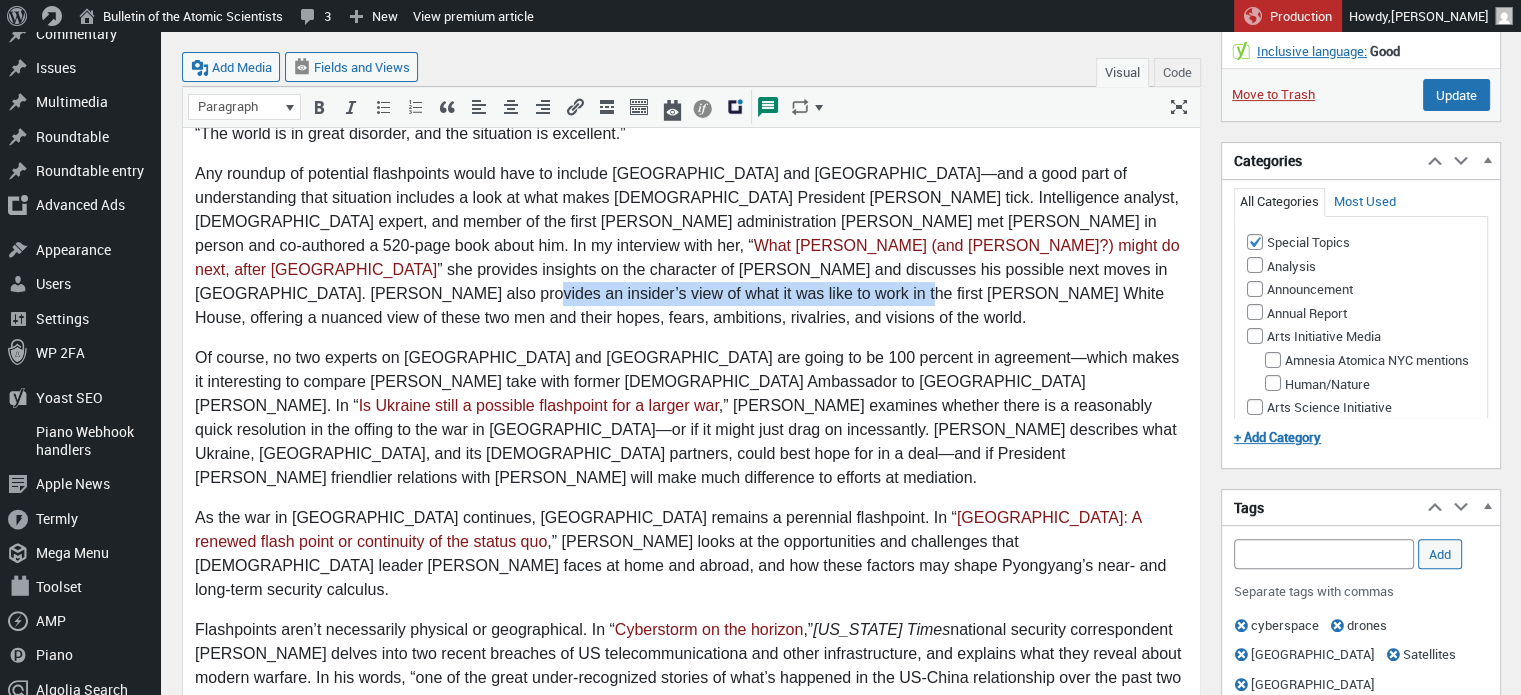 scroll, scrollTop: 600, scrollLeft: 0, axis: vertical 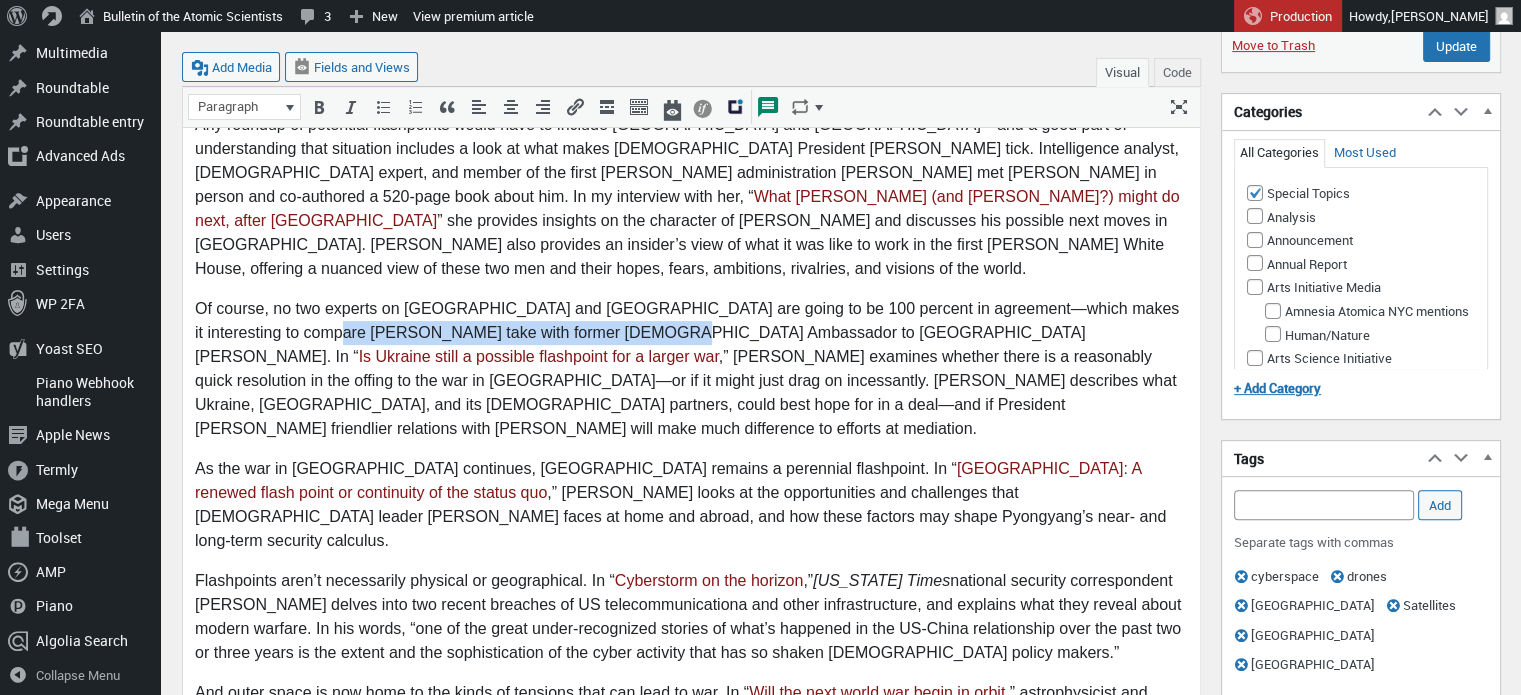 drag, startPoint x: 285, startPoint y: 277, endPoint x: 550, endPoint y: 278, distance: 265.0019 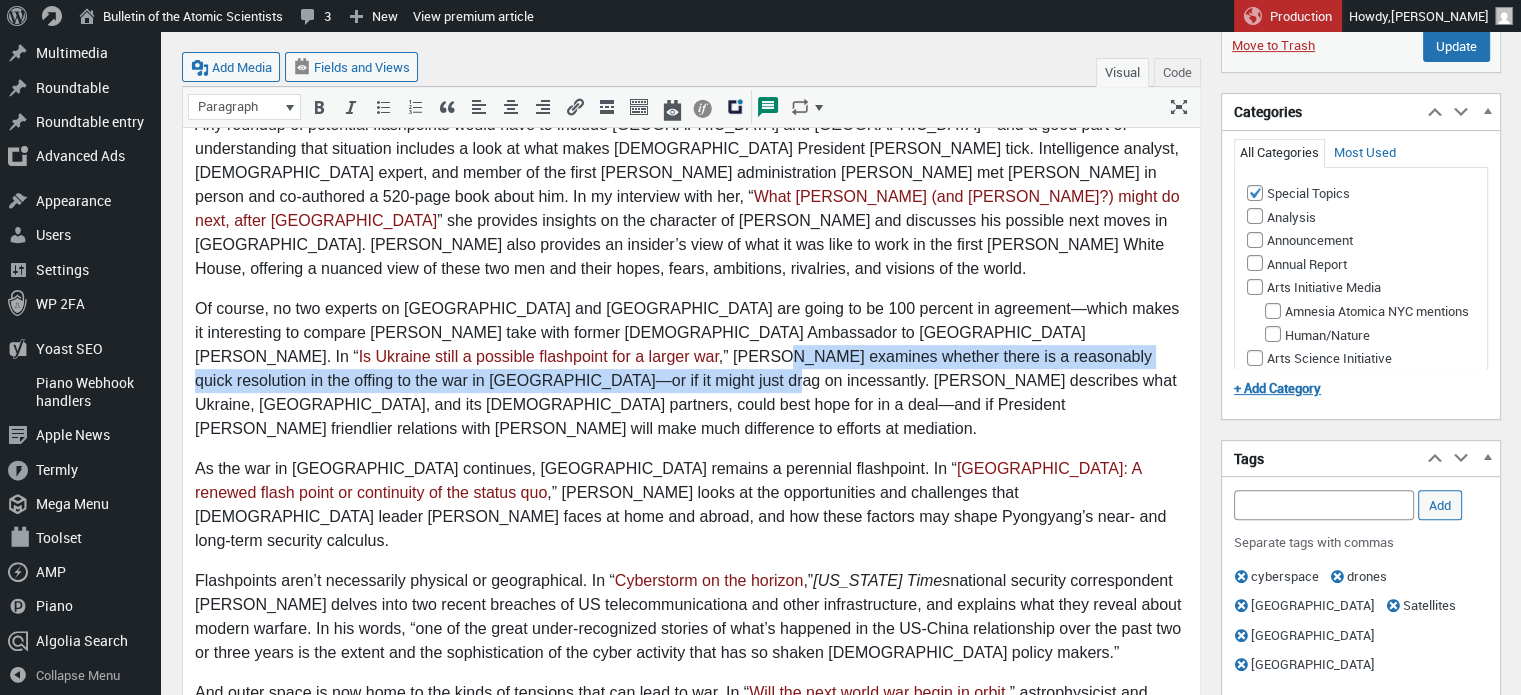 drag, startPoint x: 1003, startPoint y: 283, endPoint x: 929, endPoint y: 310, distance: 78.77182 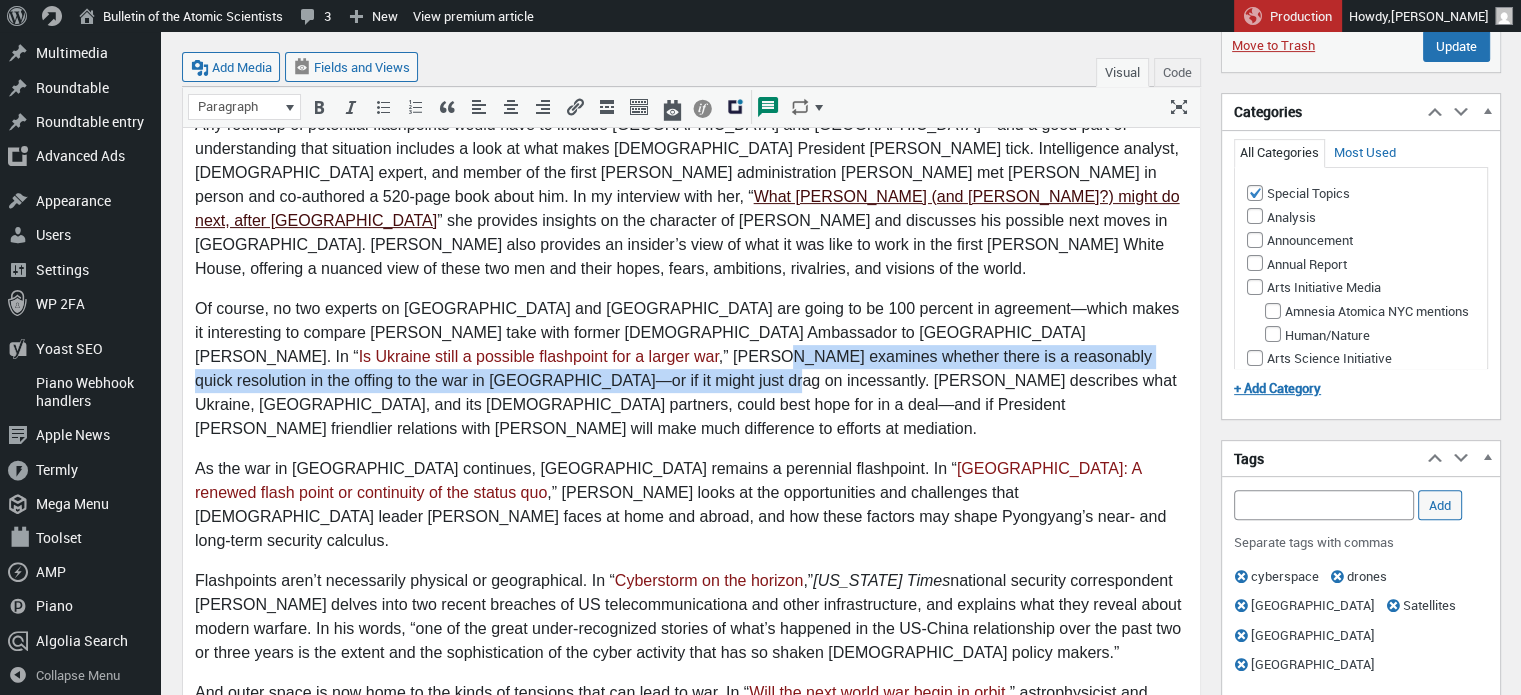 copy on "examines whether there is a reasonably quick resolution in the offing to the war in Ukraine—or if it might just drag on incessantly." 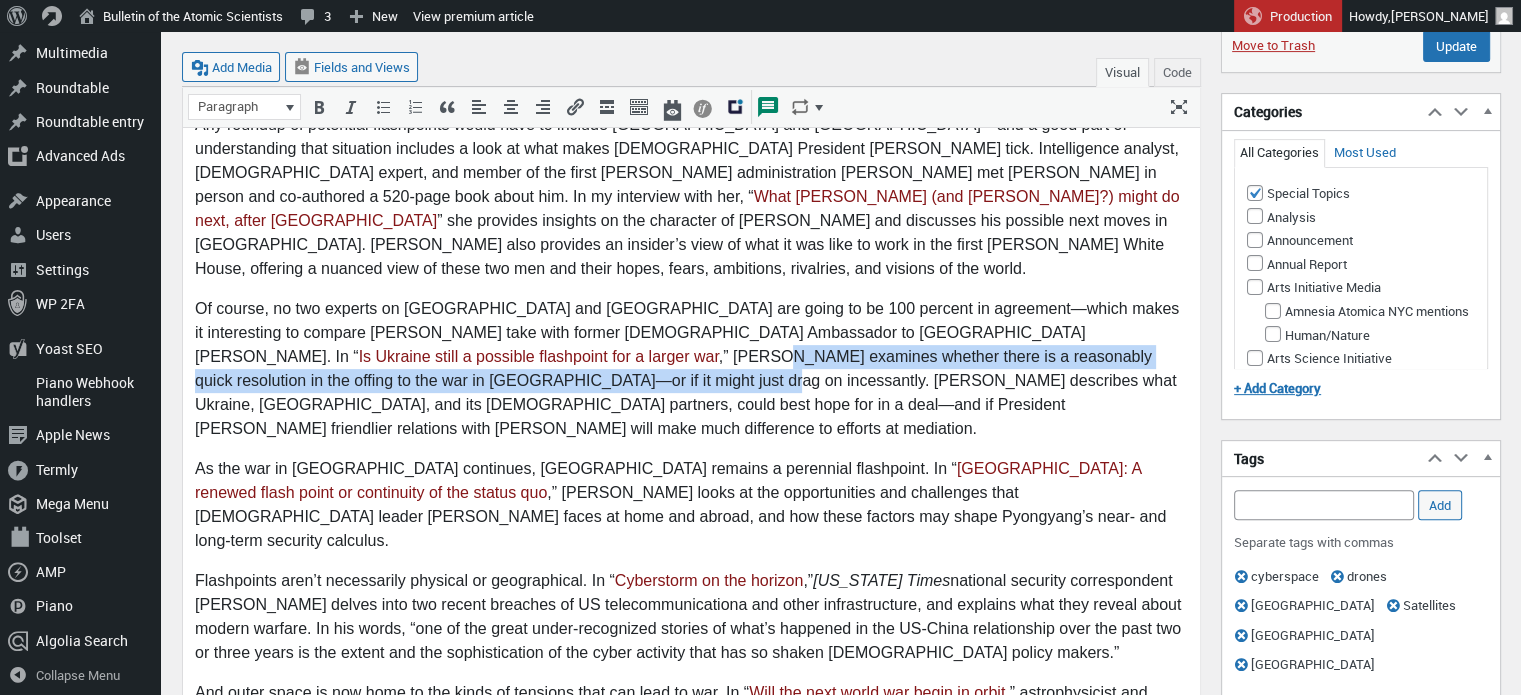 copy on "examines whether there is a reasonably quick resolution in the offing to the war in Ukraine—or if it might just drag on incessantly." 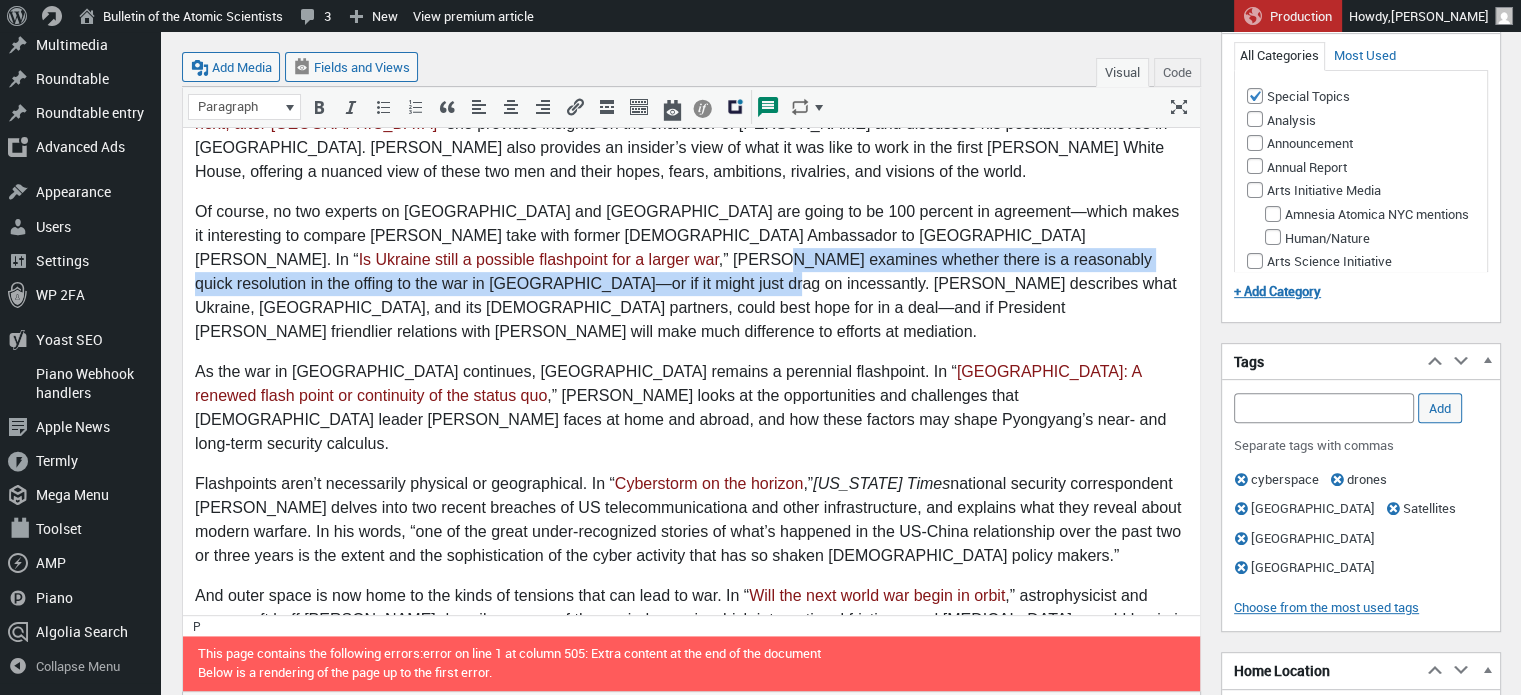 scroll, scrollTop: 700, scrollLeft: 0, axis: vertical 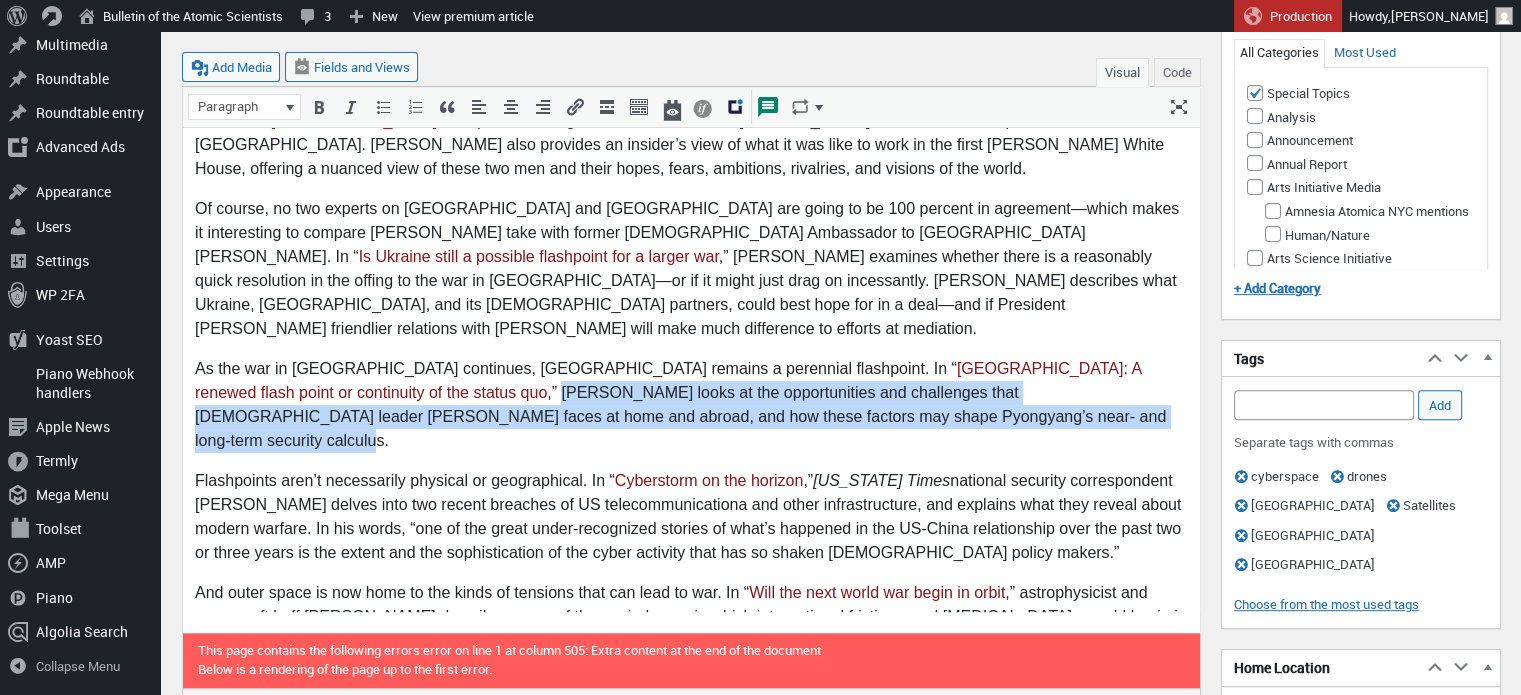 drag, startPoint x: 281, startPoint y: 318, endPoint x: 874, endPoint y: 344, distance: 593.5697 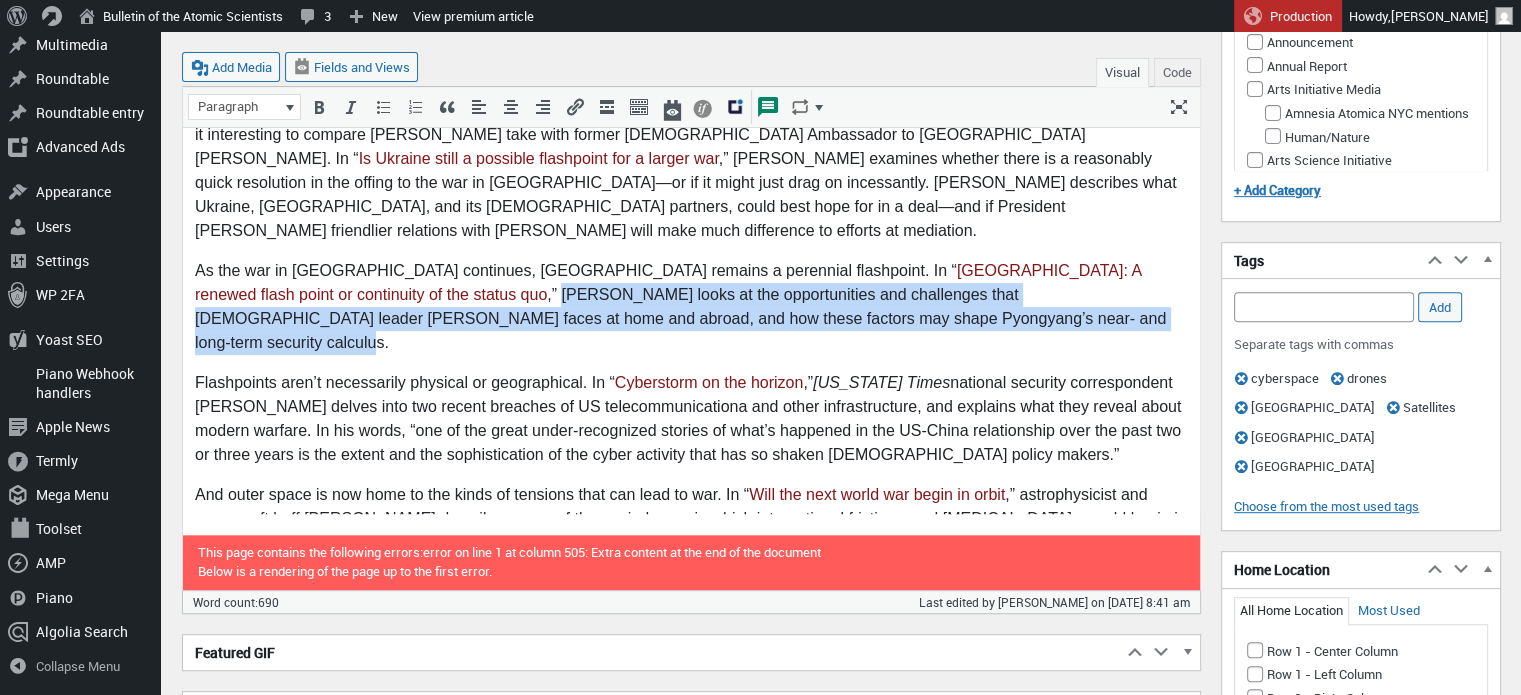 scroll, scrollTop: 800, scrollLeft: 0, axis: vertical 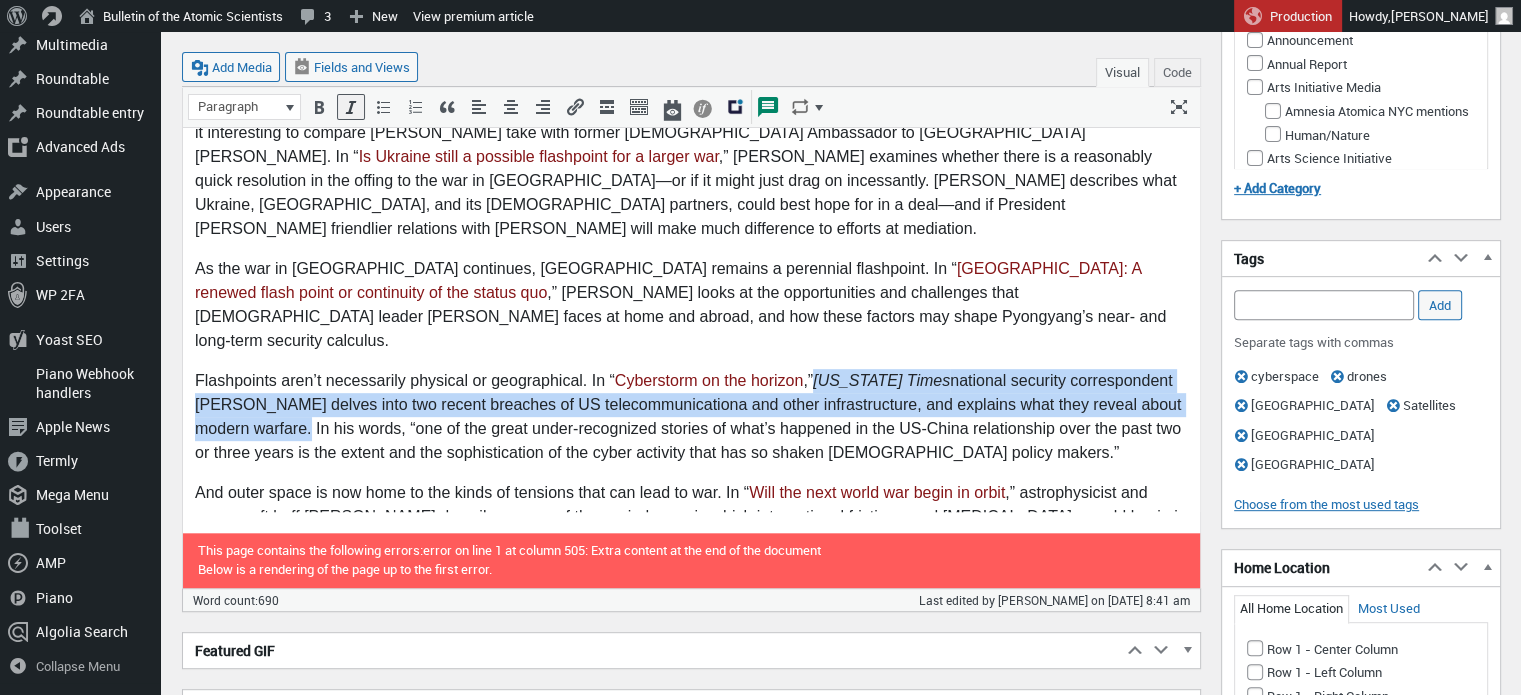 drag, startPoint x: 813, startPoint y: 282, endPoint x: 313, endPoint y: 326, distance: 501.93228 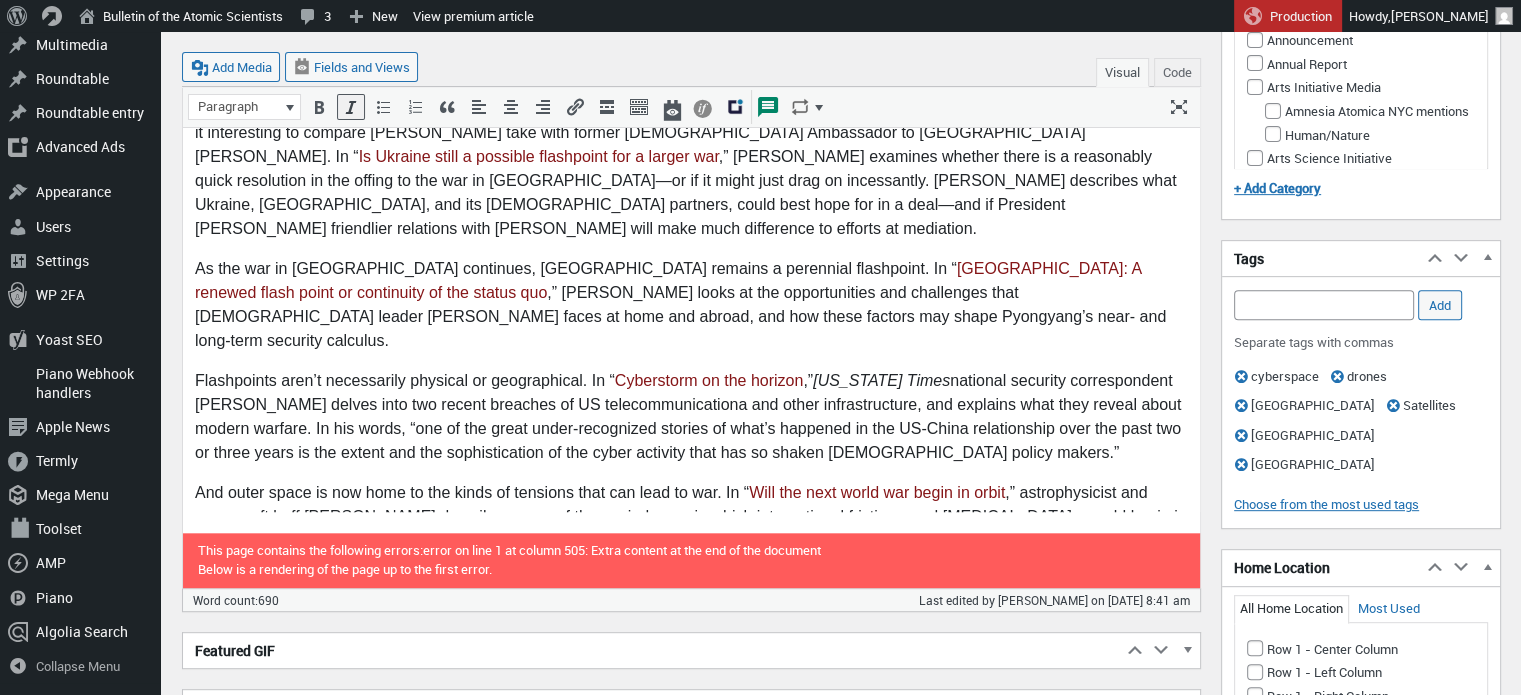 click on "Flashpoints aren’t necessarily physical or geographical. In “ Cyberstorm on the horizon ,”  New York Times  national security correspondent David Sanger delves into two recent breaches of US telecommunicationa and other infrastructure, and explains what they reveal about modern warfare. In his words, “one of the great under-recognized stories of what’s happened in the US-China relationship over the past two or three years is the extent and the sophistication of the cyber activity that has so shaken American policy makers.”" at bounding box center [691, 417] 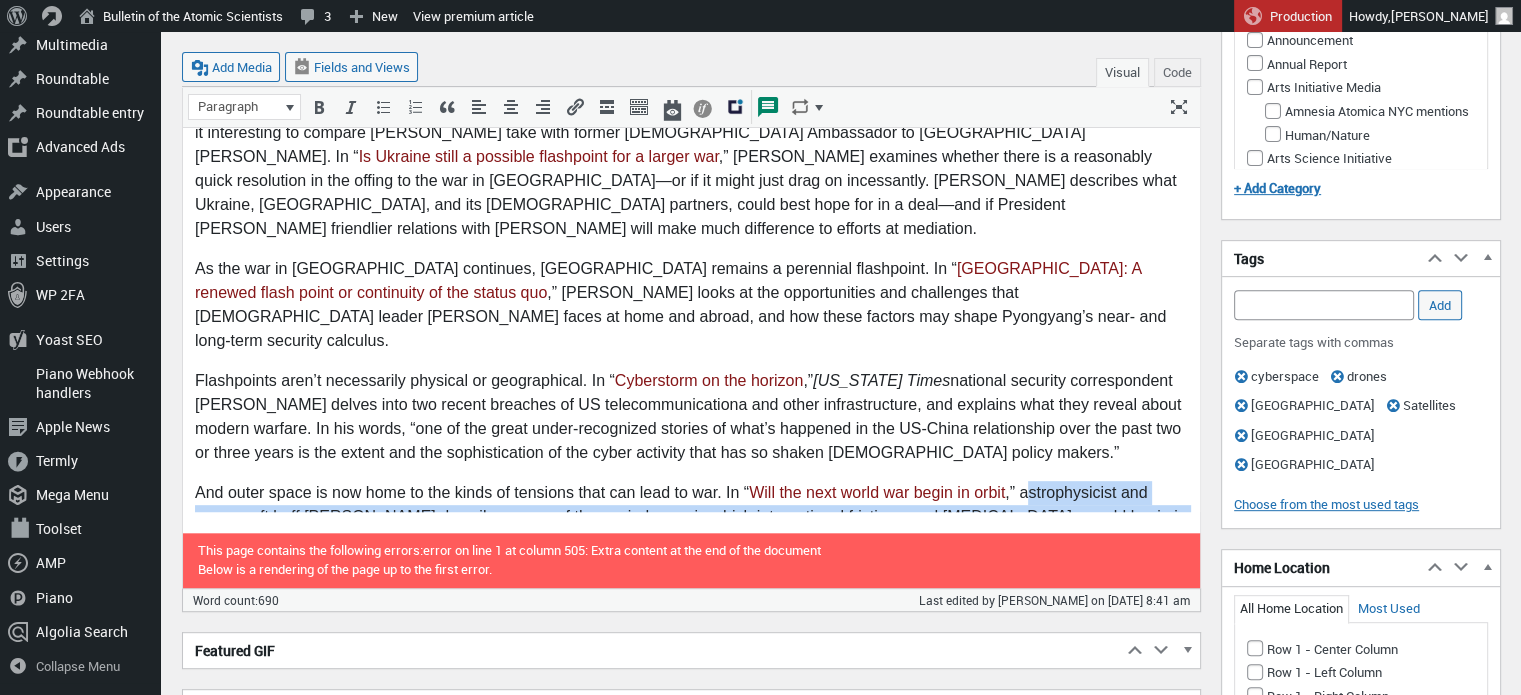 drag, startPoint x: 1025, startPoint y: 395, endPoint x: 233, endPoint y: 445, distance: 793.5767 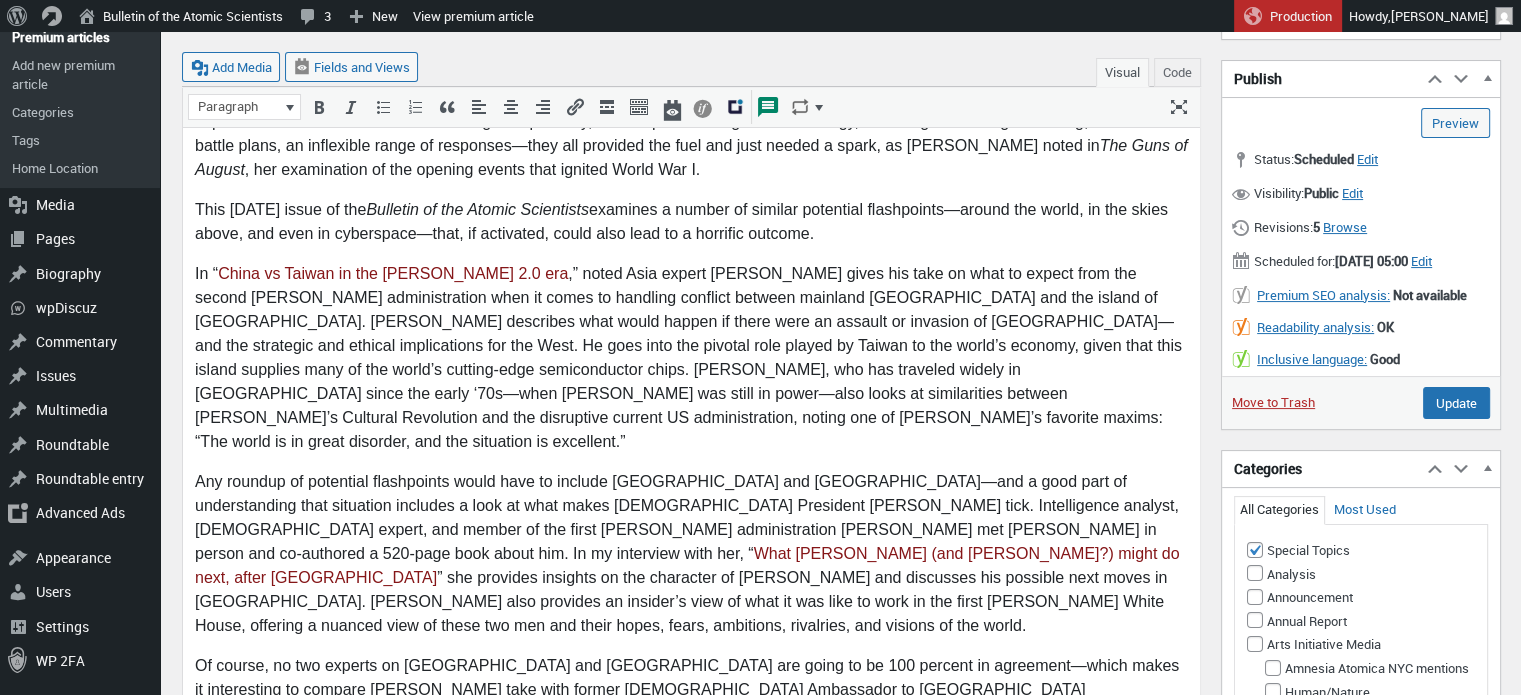 scroll, scrollTop: 400, scrollLeft: 0, axis: vertical 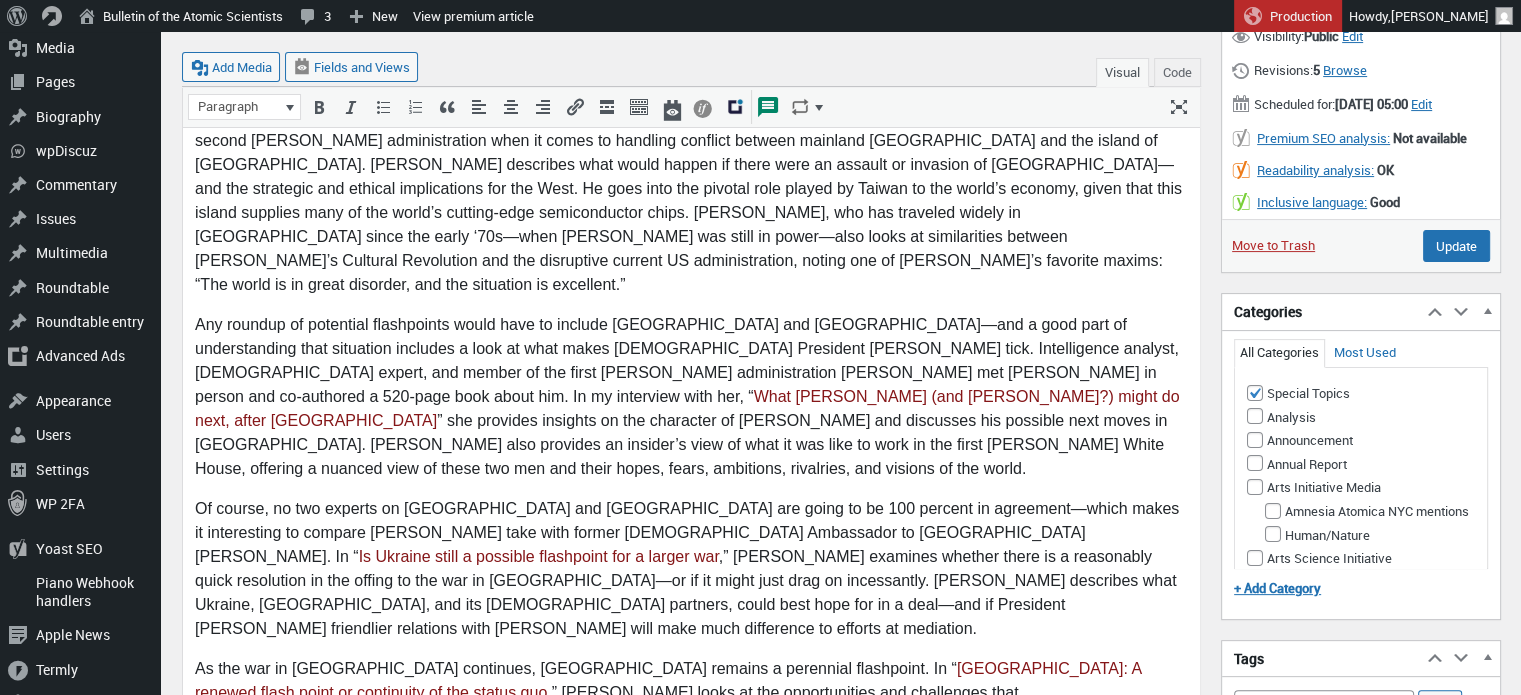 click on "Any roundup of potential flashpoints would have to include Ukraine and Russia—and a good part of understanding that situation includes a look at what makes Russian President Vladimir Putin tick. Intelligence analyst, Russia expert, and member of the first Trump administration Fiona Hill met Putin in person and co-authored a 520-page book about him. In my interview with her, “ What Putin (and Trump?) might do next, after Ukraine ” she provides insights on the character of Putin and discusses his possible next moves in Ukraine. Hill also provides an insider’s view of what it was like to work in the first Trump White House, offering a nuanced view of these two men and their hopes, fears, ambitions, rivalries, and visions of the world." at bounding box center [691, 397] 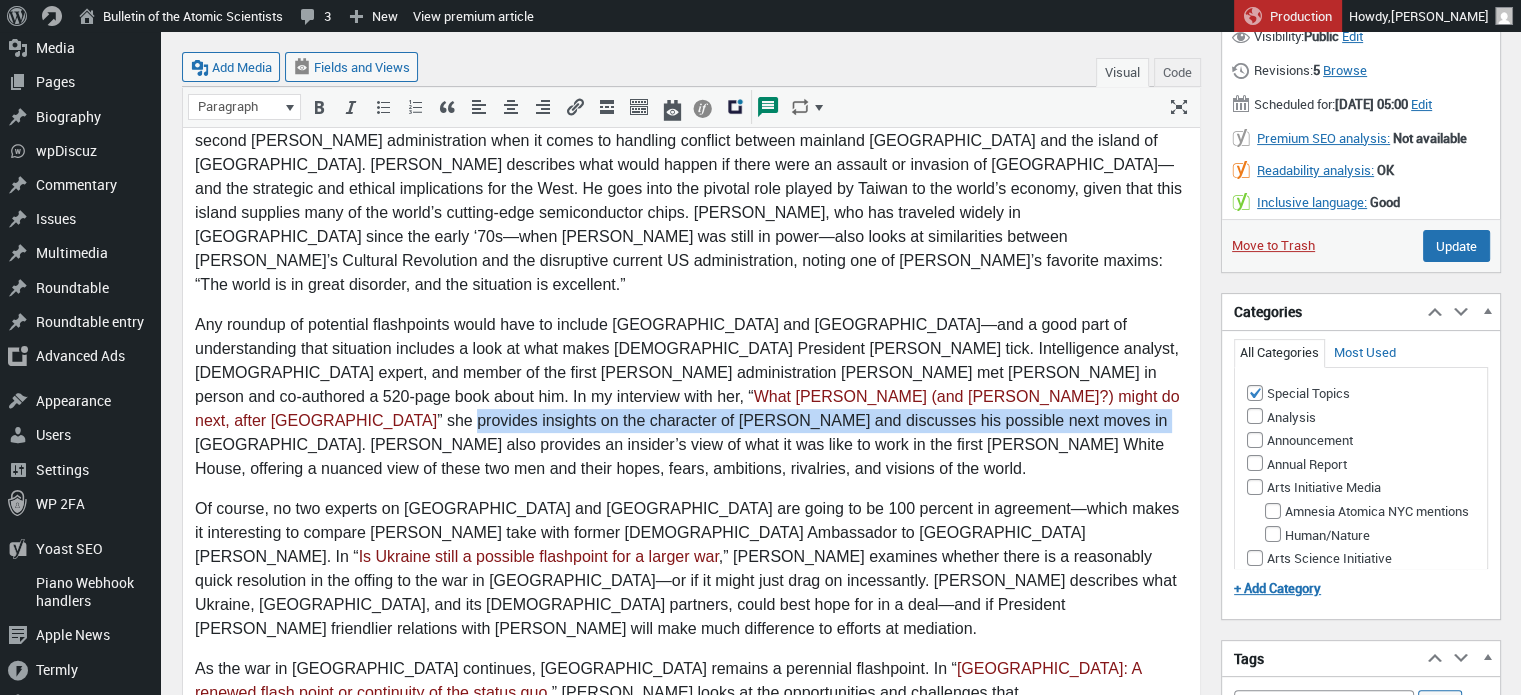 drag, startPoint x: 361, startPoint y: 370, endPoint x: 1022, endPoint y: 368, distance: 661.00305 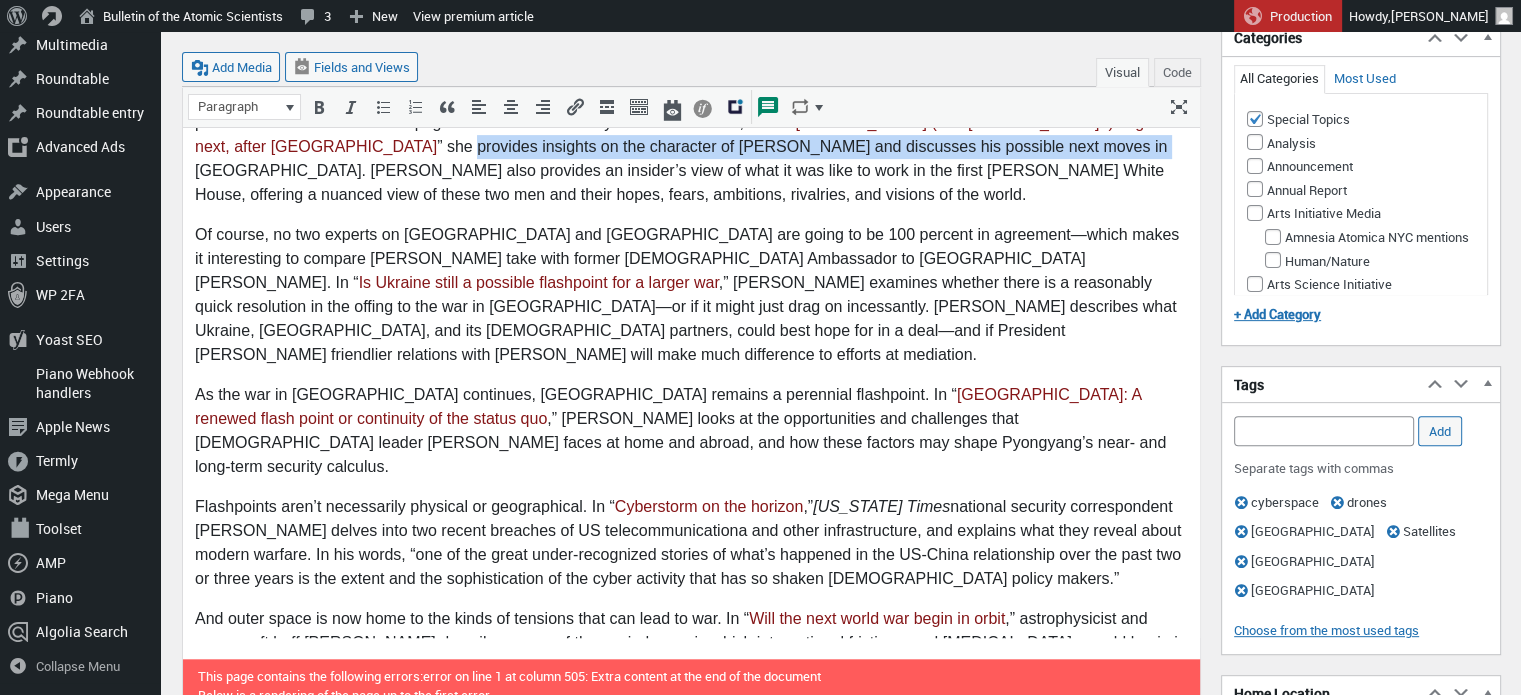 scroll, scrollTop: 800, scrollLeft: 0, axis: vertical 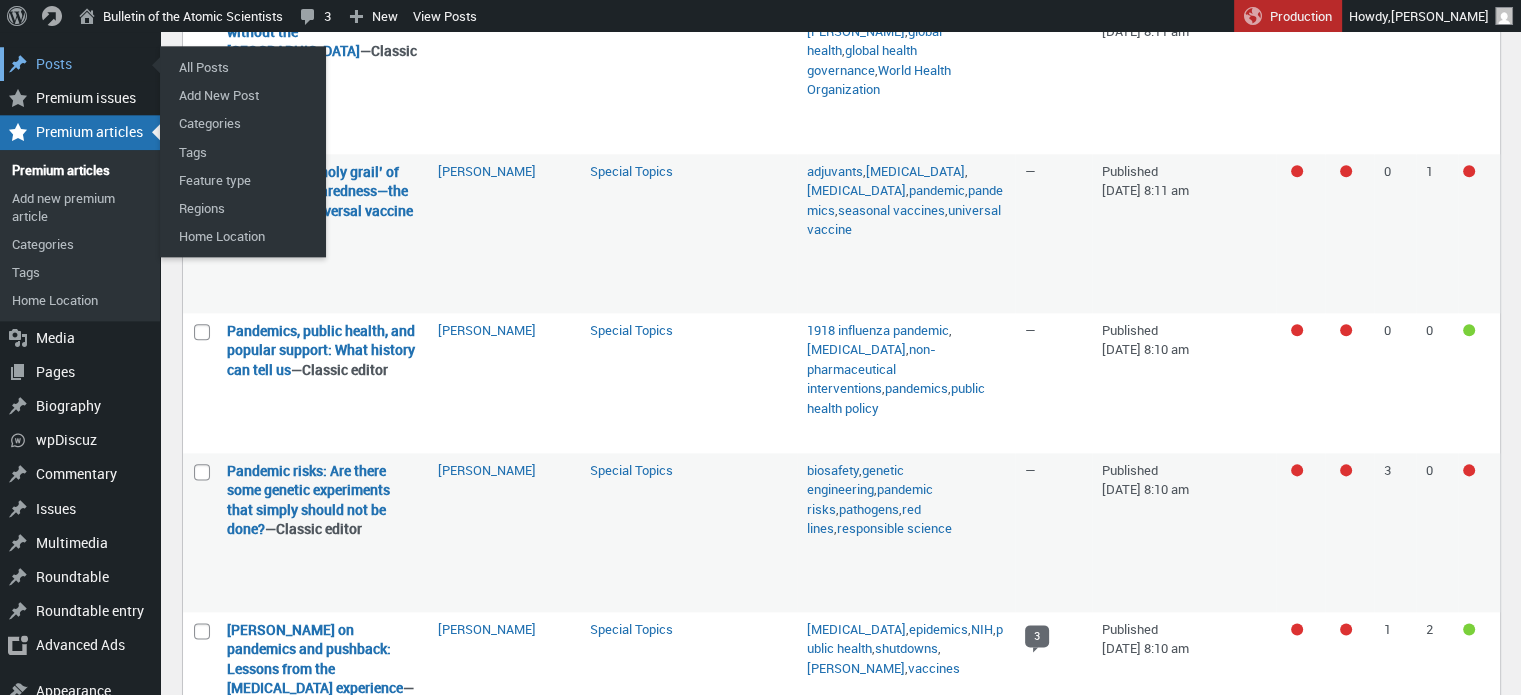 click on "Posts" at bounding box center (80, 64) 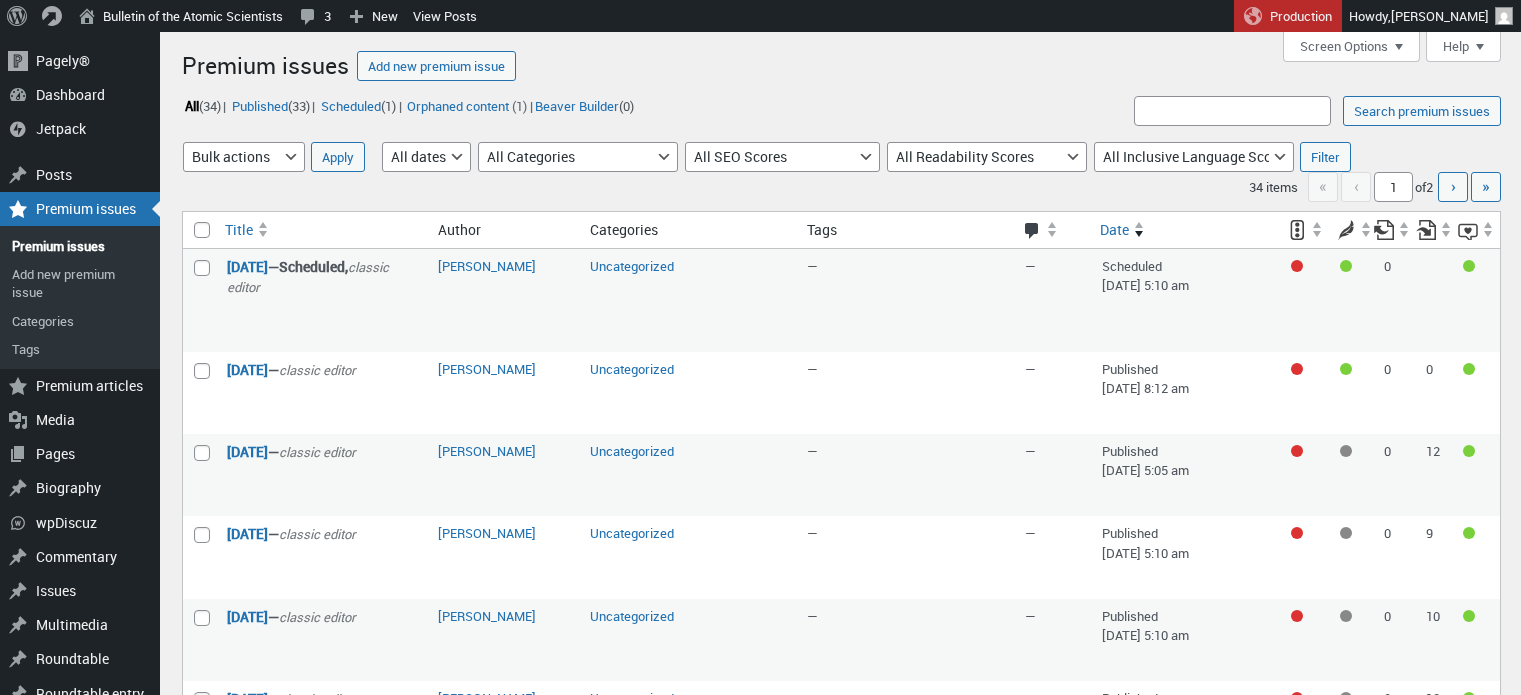 scroll, scrollTop: 0, scrollLeft: 0, axis: both 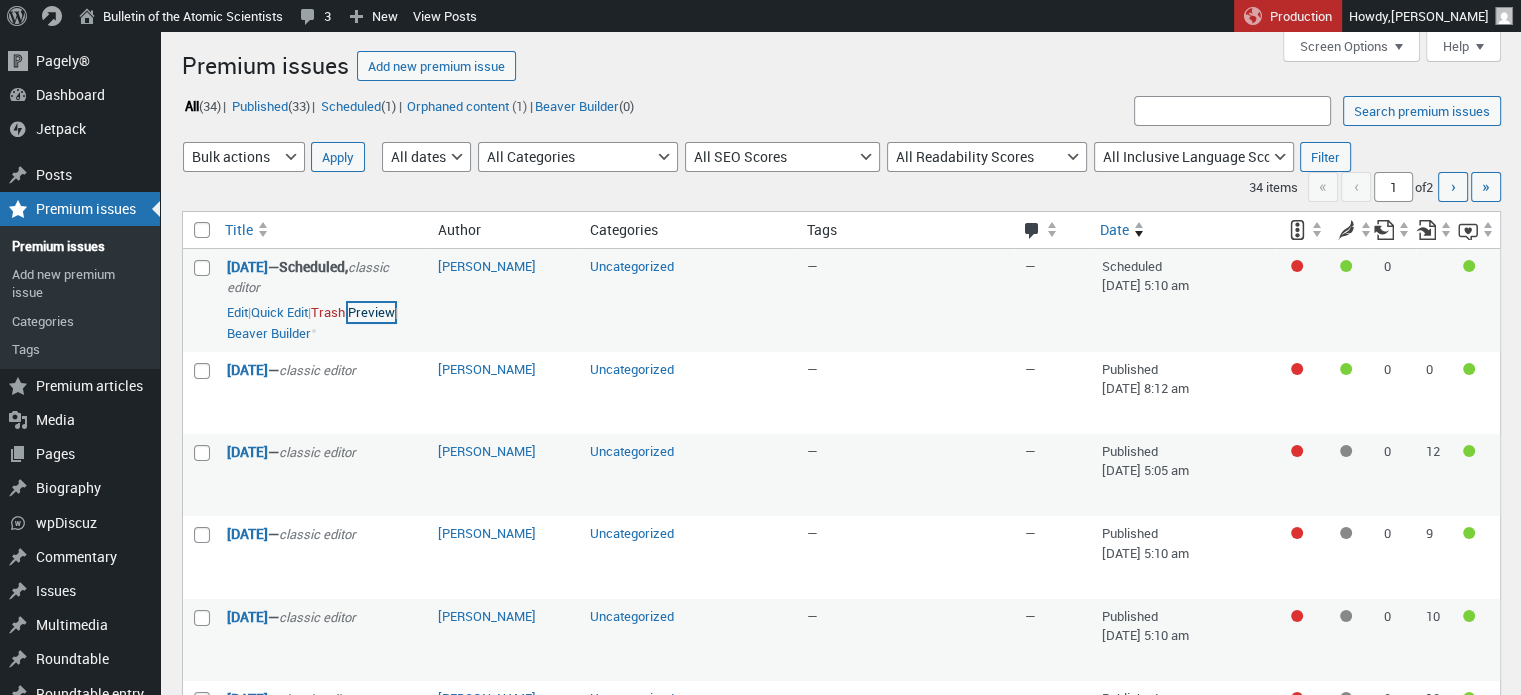 click on "Preview" at bounding box center [371, 313] 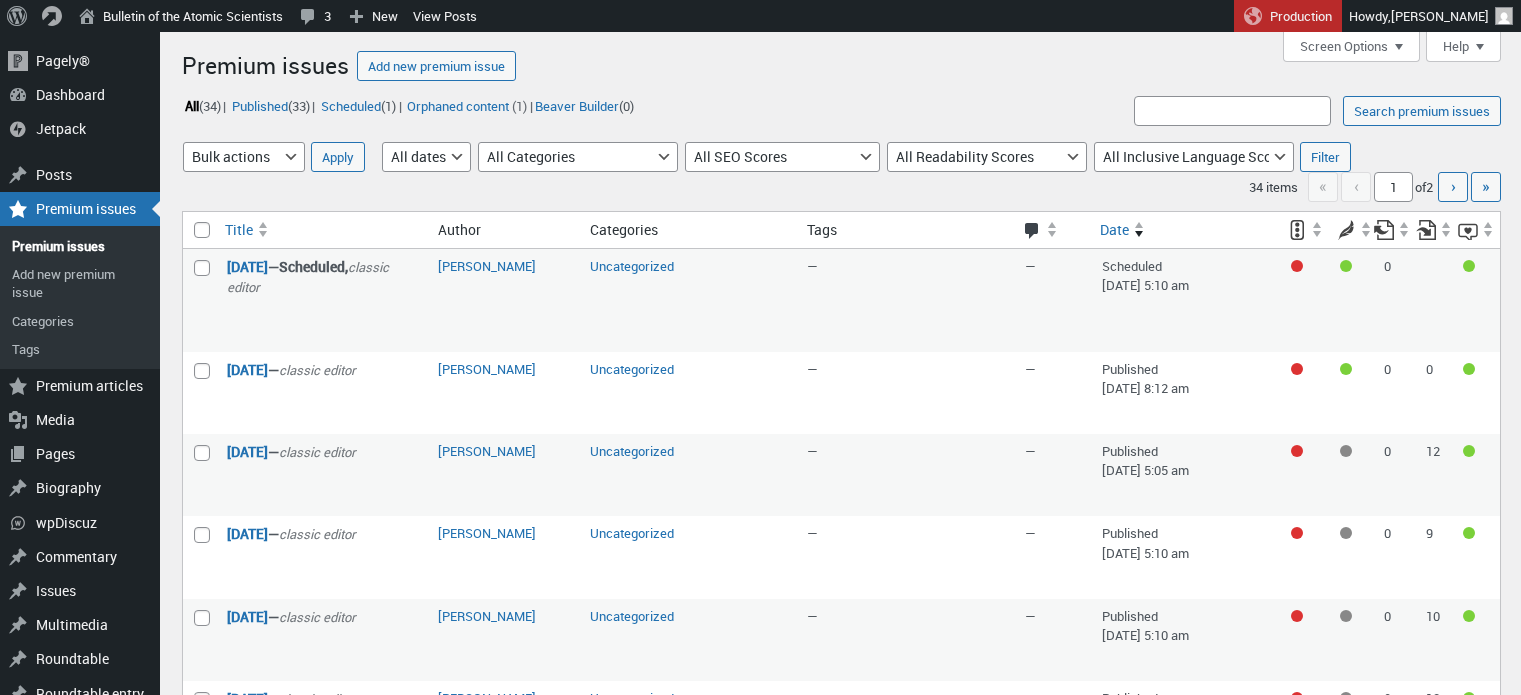 scroll, scrollTop: 0, scrollLeft: 0, axis: both 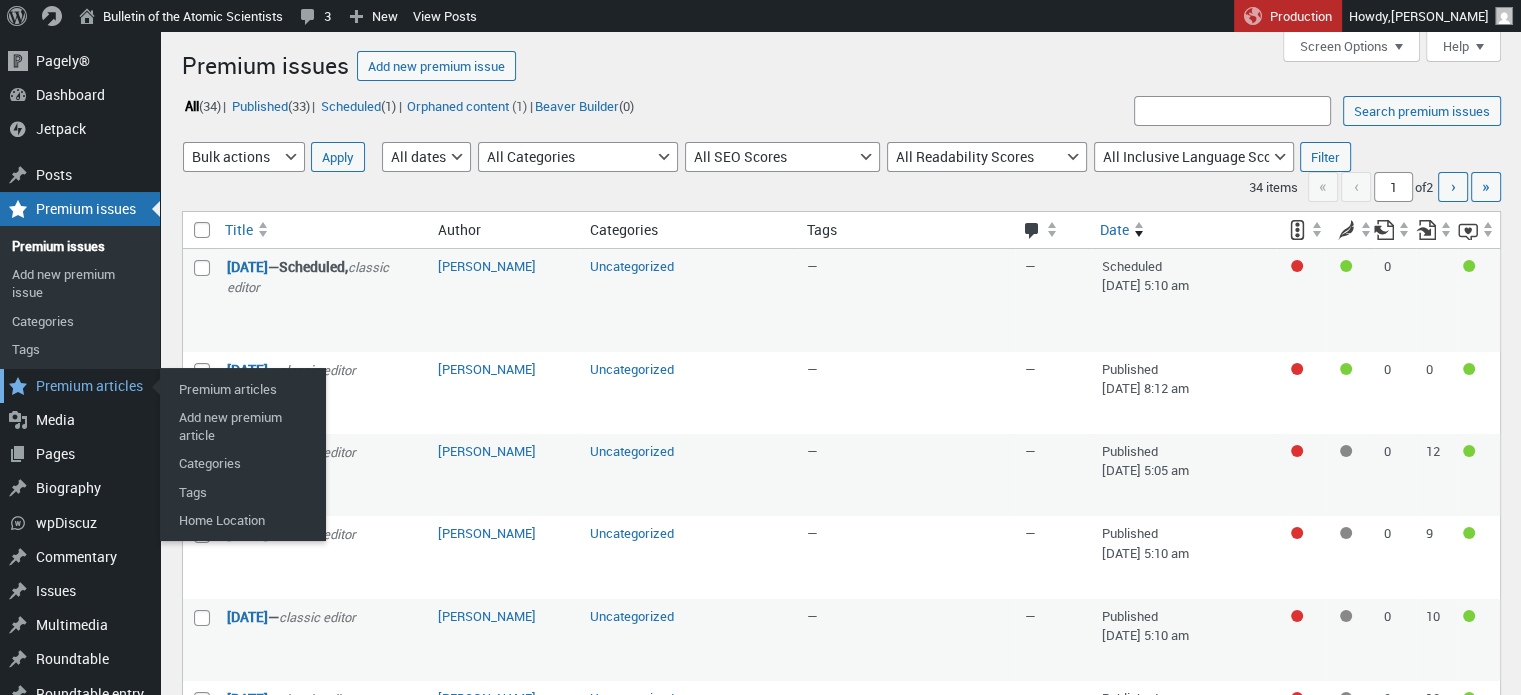 click on "Premium articles" at bounding box center [80, 386] 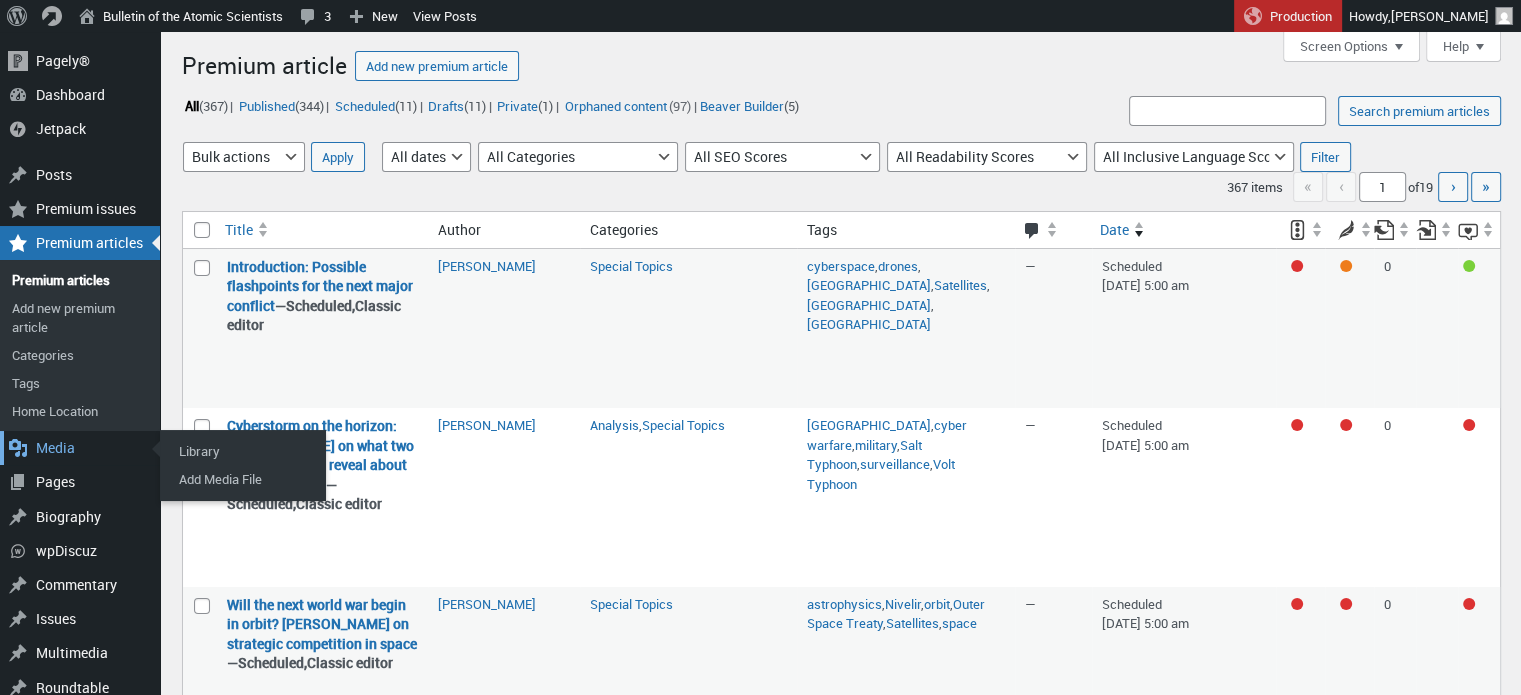 click on "Media" at bounding box center (80, 448) 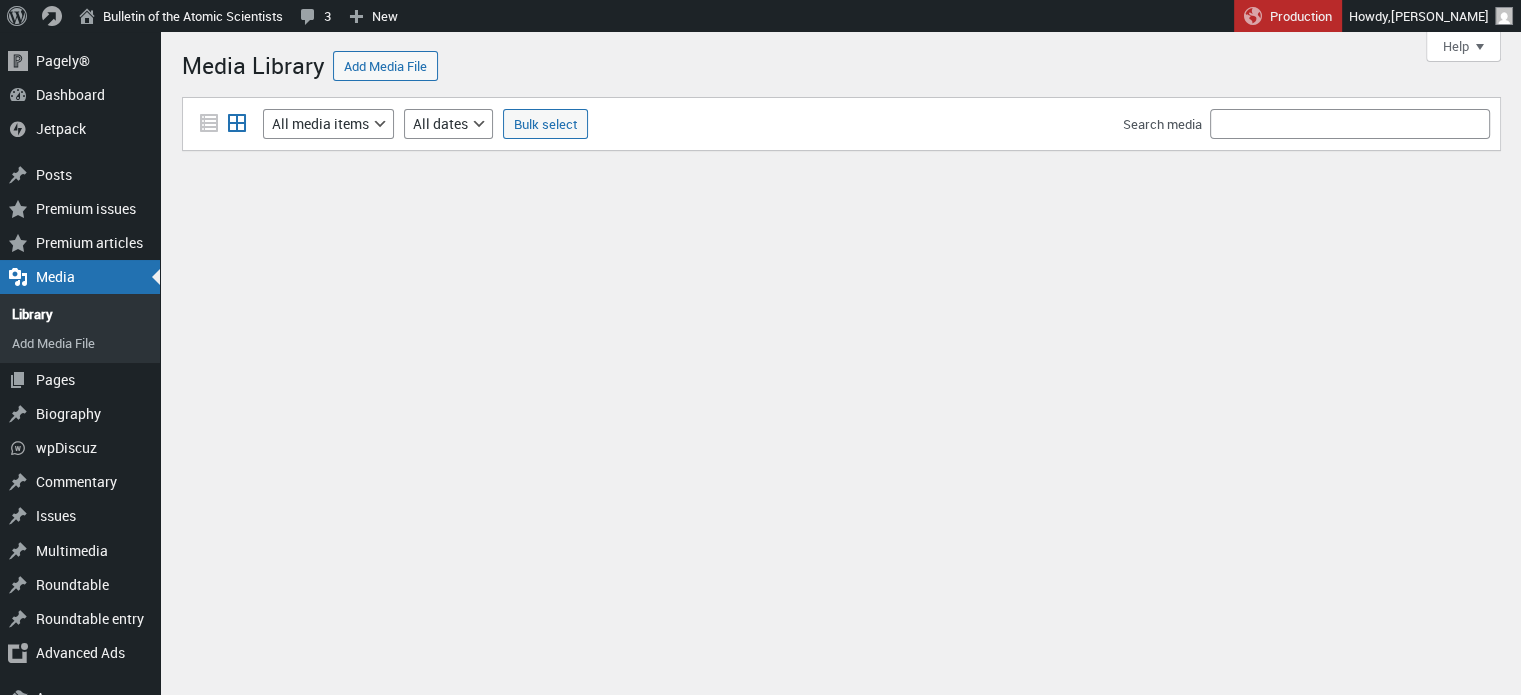 scroll, scrollTop: 0, scrollLeft: 0, axis: both 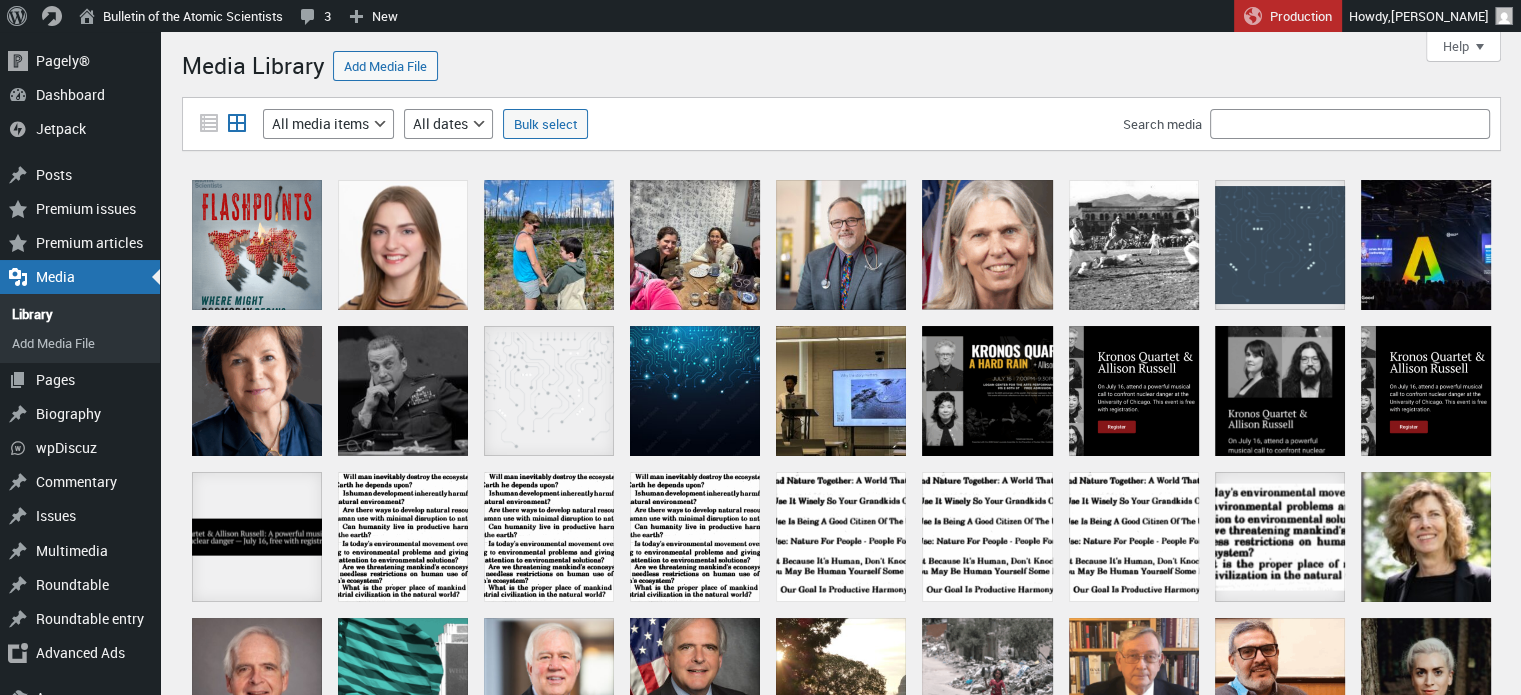 click on "Uploading
/
–
Dismiss errors
Close uploader
Drop files to upload
or
Select Files
Maximum upload file size: 300 MB.
Filter media
List view
Grid view
Filter by type All media items Images Audio Video Documents Spreadsheets Archives Unattached Mine Delete permanently Filter by date All dates July 2025 June 2025 May 2025 April 2025 March 2025 February 2025 January 2025 December 2024 November 2024 October 2024 September 2024 August 2024 July 2024 June 2024 May 2024 April 2024 March 2024 February 2024 January 2024 December 2023 November 2023 October 2023 September 2023 August 2023 July 2023 June 2023 May 2023 April 2023 March 2023 February 2023 January 2023 December 2022 November 2022 October 2022 September 2022 August 2022 July 2022 June 2022 May 2022 April 2022 March 2022 February 2022 January 2022" at bounding box center [841, 839] 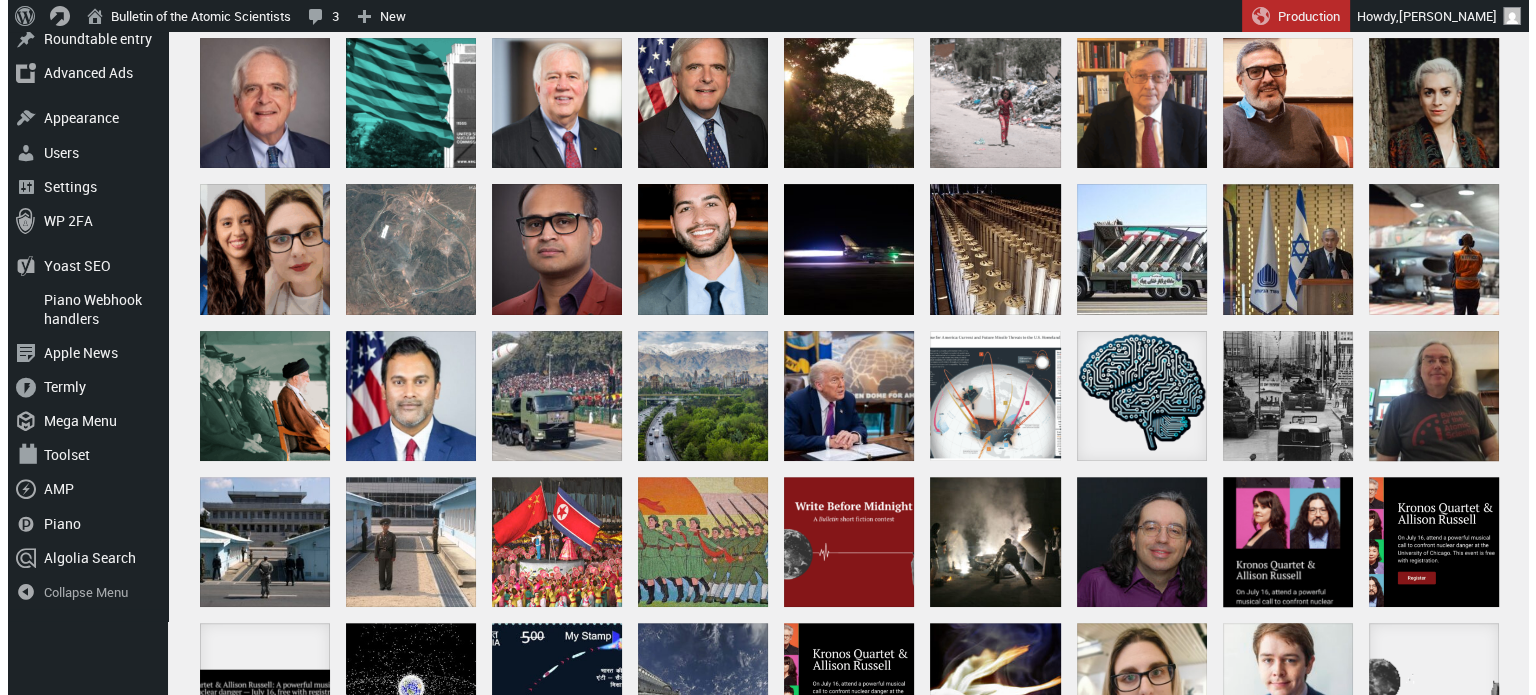 scroll, scrollTop: 580, scrollLeft: 0, axis: vertical 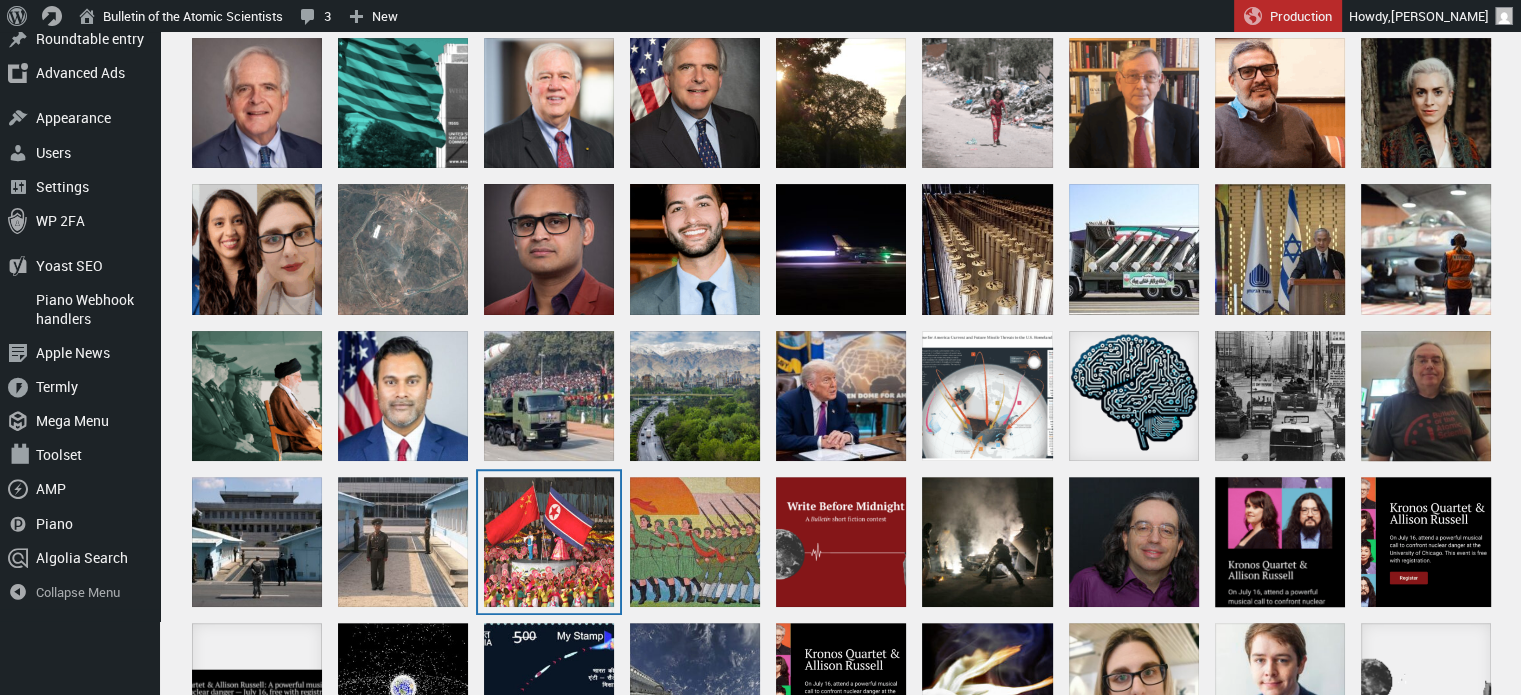 click at bounding box center (549, 542) 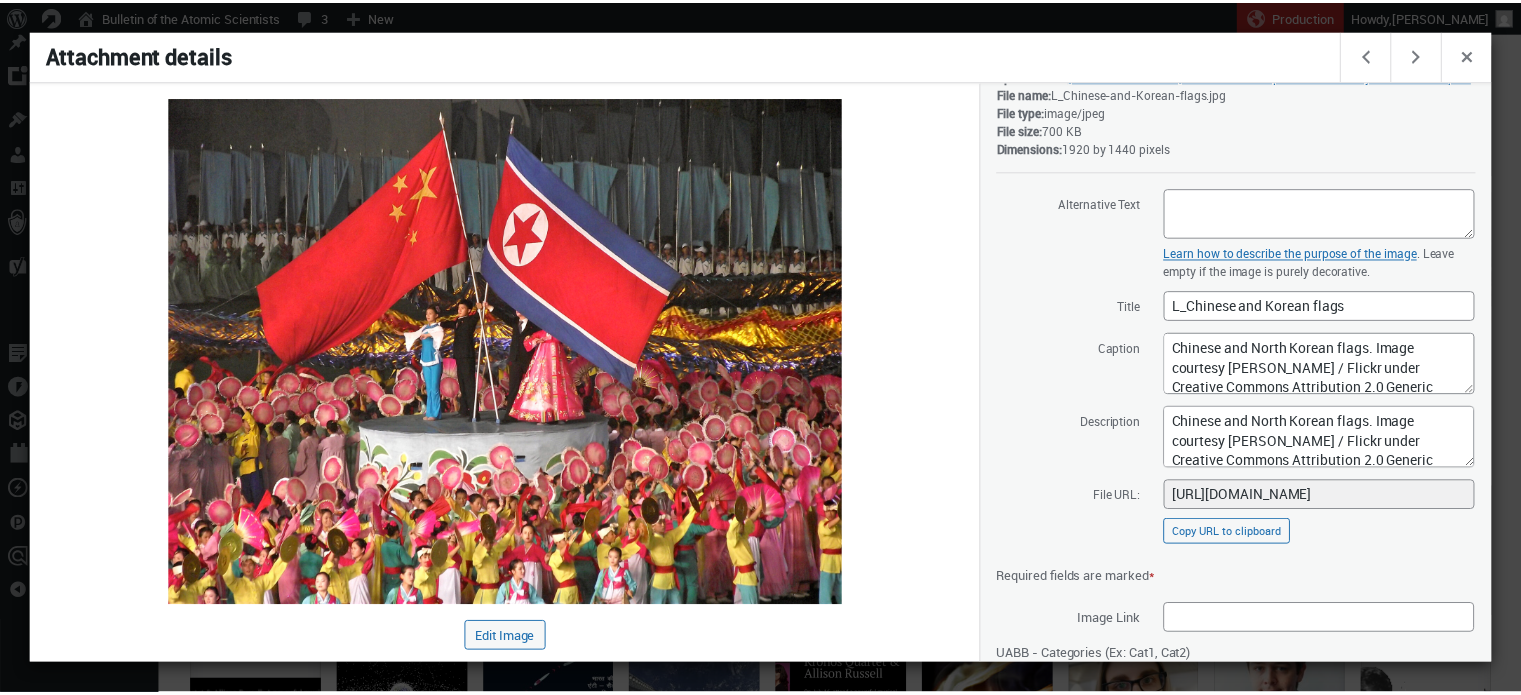scroll, scrollTop: 225, scrollLeft: 0, axis: vertical 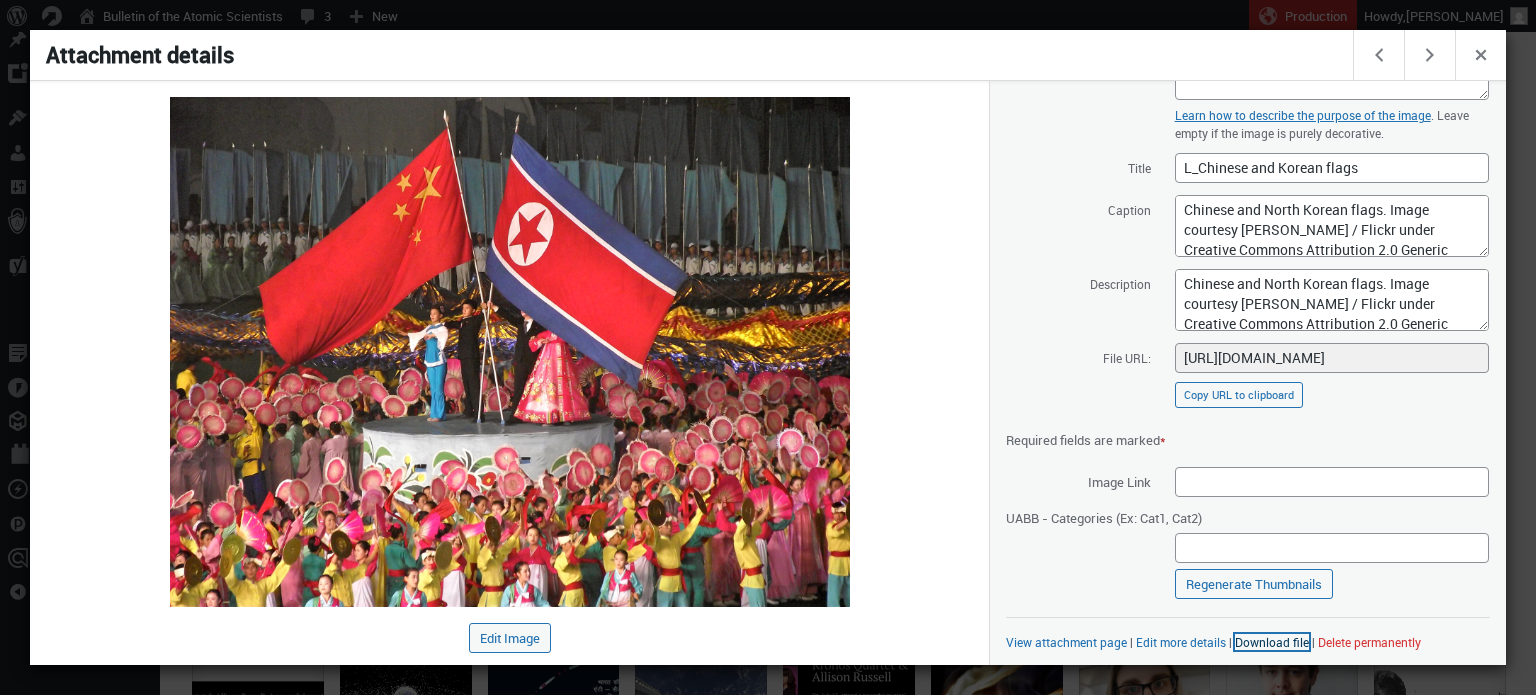 click on "Download file" at bounding box center [1272, 642] 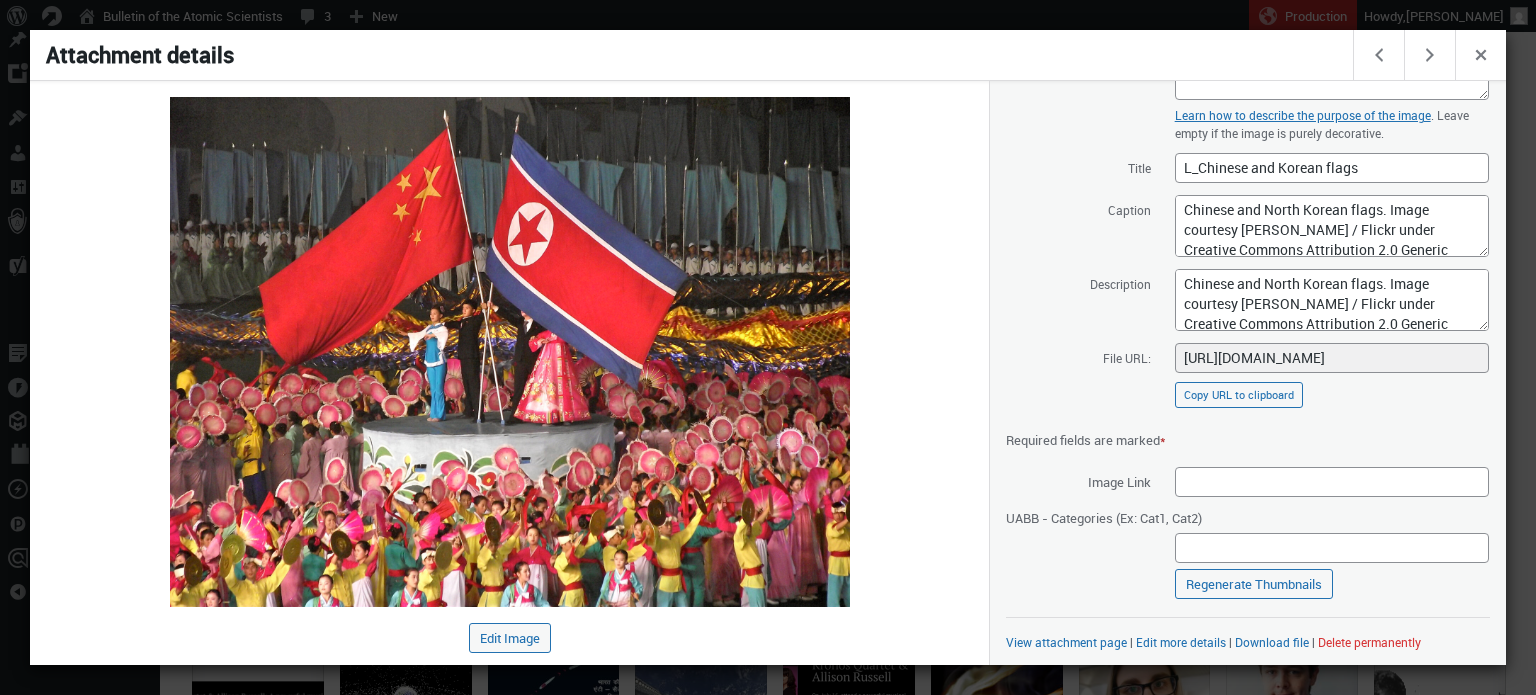 click at bounding box center [768, 347] 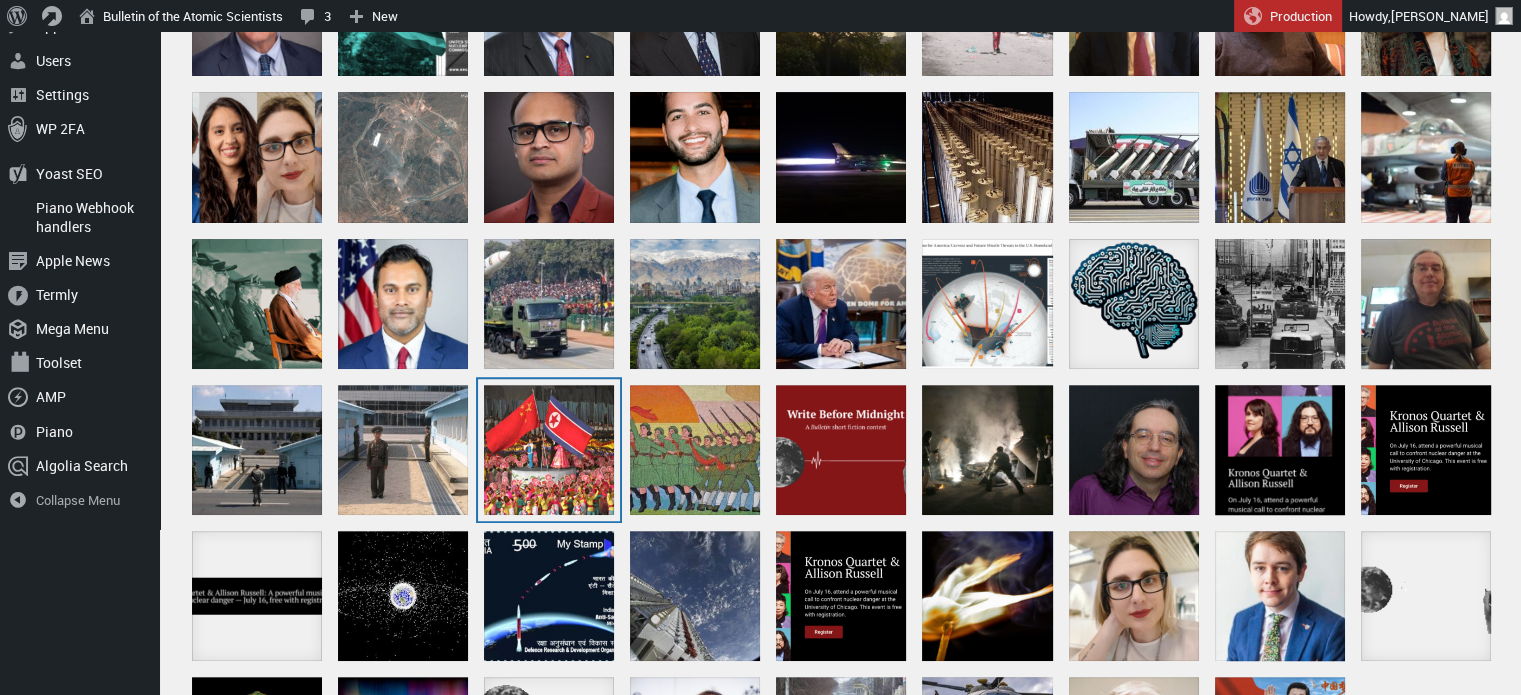 scroll, scrollTop: 674, scrollLeft: 0, axis: vertical 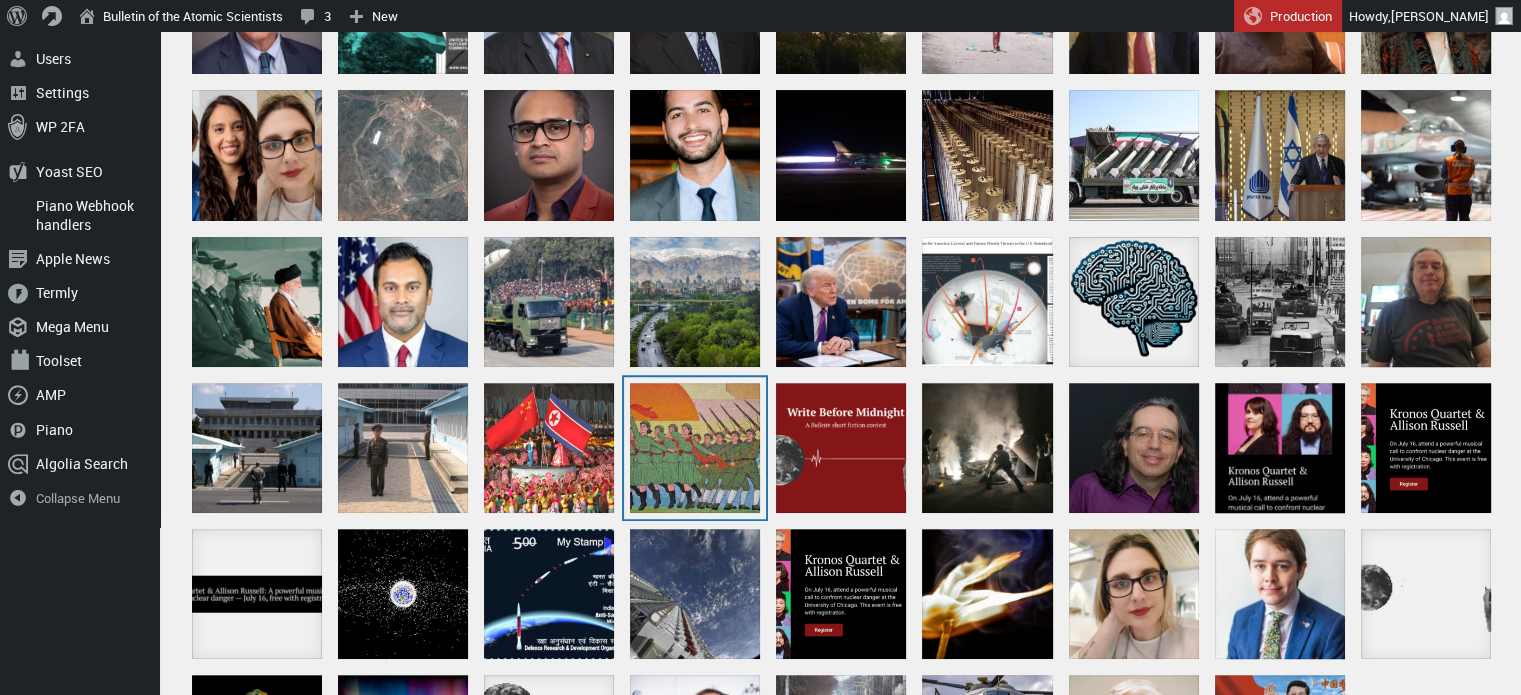 click at bounding box center [695, 448] 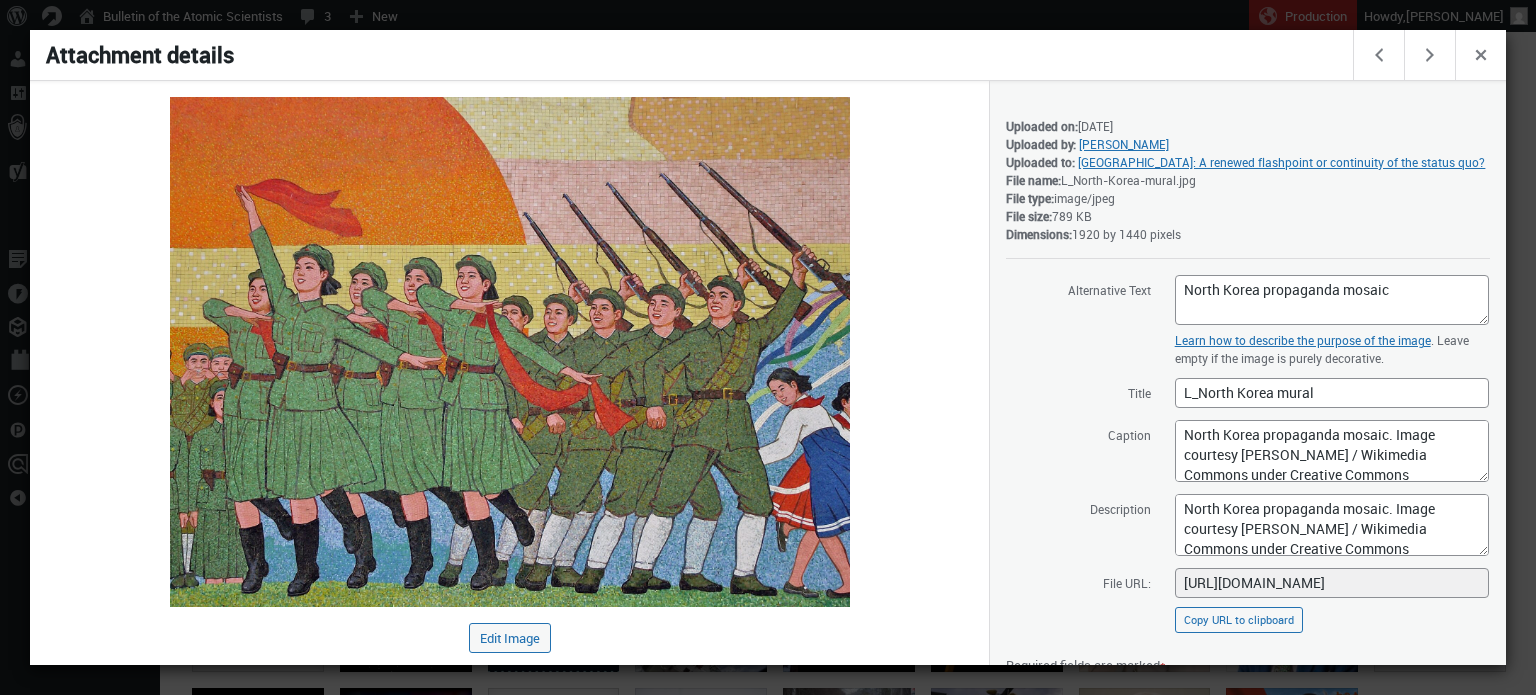 click at bounding box center (768, 347) 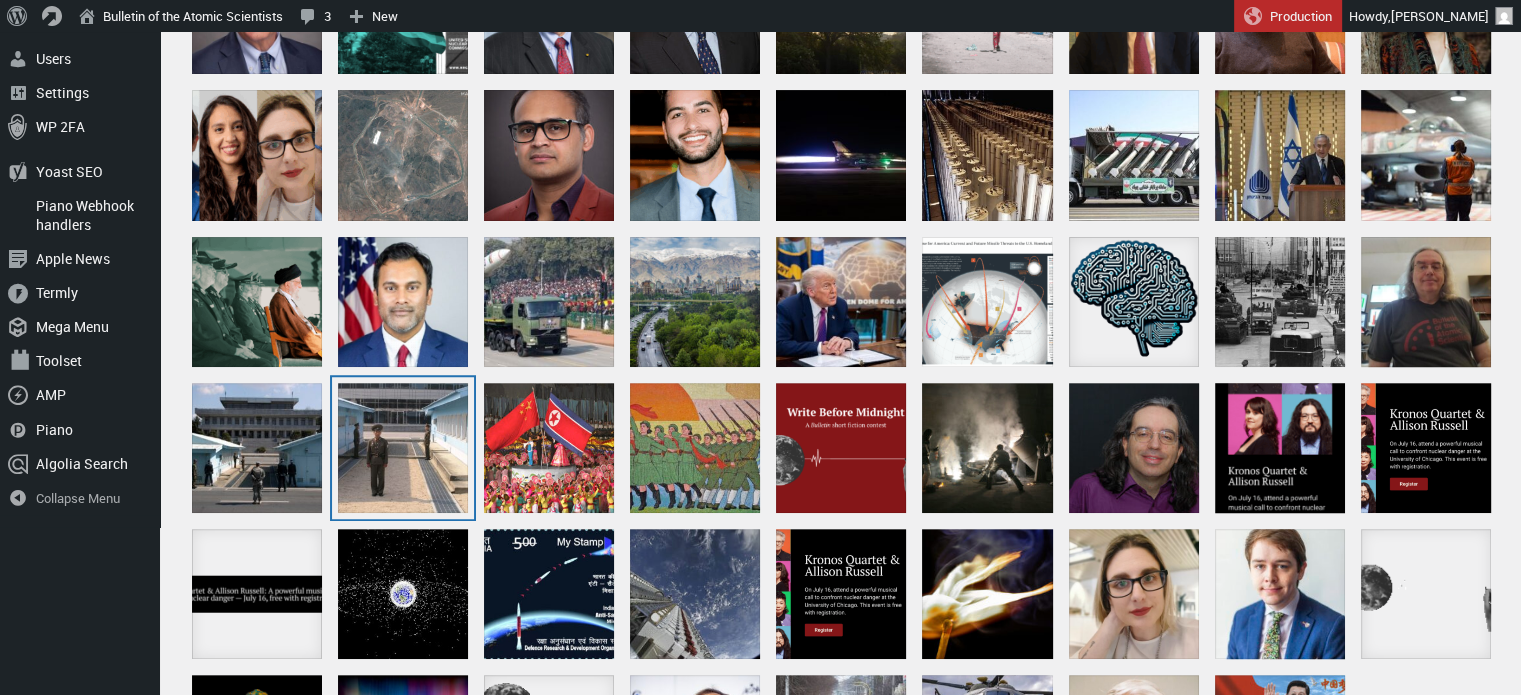 click at bounding box center [403, 448] 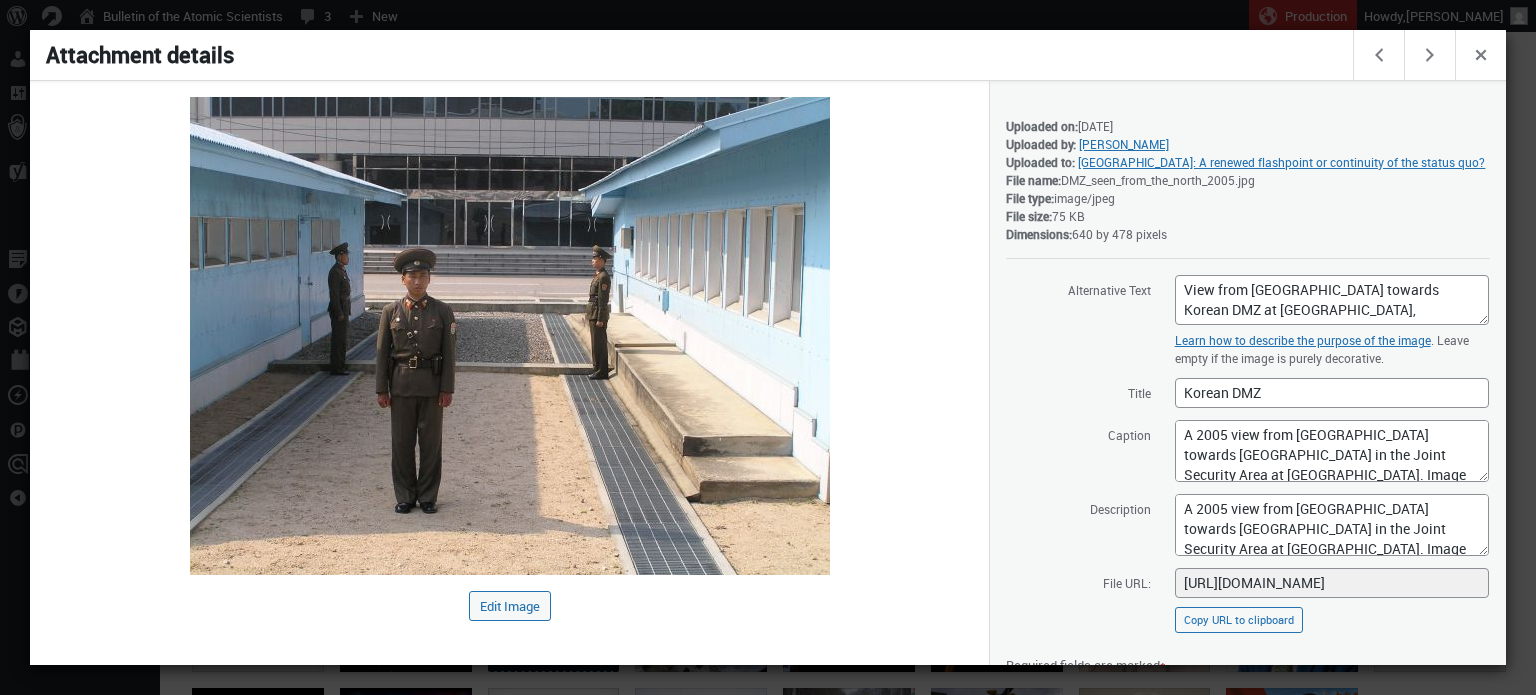 click at bounding box center (768, 347) 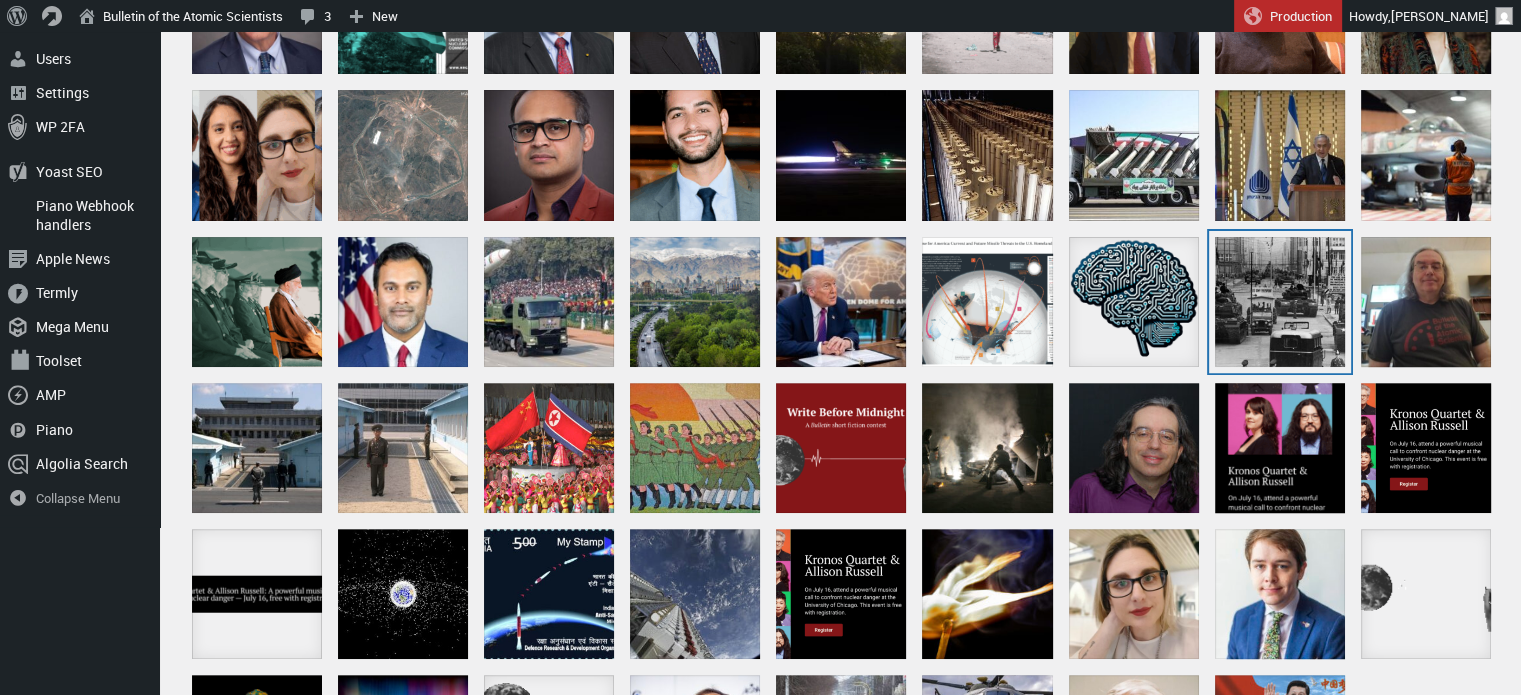 click at bounding box center (1280, 302) 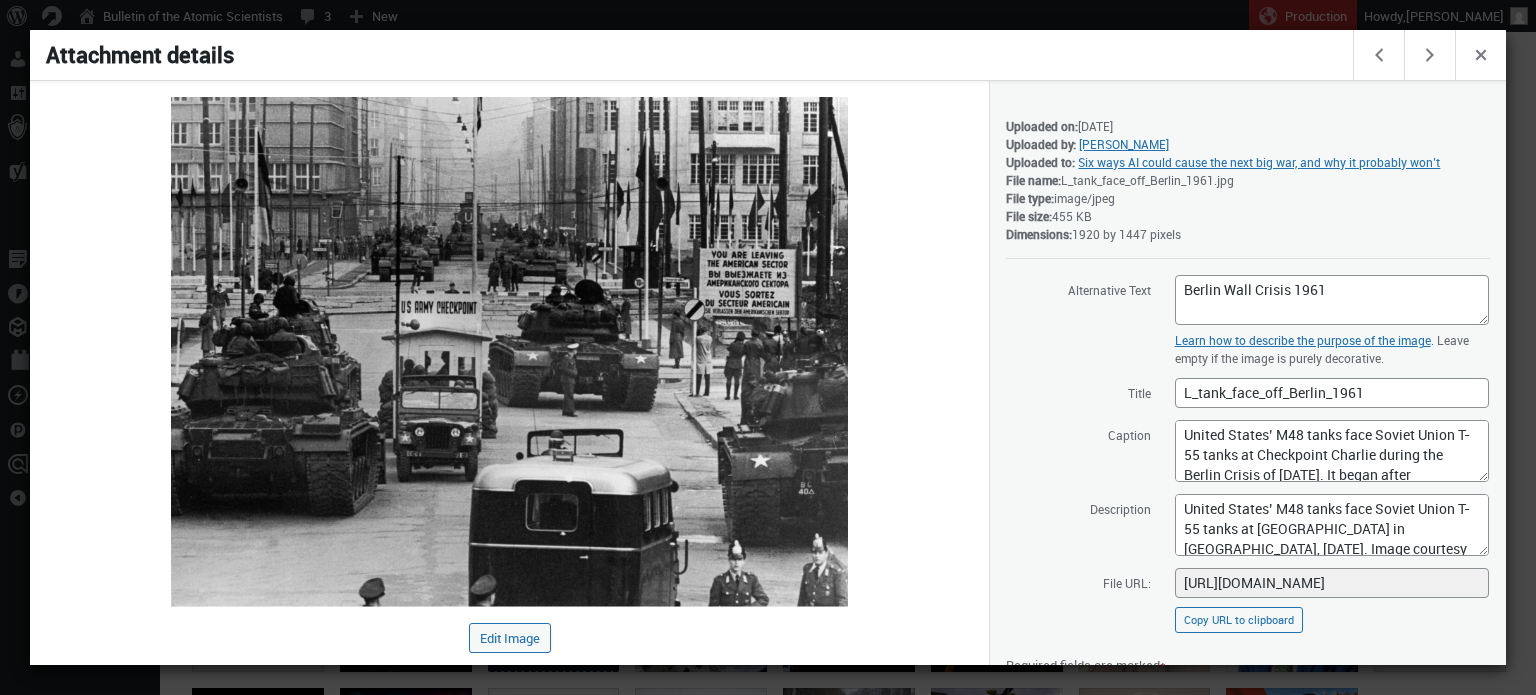 click at bounding box center [768, 347] 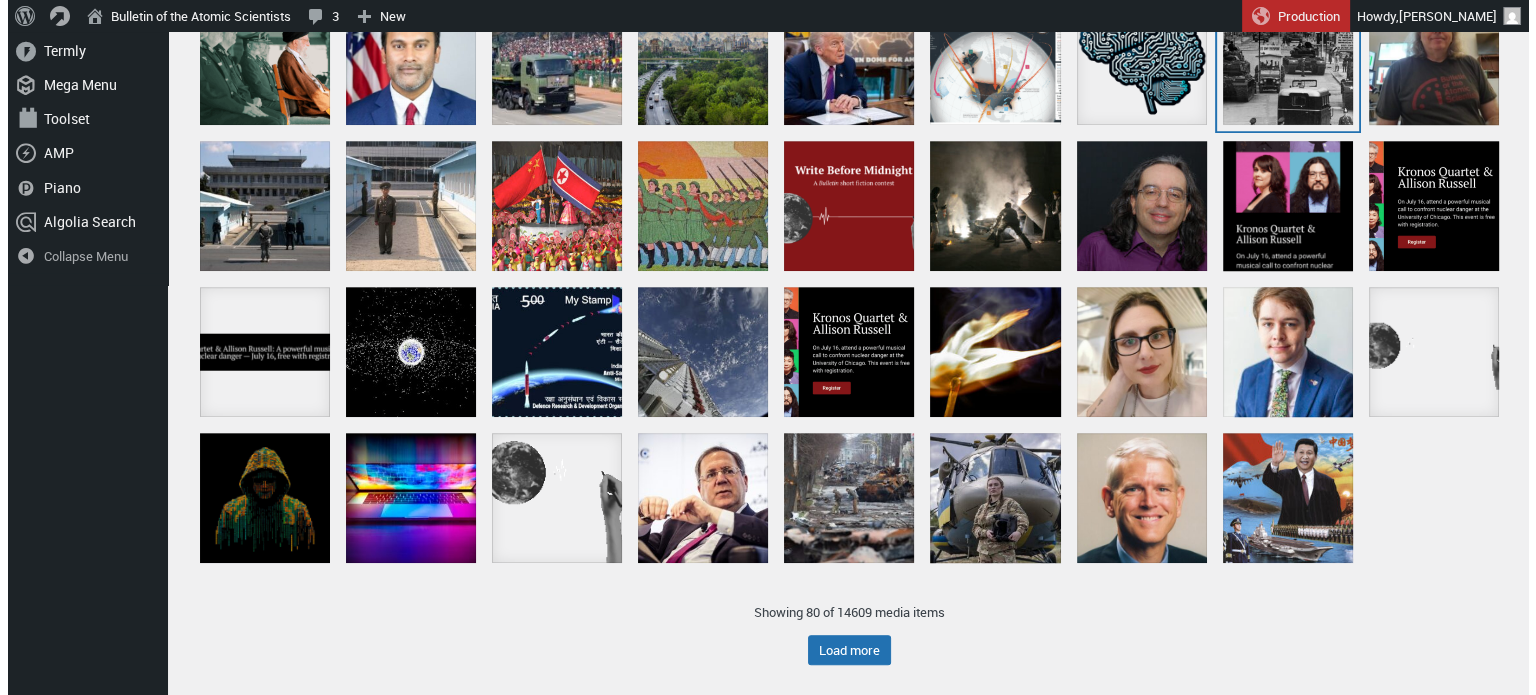 scroll, scrollTop: 938, scrollLeft: 0, axis: vertical 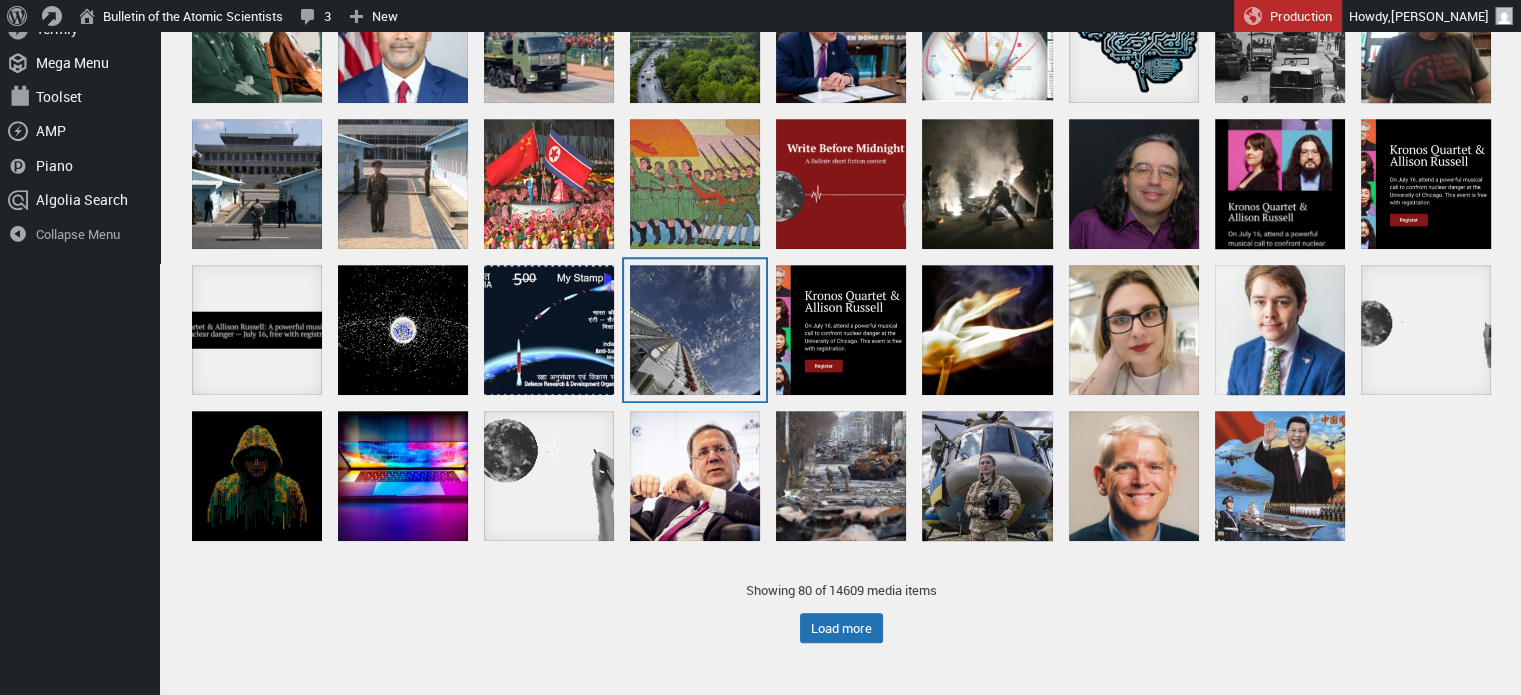 click at bounding box center (695, 330) 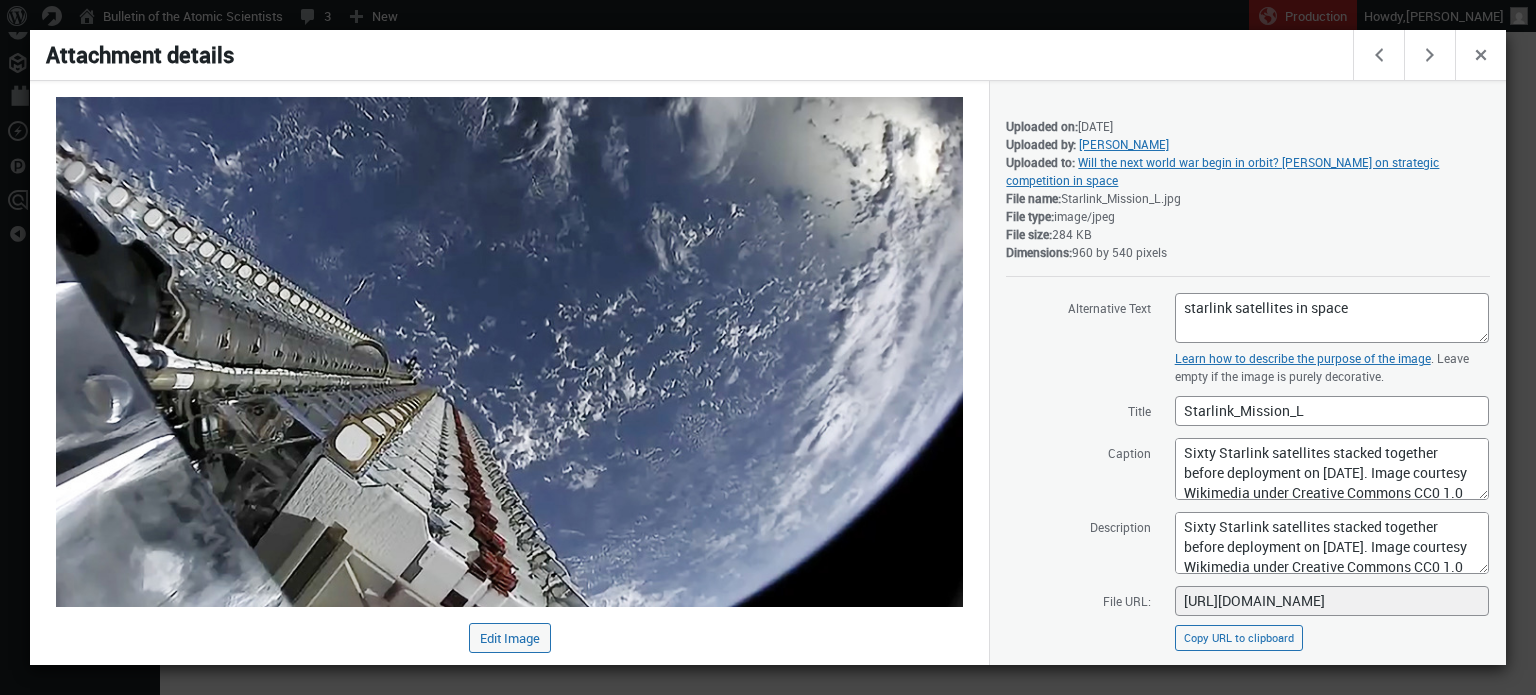 click at bounding box center [768, 347] 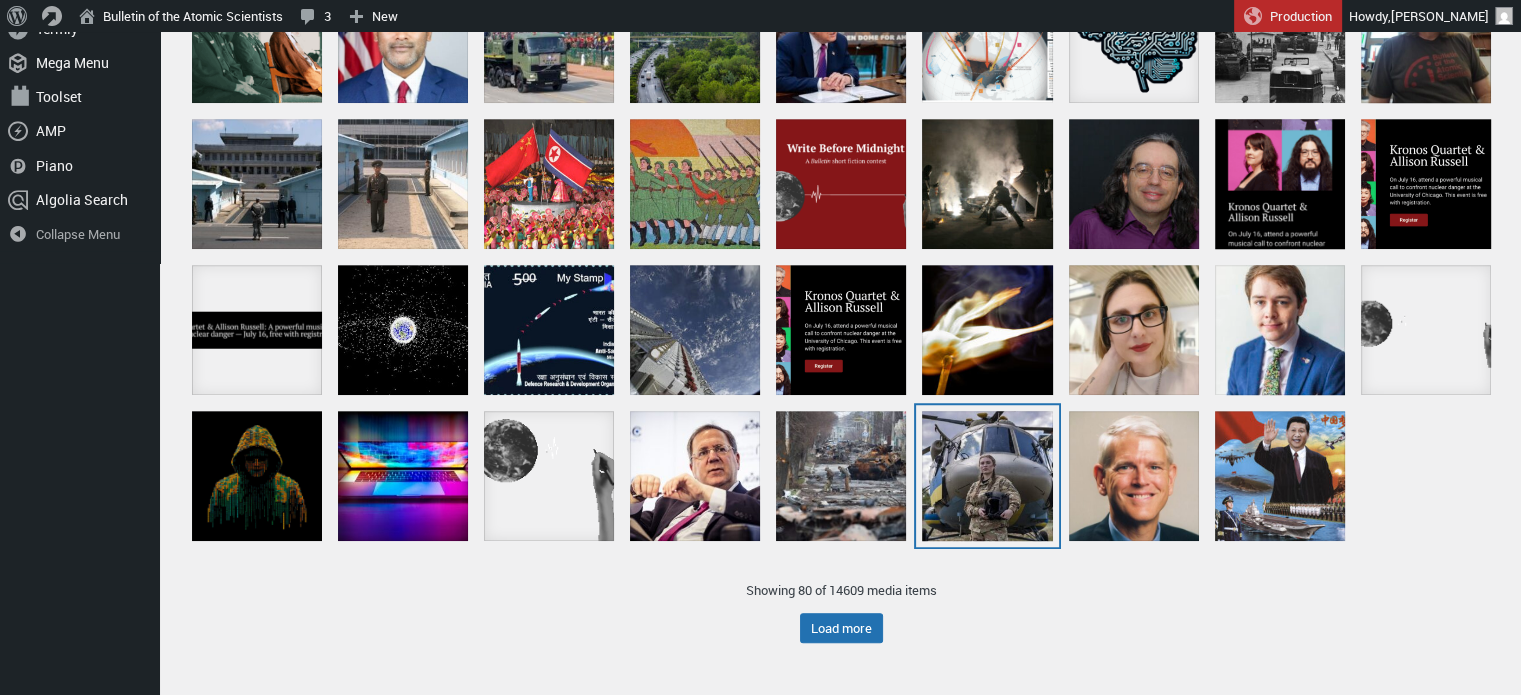 click at bounding box center [987, 476] 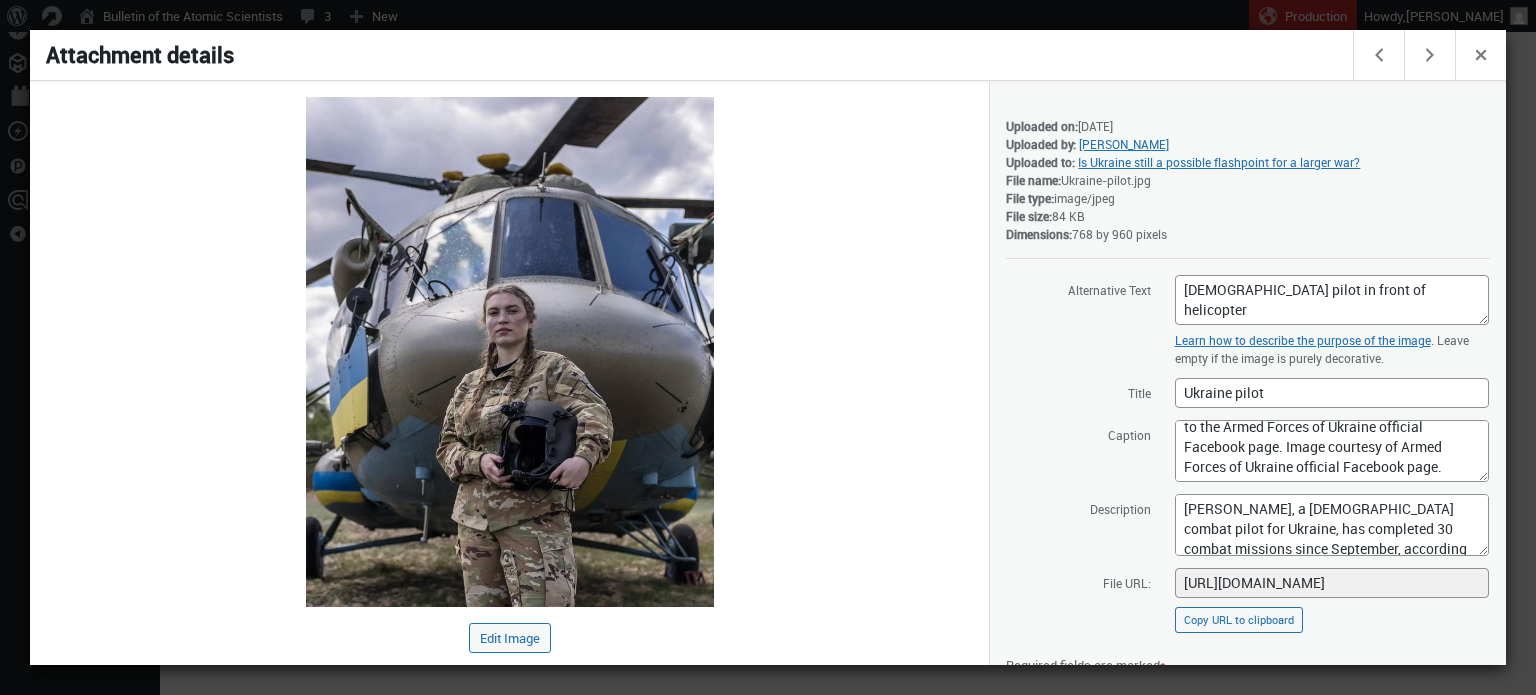 scroll, scrollTop: 84, scrollLeft: 0, axis: vertical 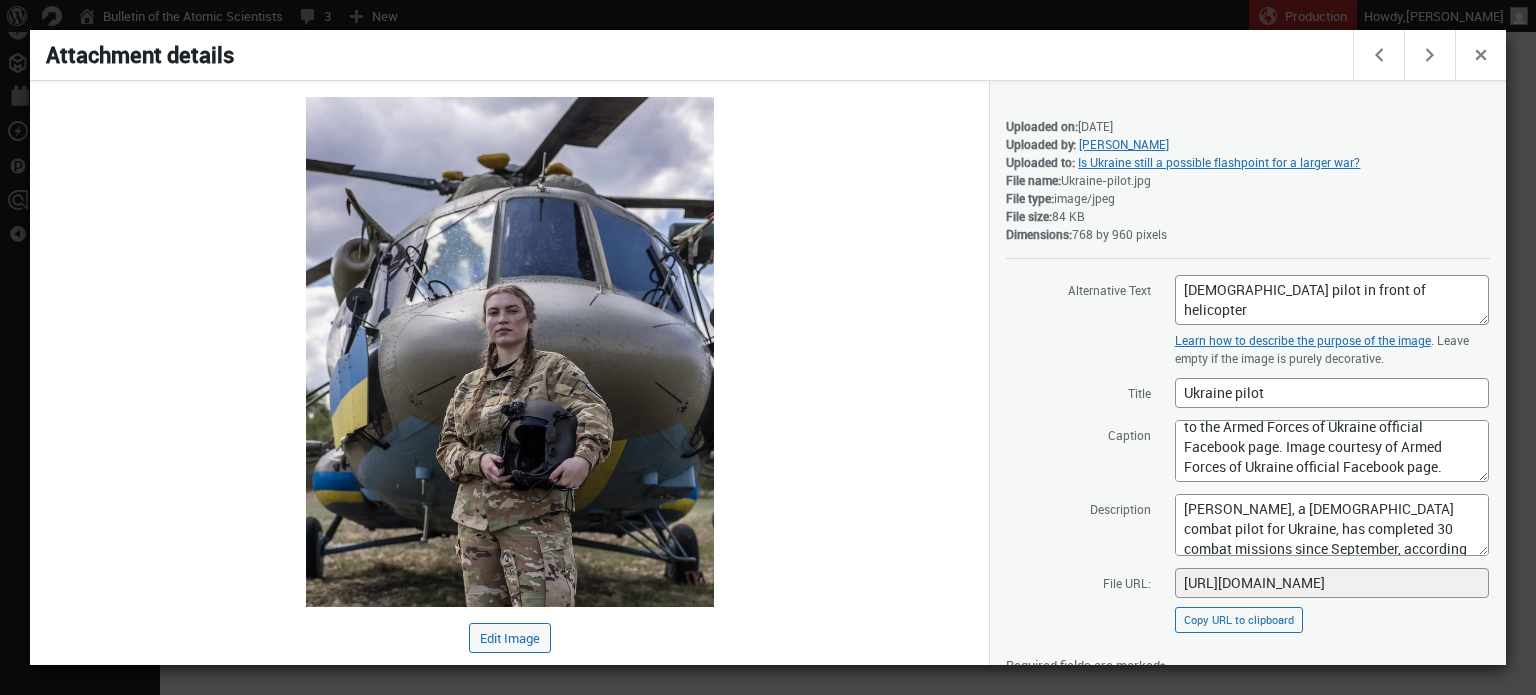 click at bounding box center [768, 347] 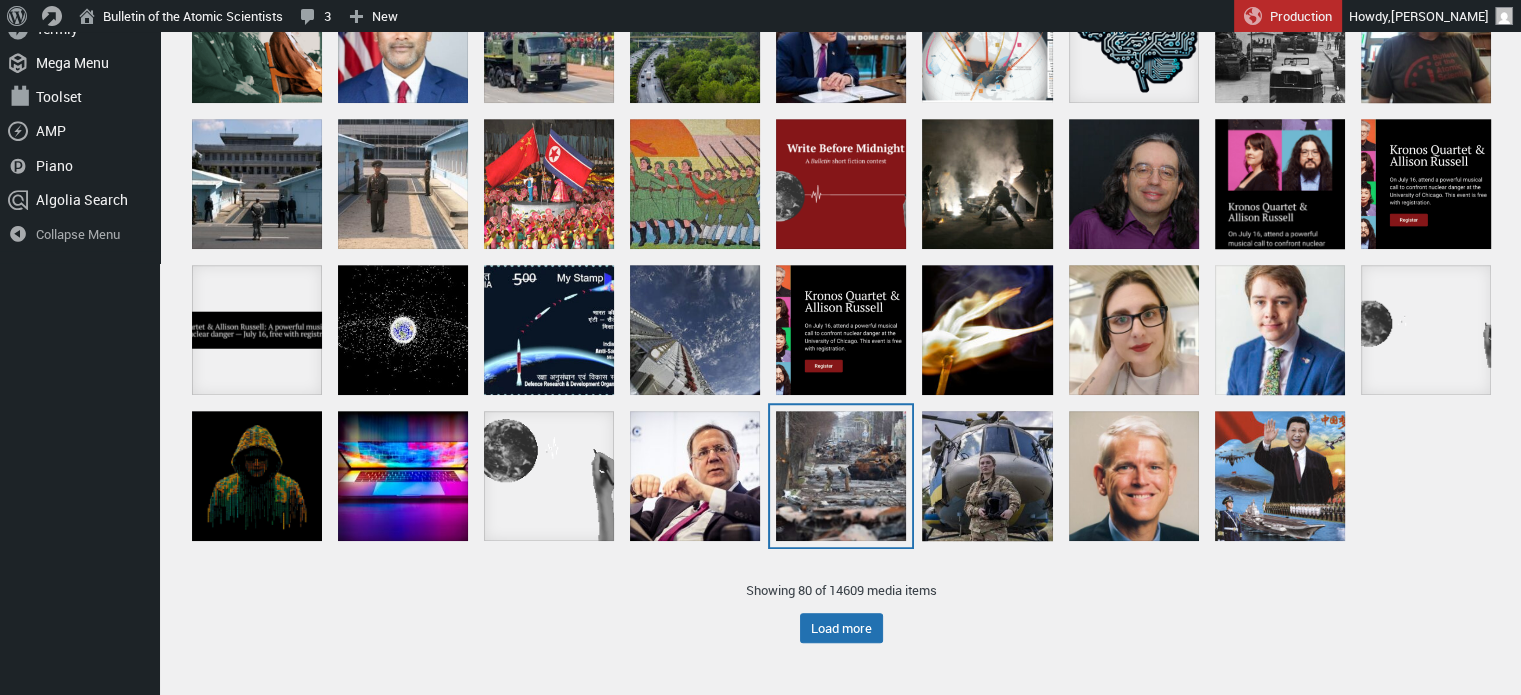 click at bounding box center (841, 476) 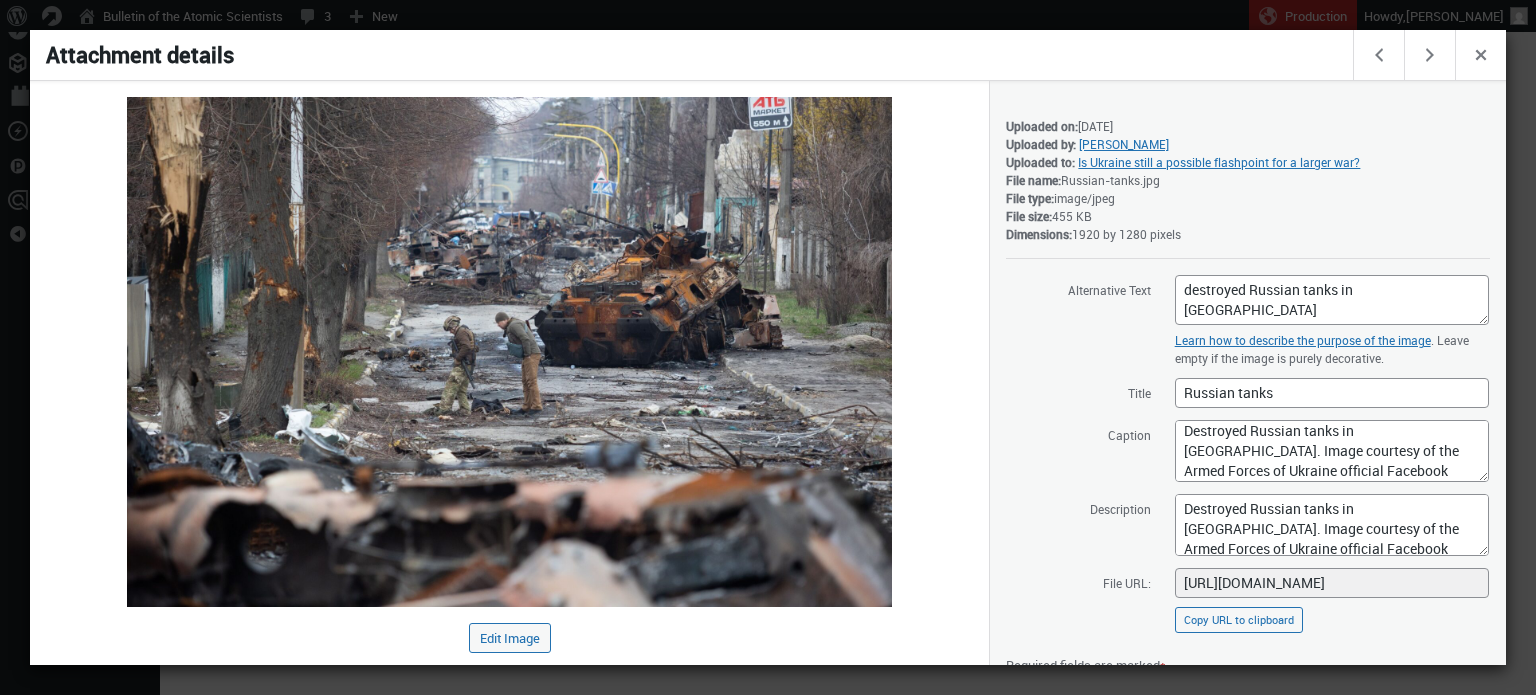 scroll, scrollTop: 7, scrollLeft: 0, axis: vertical 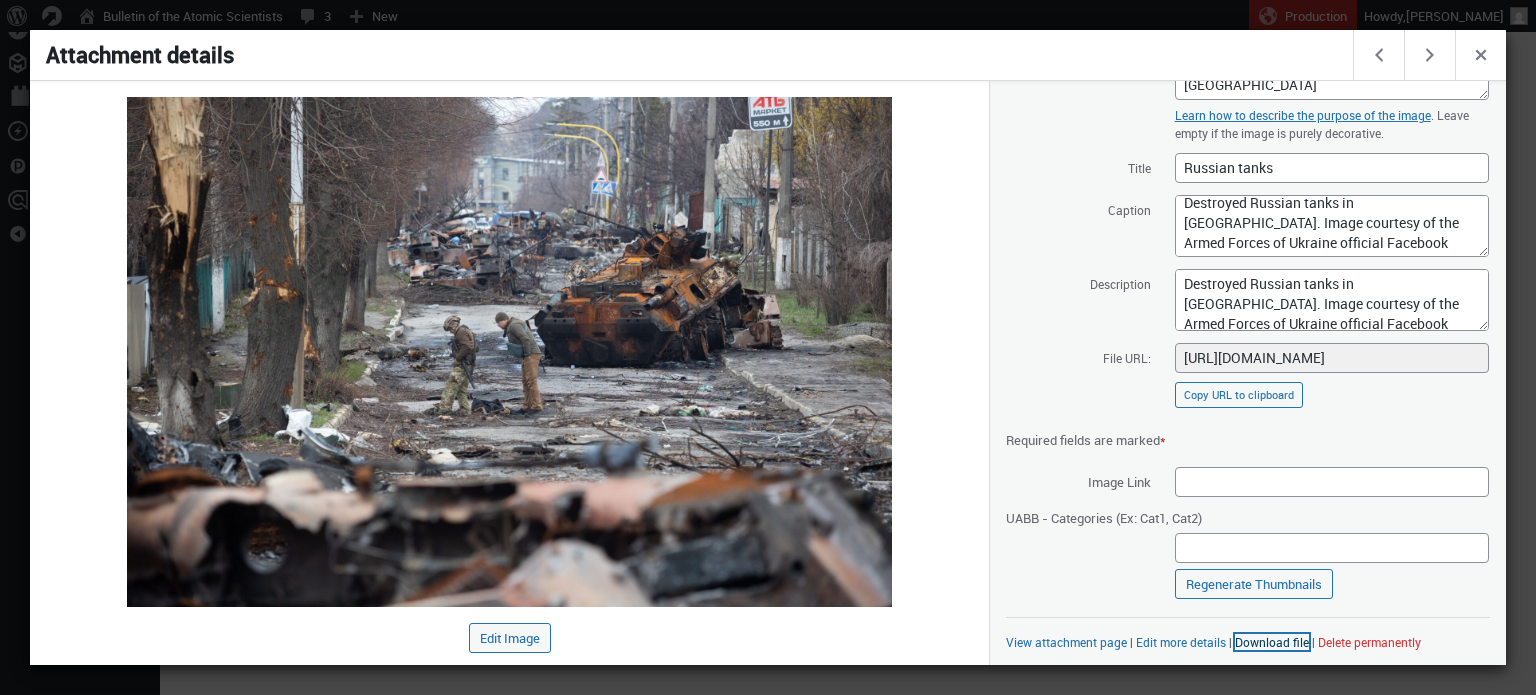 click on "Download file" at bounding box center [1272, 642] 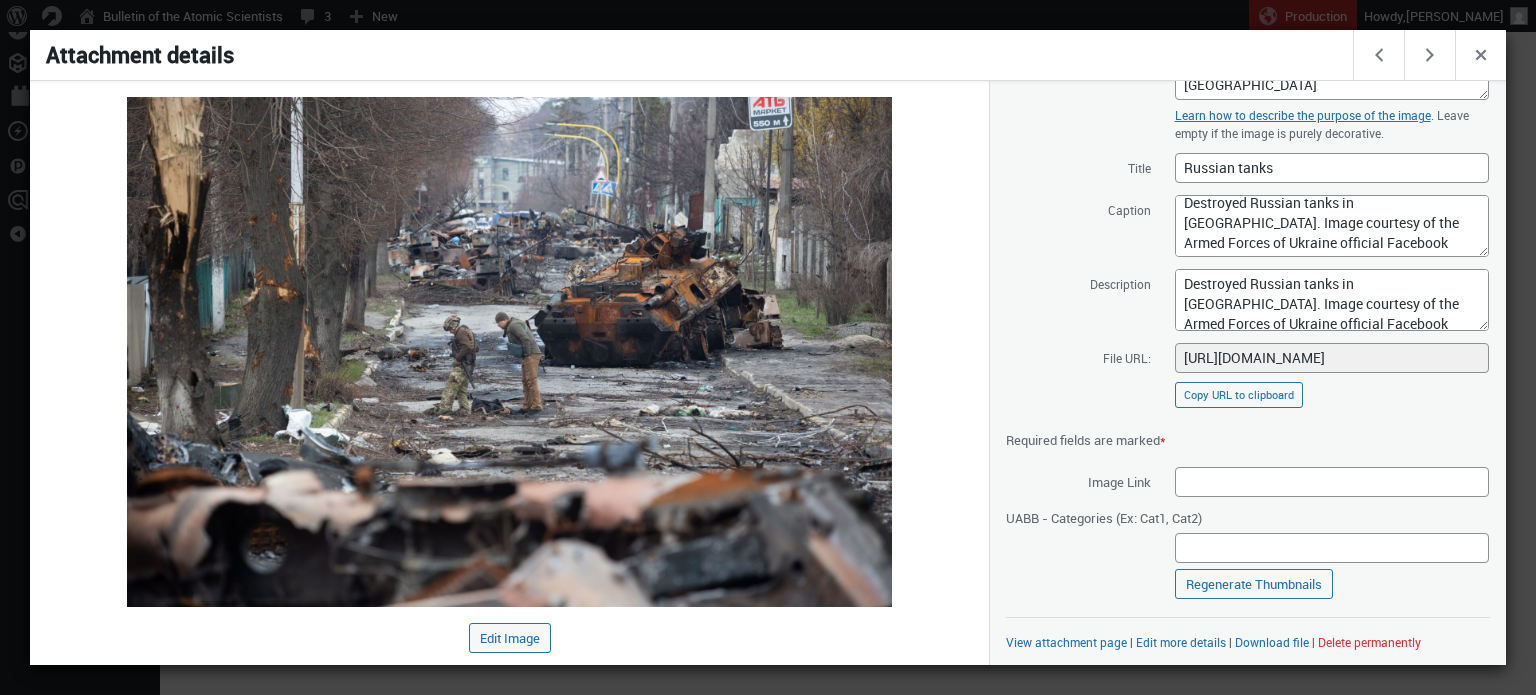 click at bounding box center (768, 347) 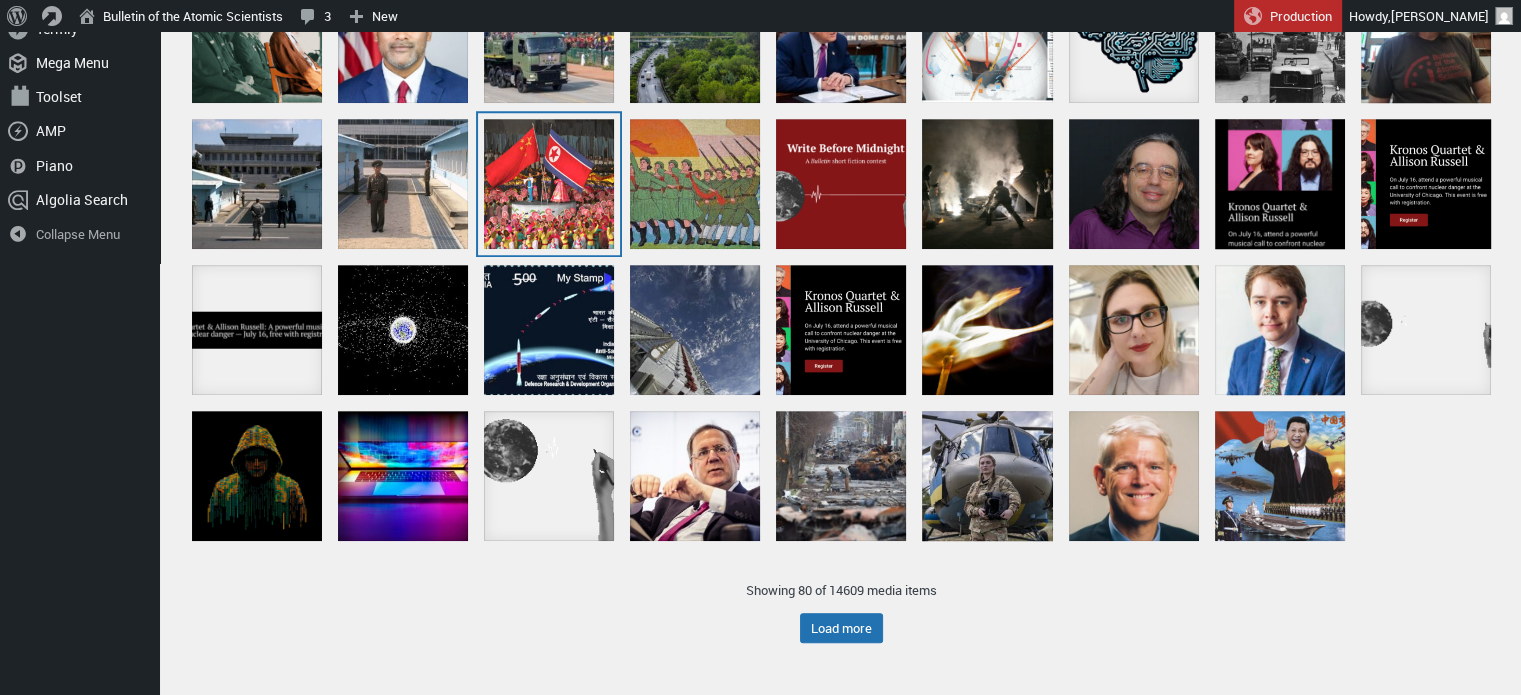 click at bounding box center (549, 184) 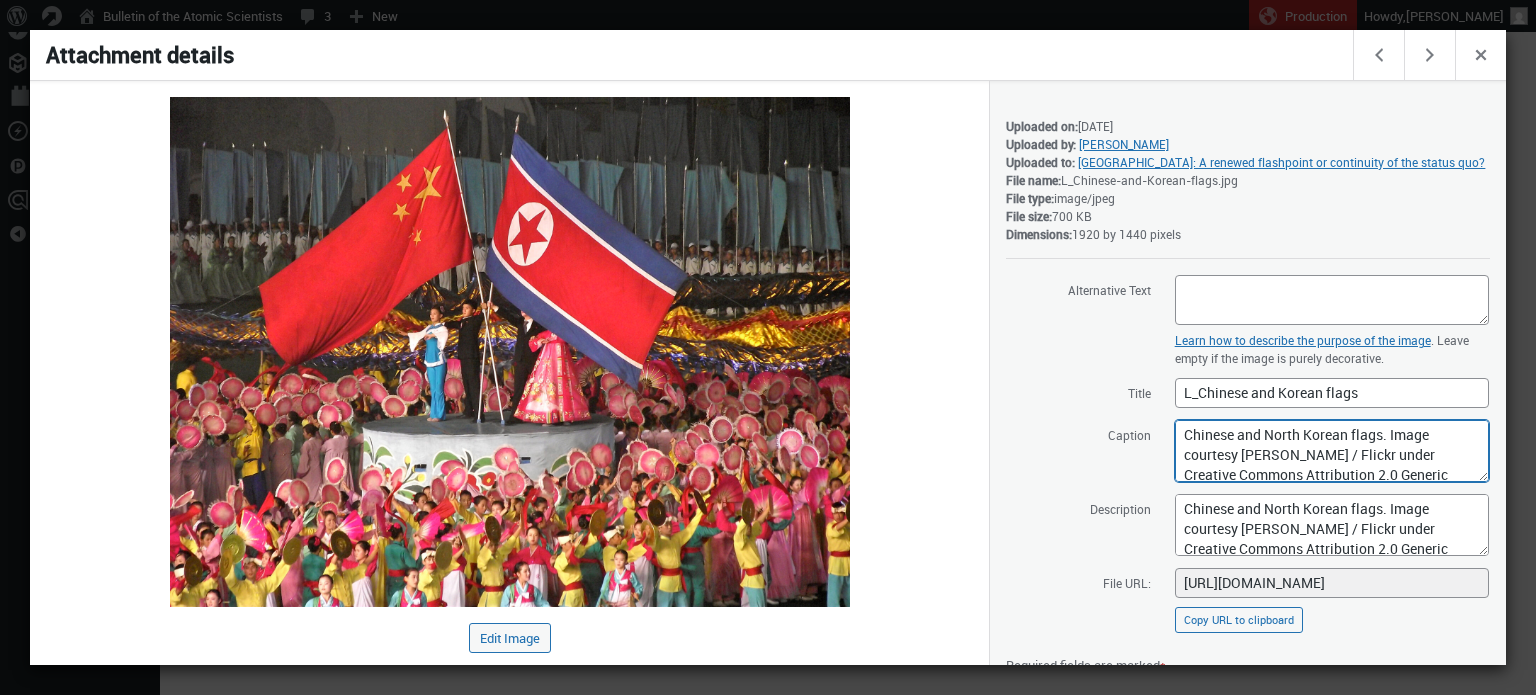 drag, startPoint x: 1176, startPoint y: 436, endPoint x: 1373, endPoint y: 431, distance: 197.06345 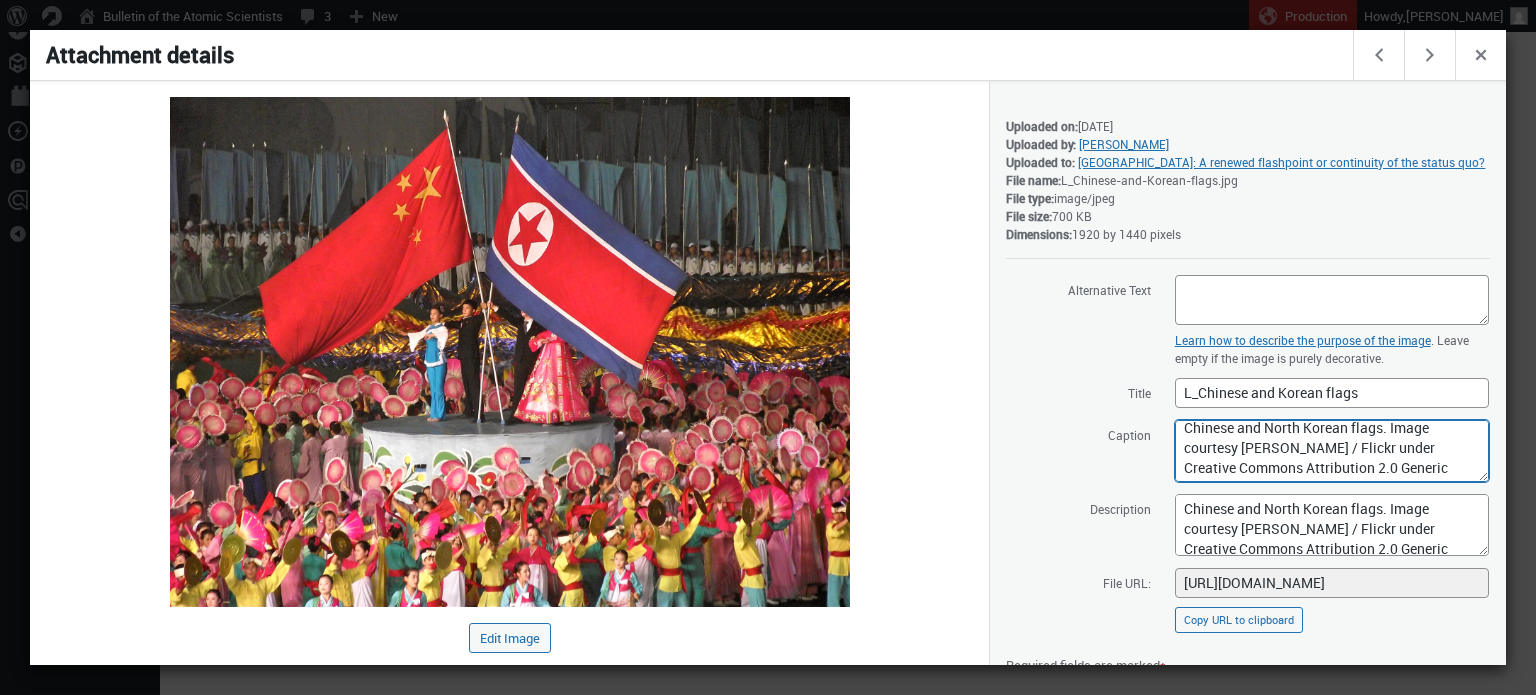 drag, startPoint x: 1380, startPoint y: 433, endPoint x: 1460, endPoint y: 498, distance: 103.077644 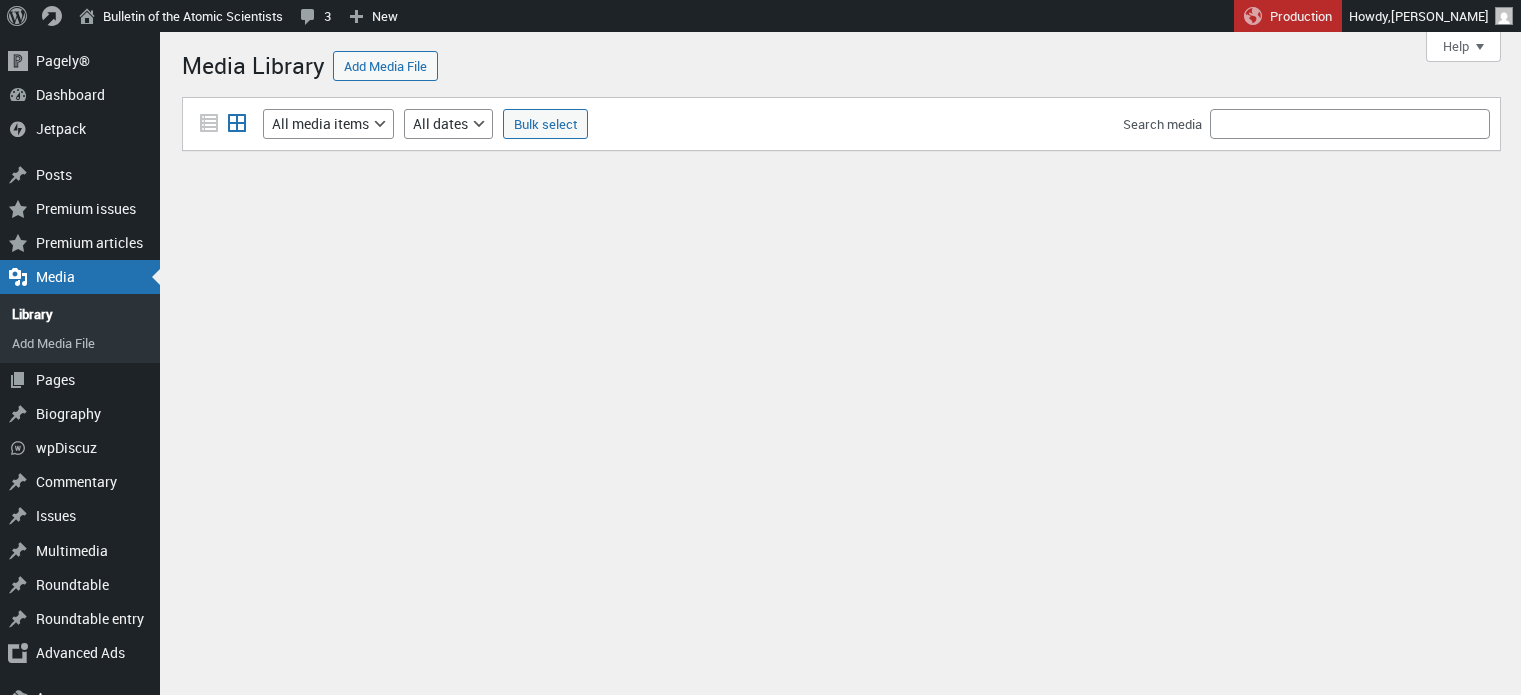 scroll, scrollTop: 506, scrollLeft: 0, axis: vertical 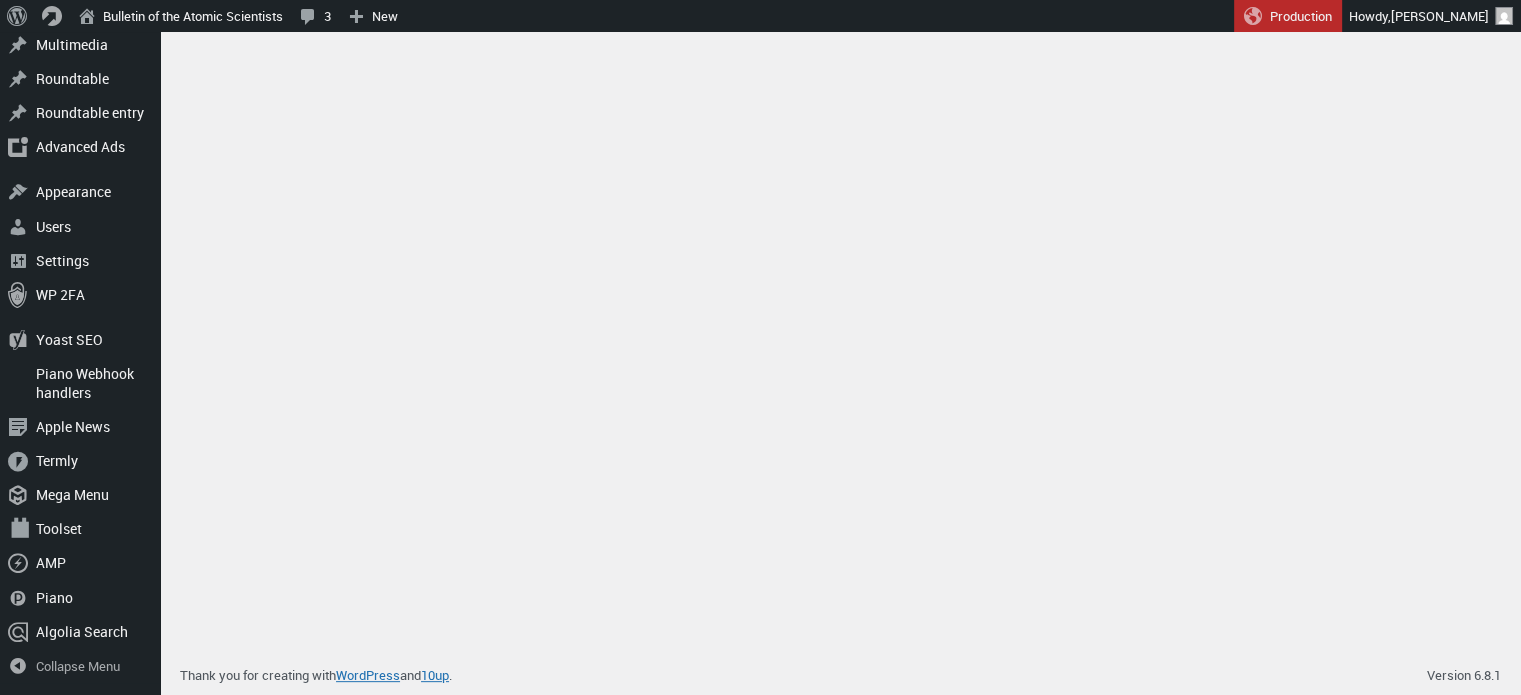 click on "Menu About WordPress About WordPress Get Involved WordPress.org Documentation Learn WordPress Support Feedback About 10up About 10up Bulletin of the Atomic Scientists Visit Site 3 3 Comments in moderation New Posts Media Pages Premium issue Premium article Template Biography Commentary Doomsday Clock Issue Multimedia Roundtable Roundtable entry Landing Article User Production Howdy,  Avery Restrepo Avery Restrepo arestrepo@thebulletin.org Edit Profile Log Out" at bounding box center [760, 16] 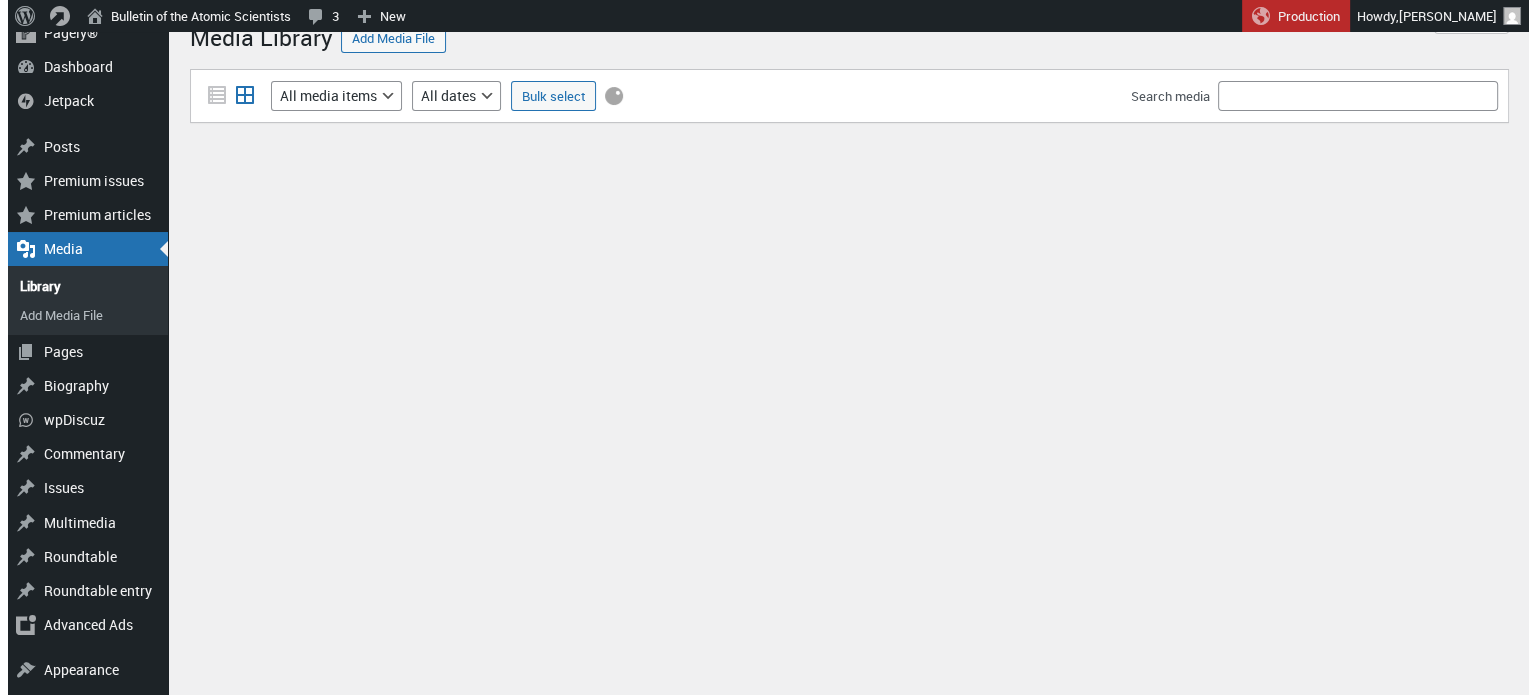 scroll, scrollTop: 0, scrollLeft: 0, axis: both 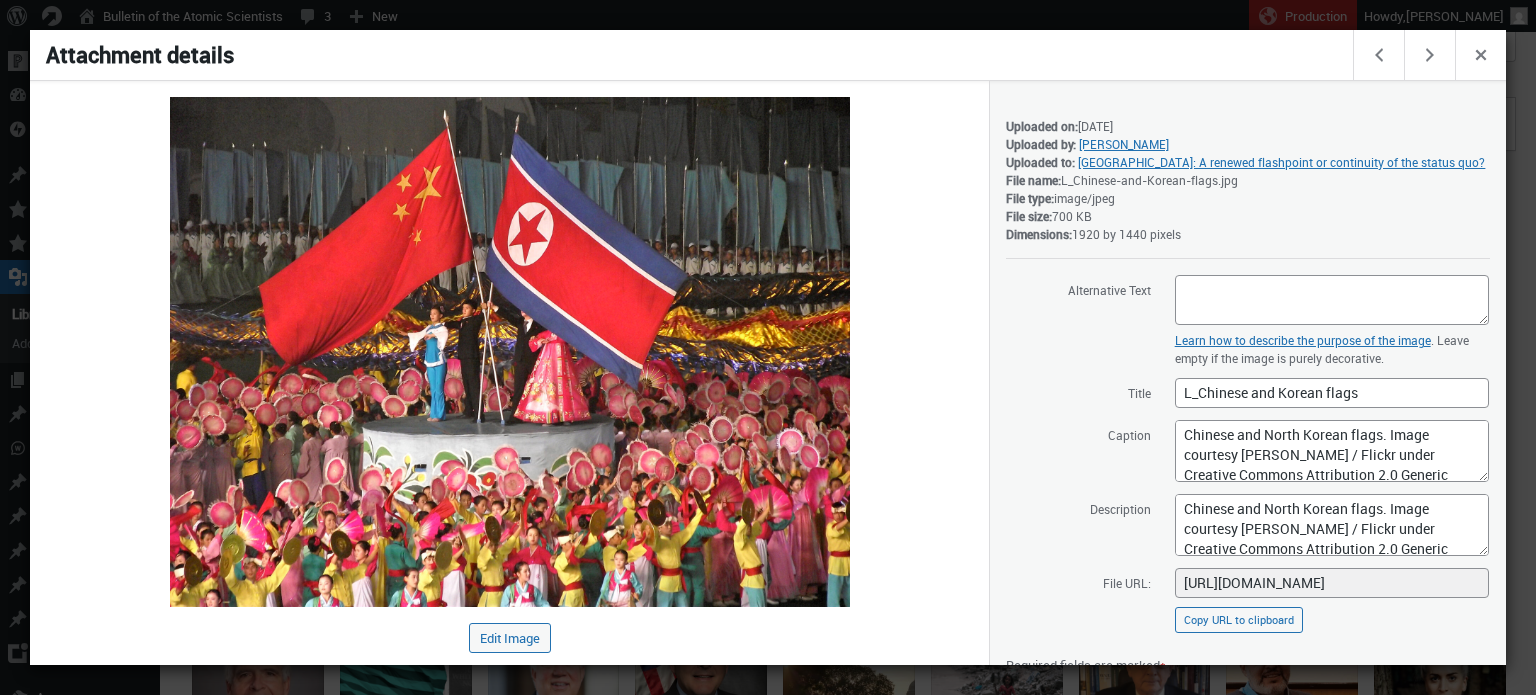 click at bounding box center (768, 347) 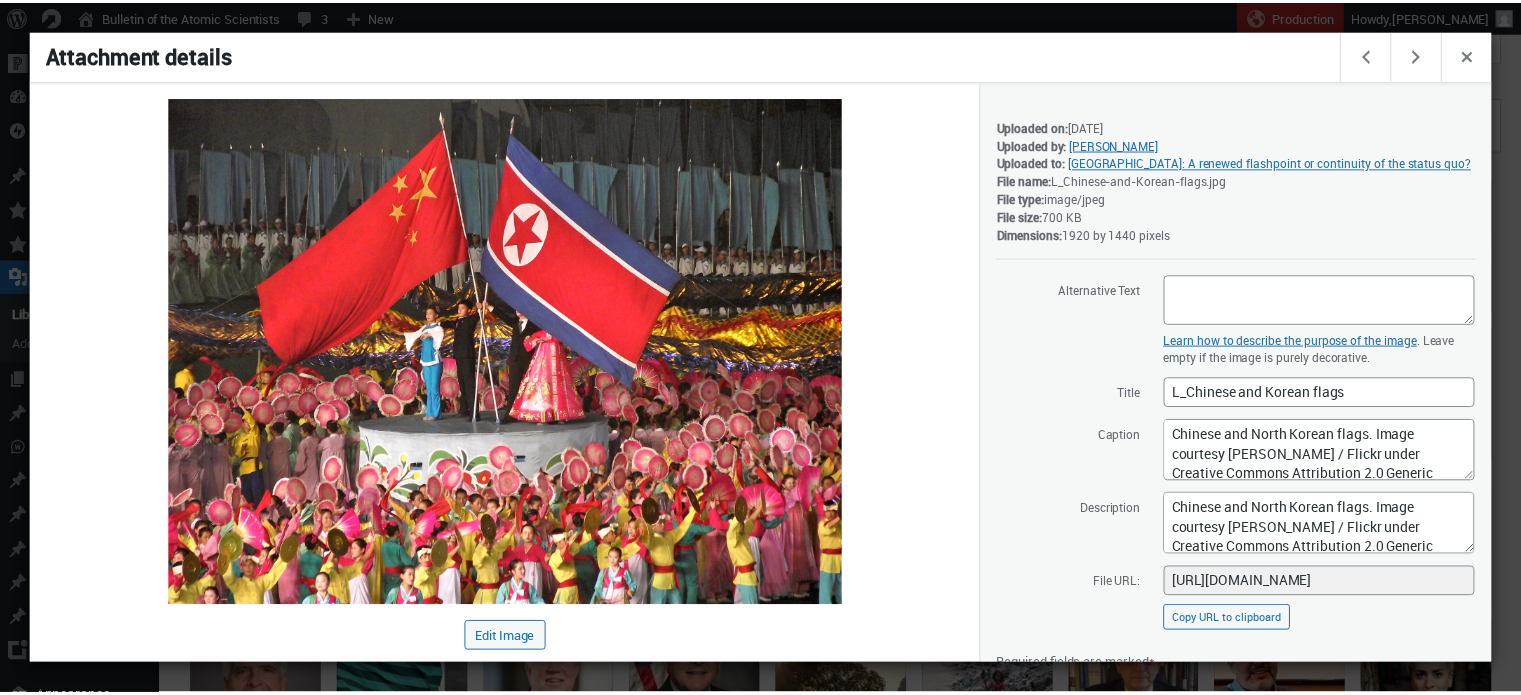scroll, scrollTop: 757, scrollLeft: 0, axis: vertical 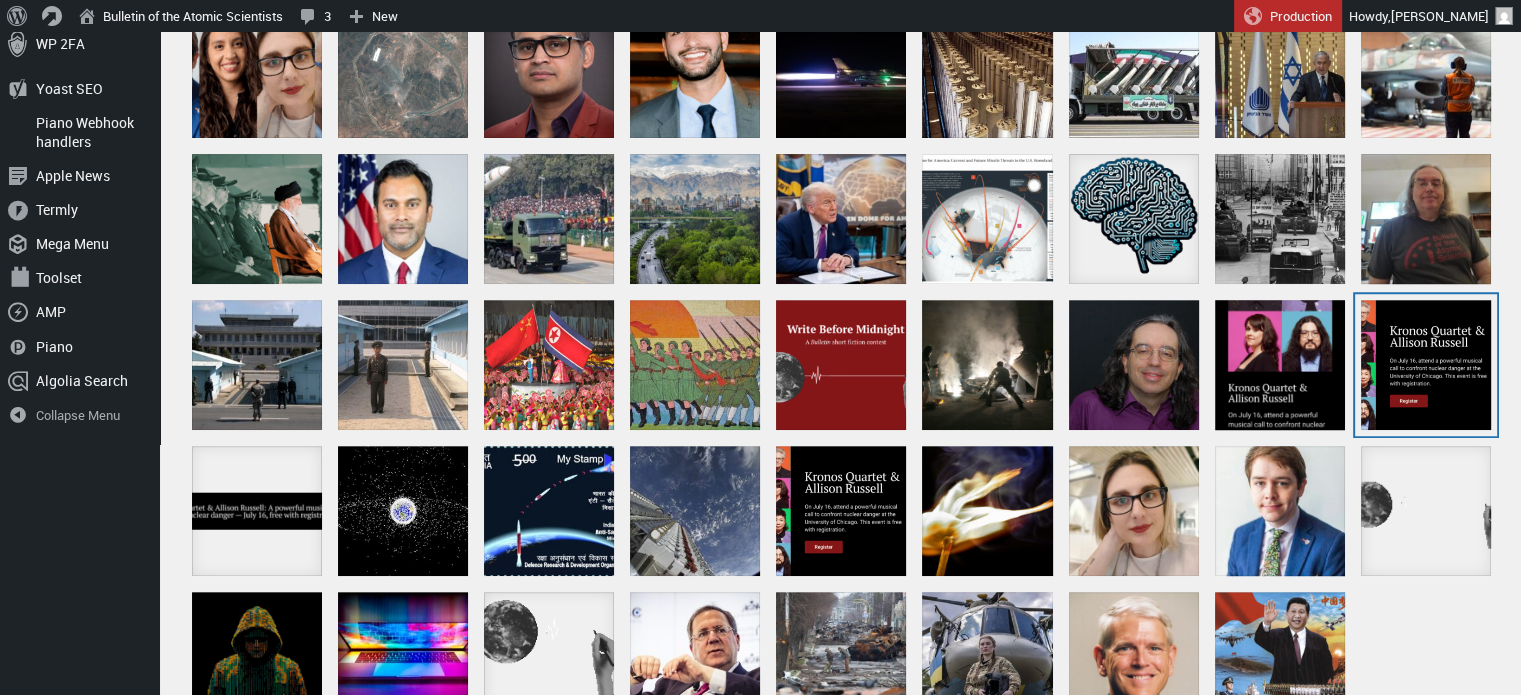 drag, startPoint x: 798, startPoint y: 263, endPoint x: 1498, endPoint y: 306, distance: 701.31946 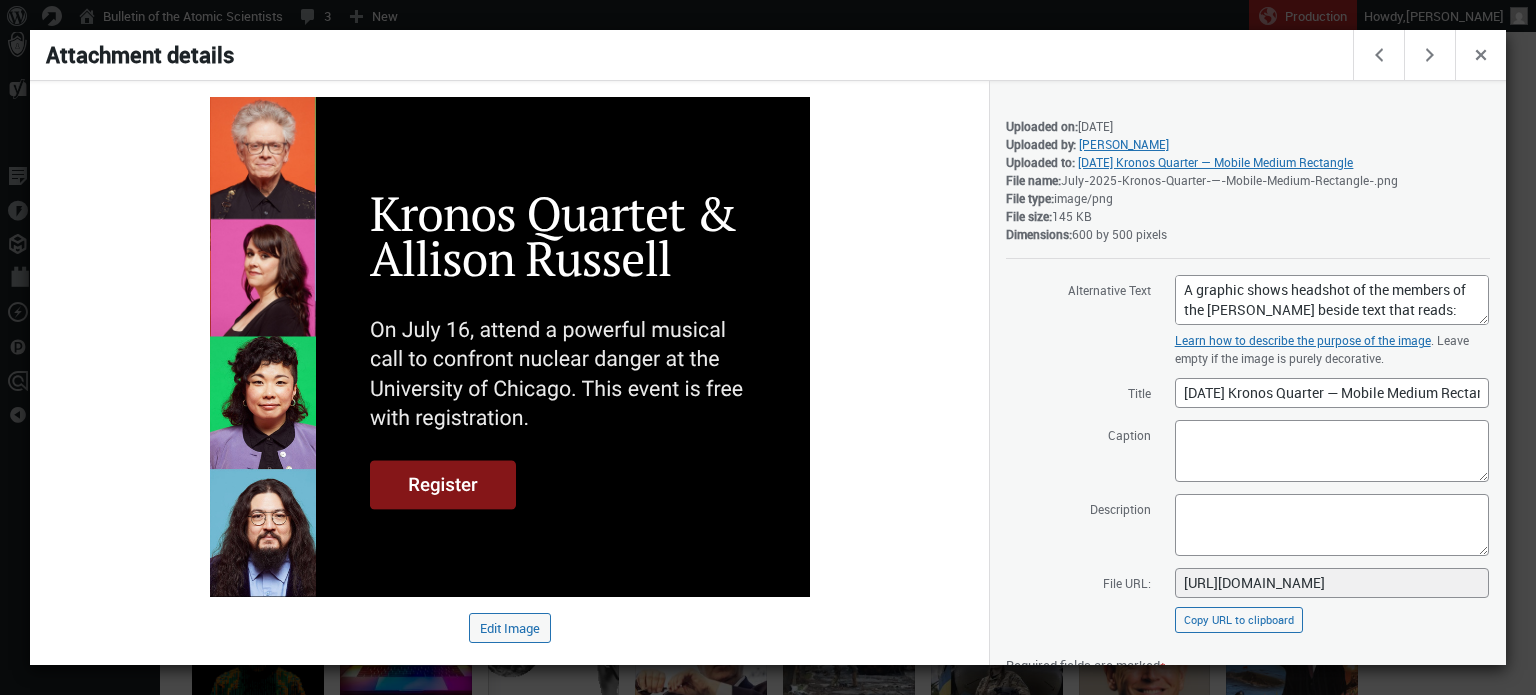 click at bounding box center (768, 347) 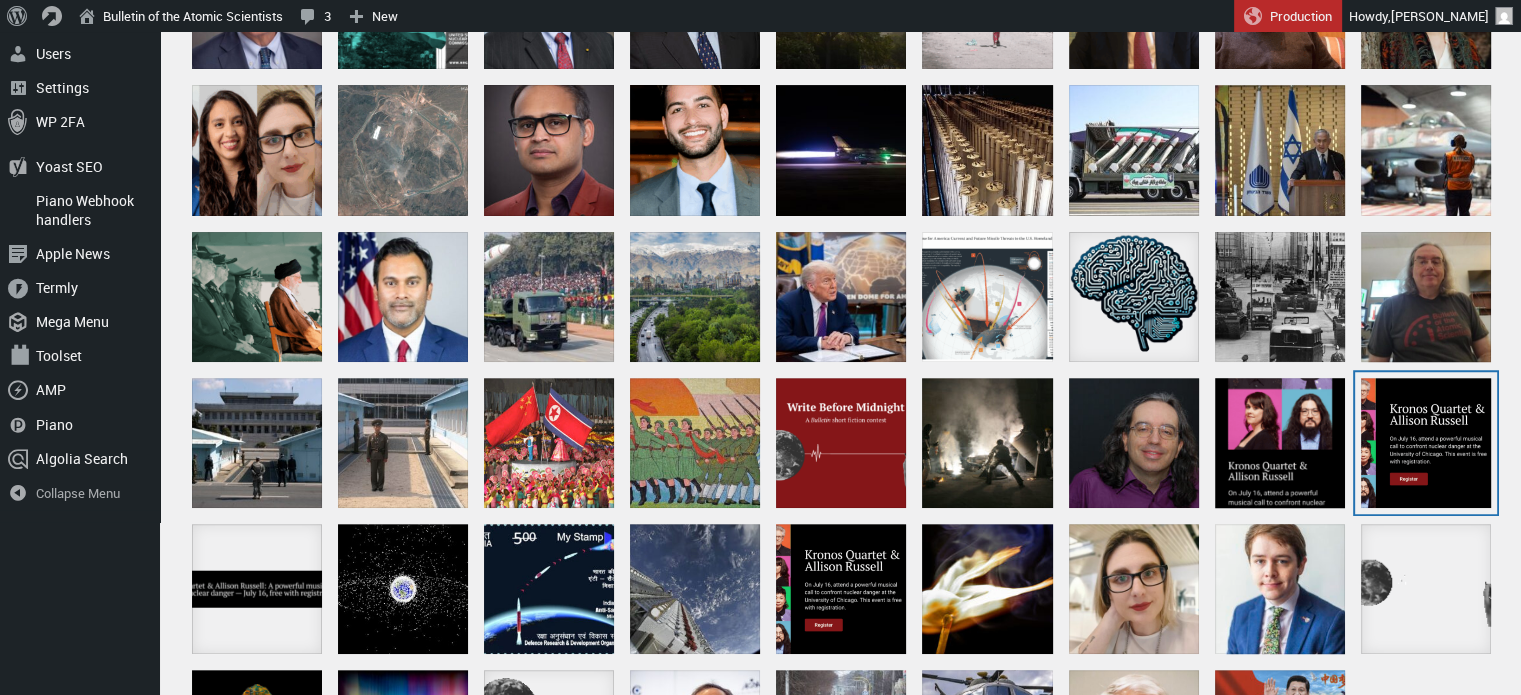 scroll, scrollTop: 657, scrollLeft: 0, axis: vertical 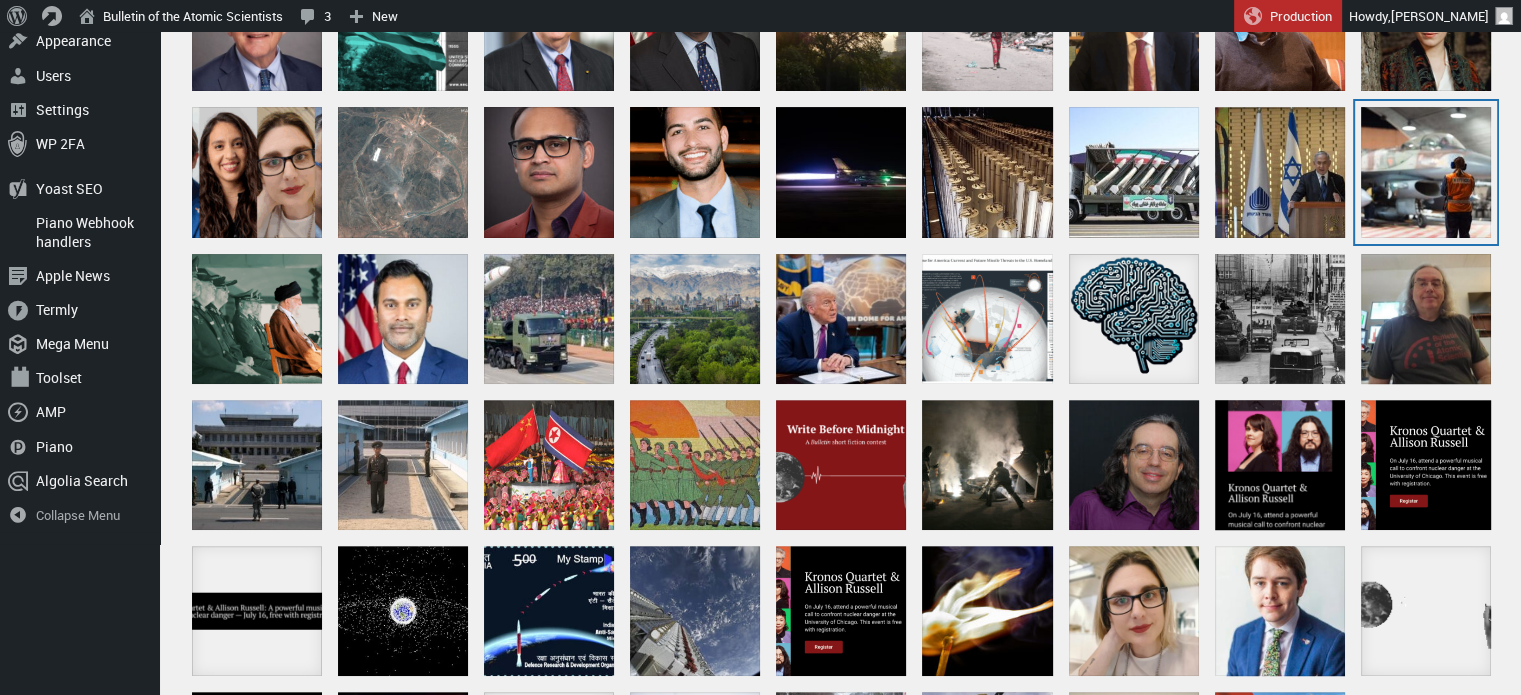 click at bounding box center (1426, 172) 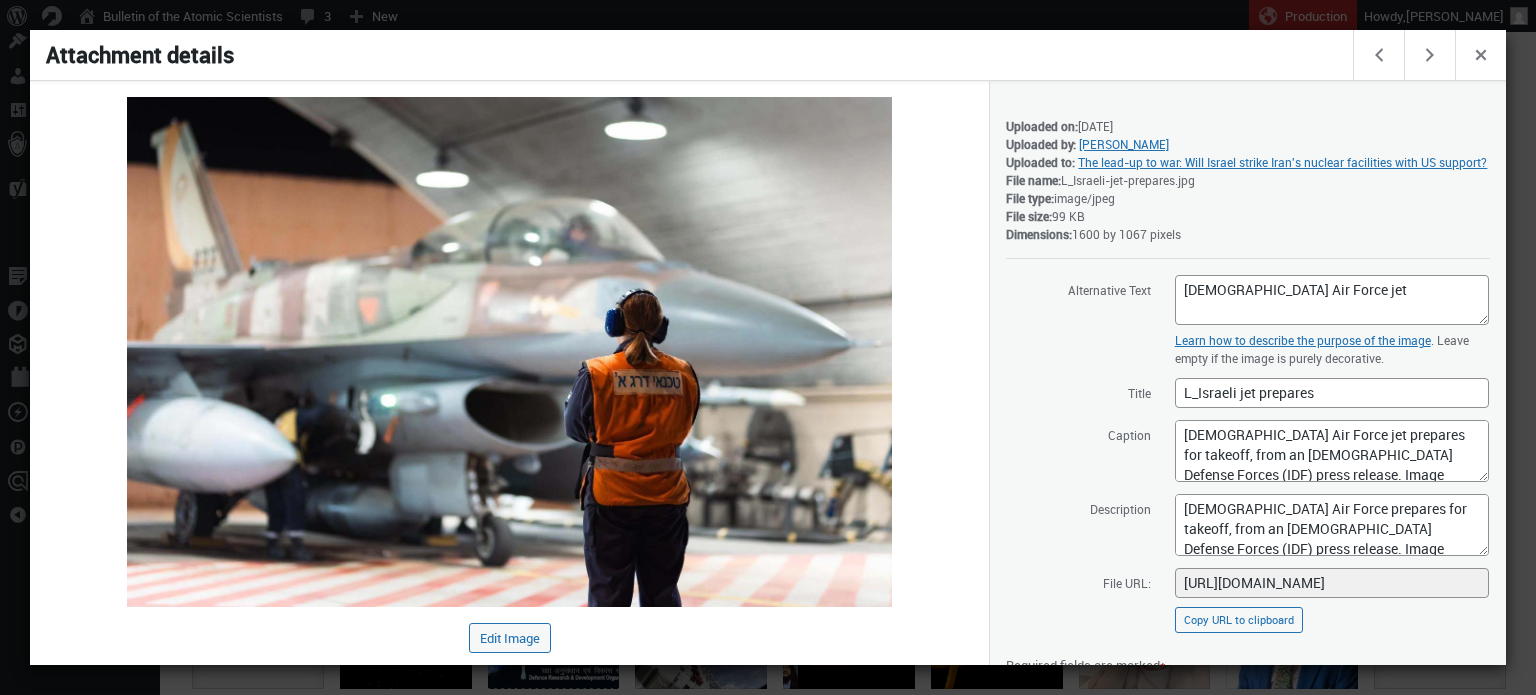 click at bounding box center (768, 347) 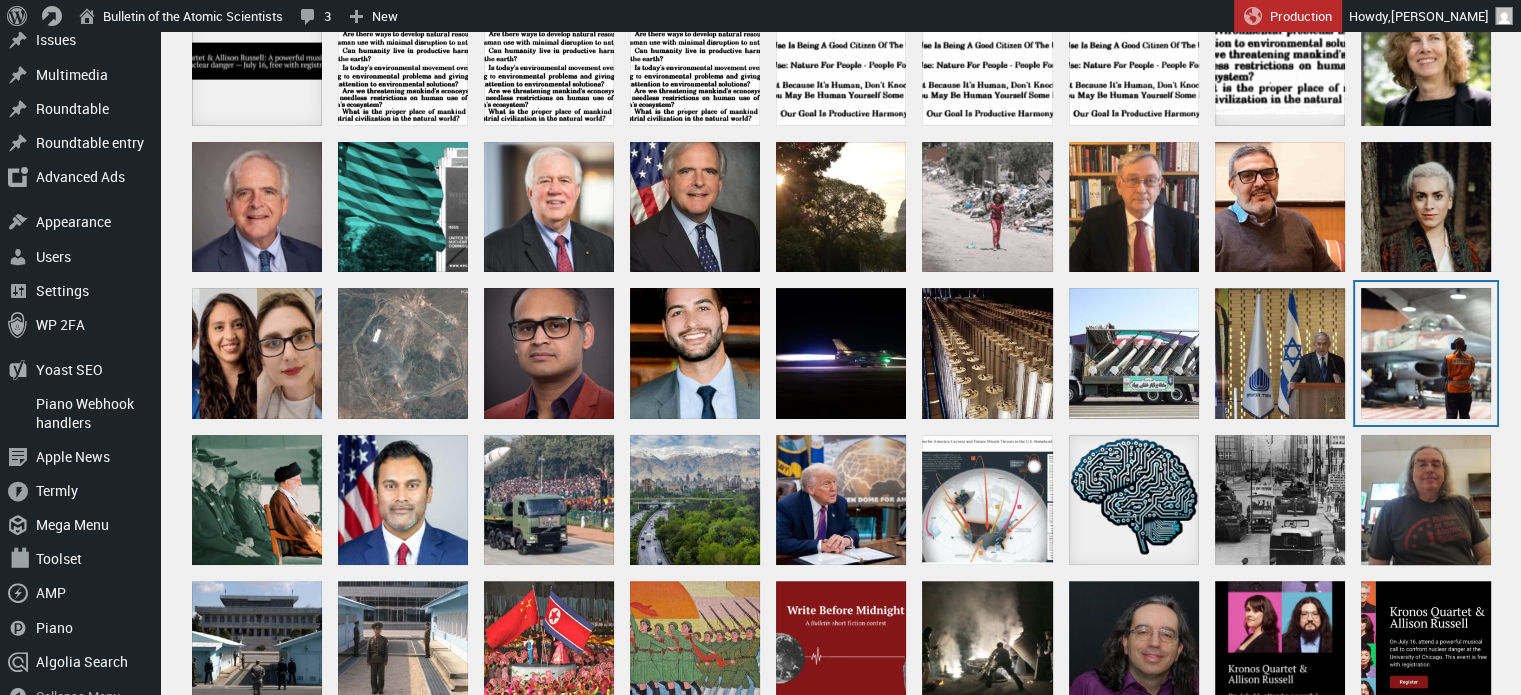 scroll, scrollTop: 457, scrollLeft: 0, axis: vertical 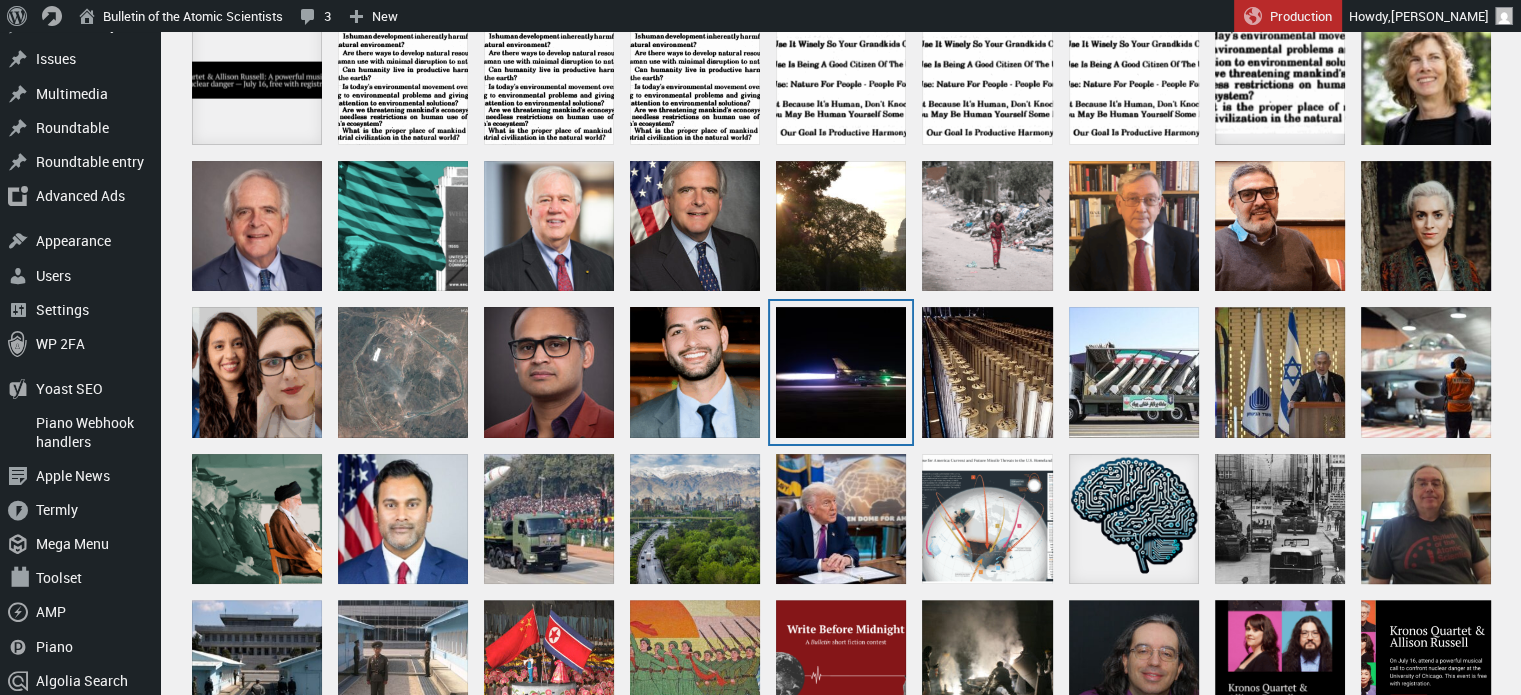 click at bounding box center (841, 372) 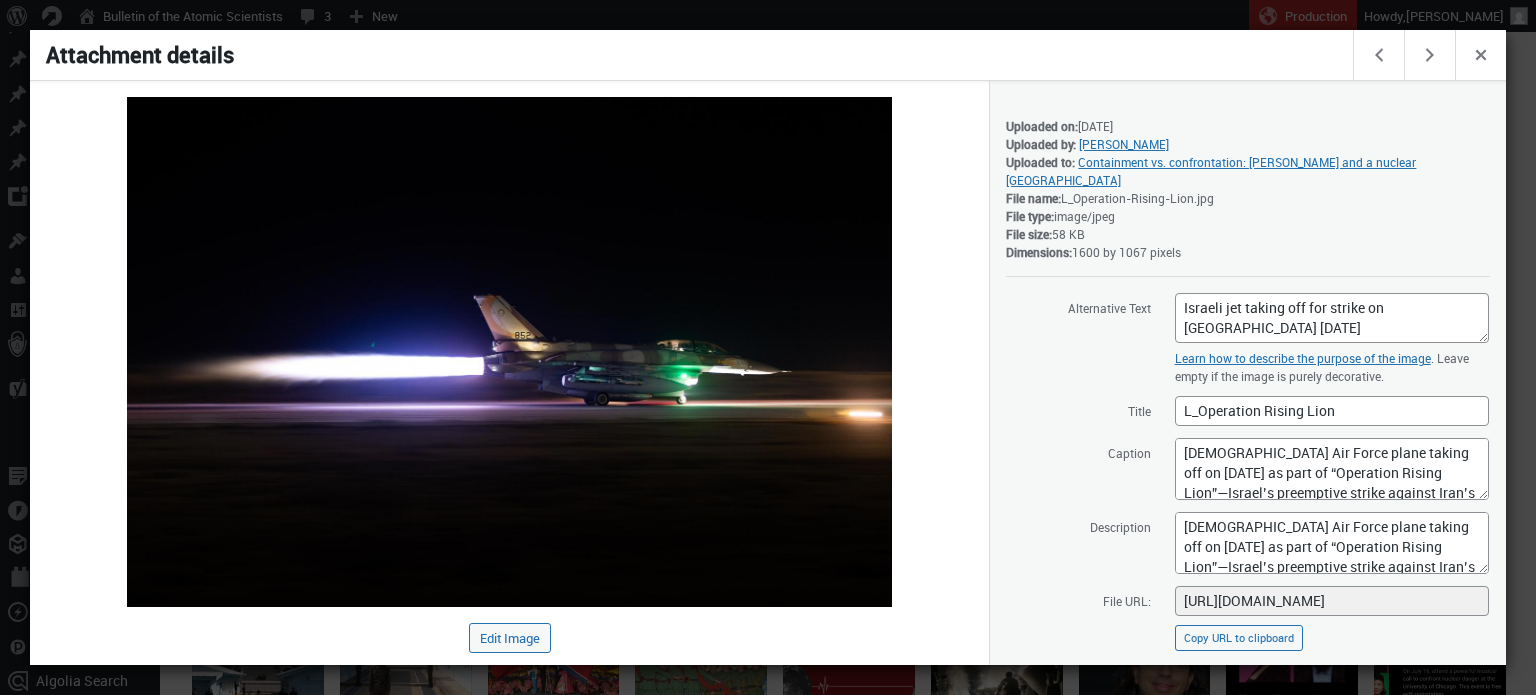 click at bounding box center [768, 347] 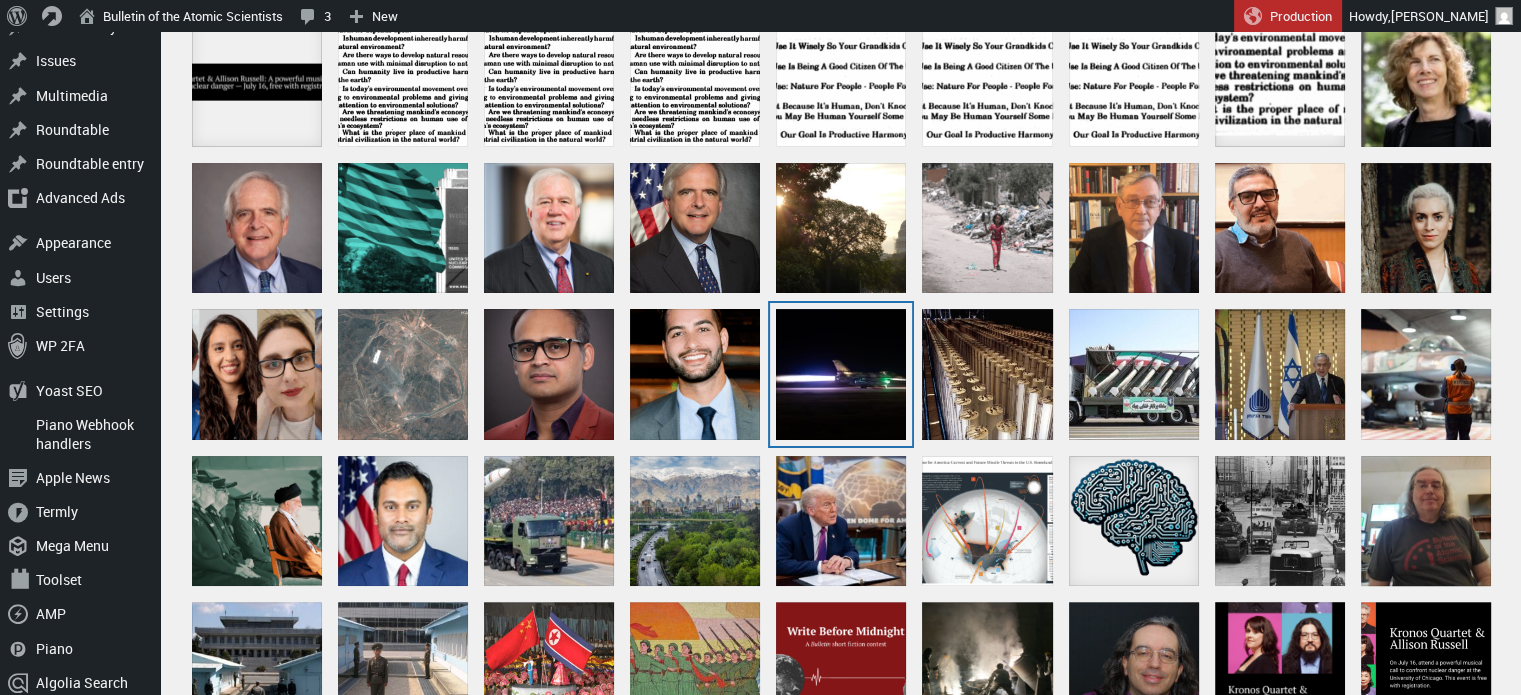 scroll, scrollTop: 457, scrollLeft: 0, axis: vertical 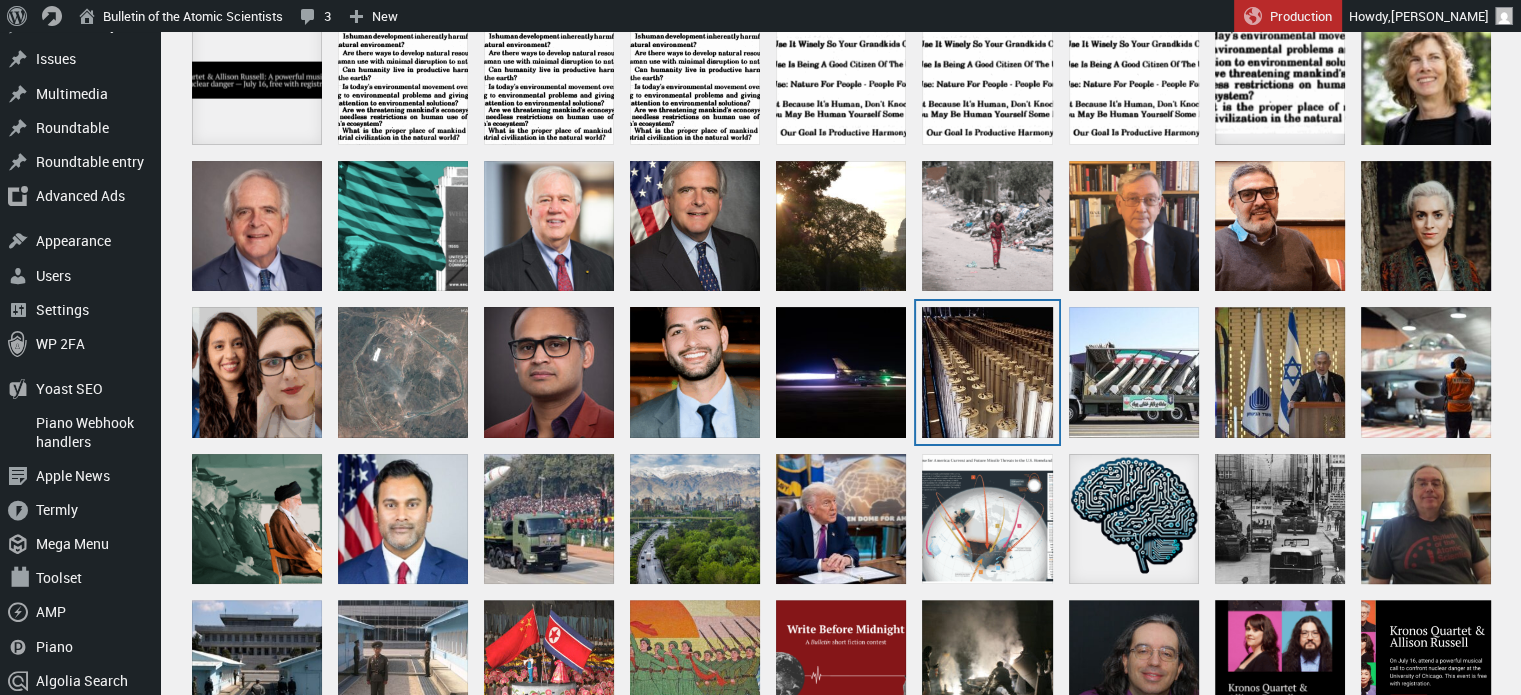 click at bounding box center [987, 372] 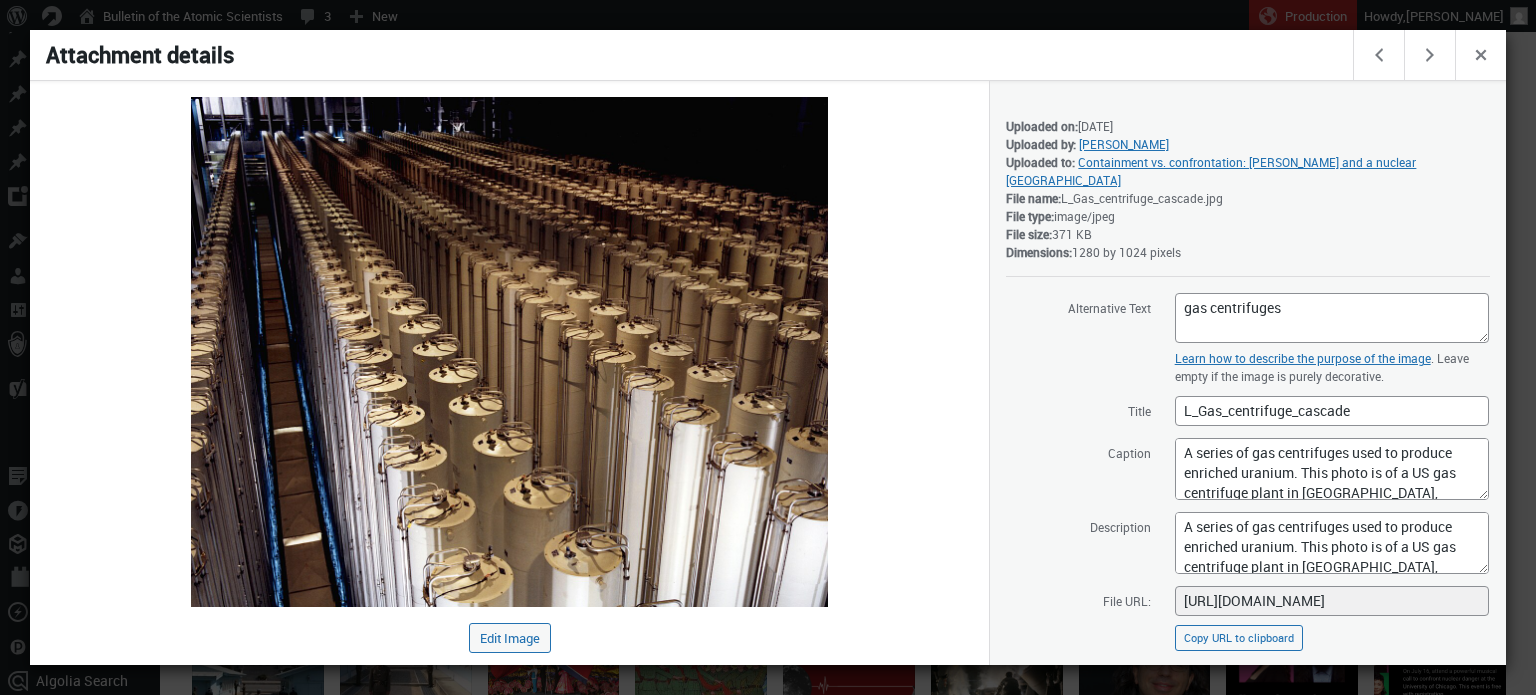 click on "Attachment details" at bounding box center (693, 55) 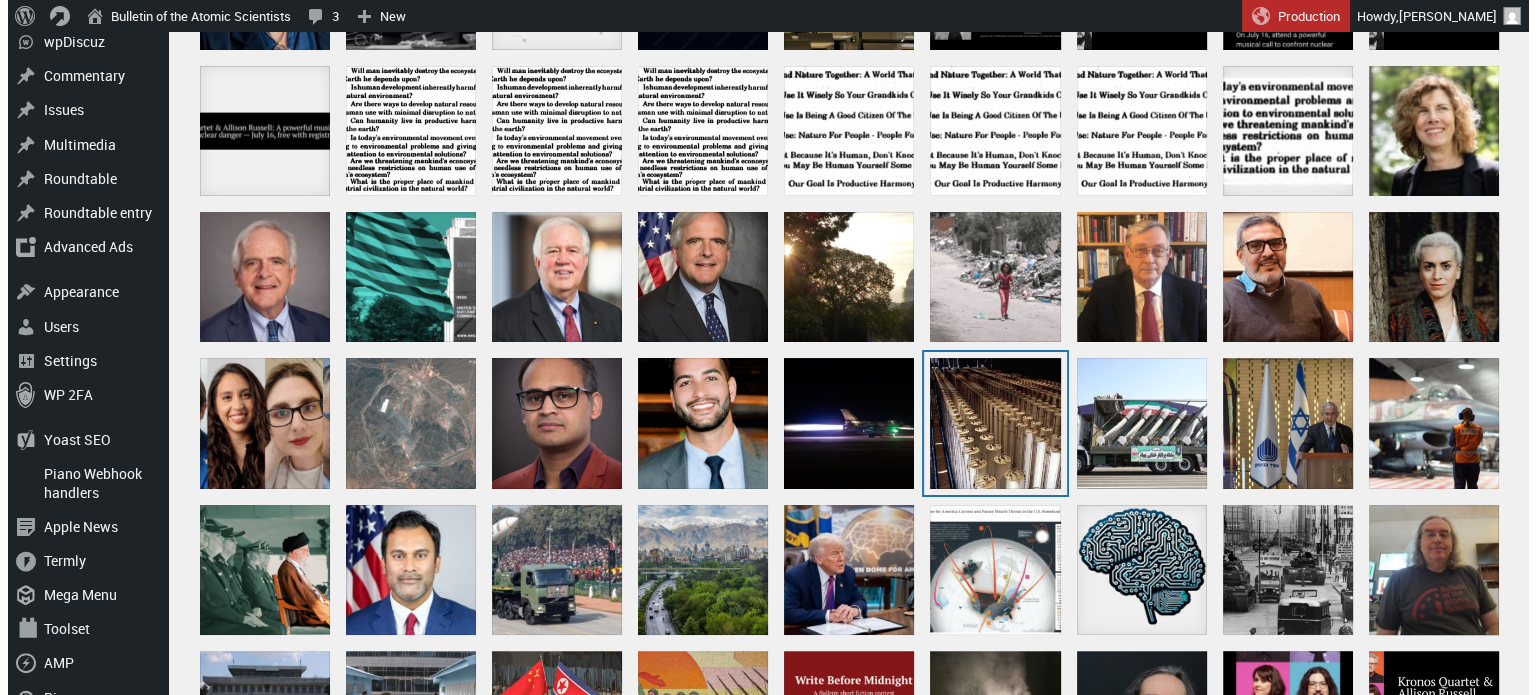 scroll, scrollTop: 357, scrollLeft: 0, axis: vertical 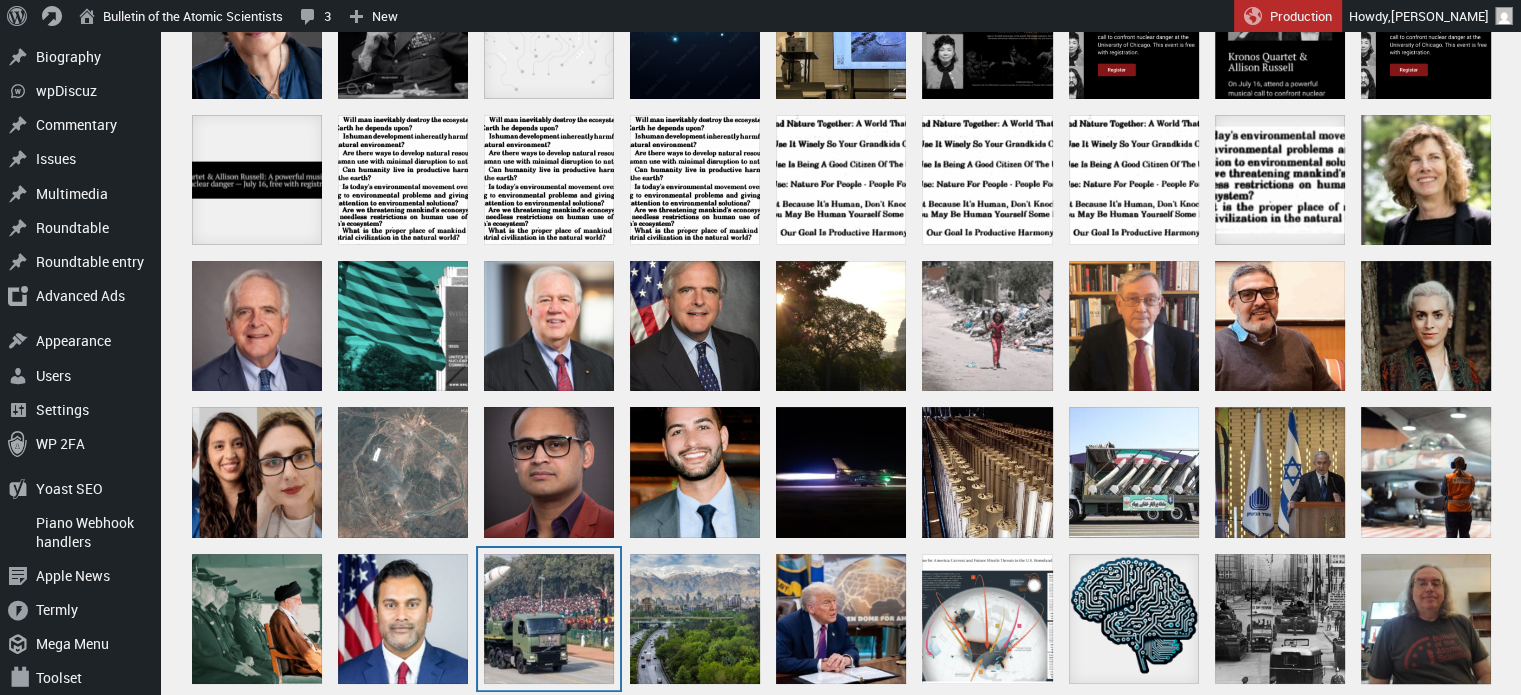 click at bounding box center [549, 619] 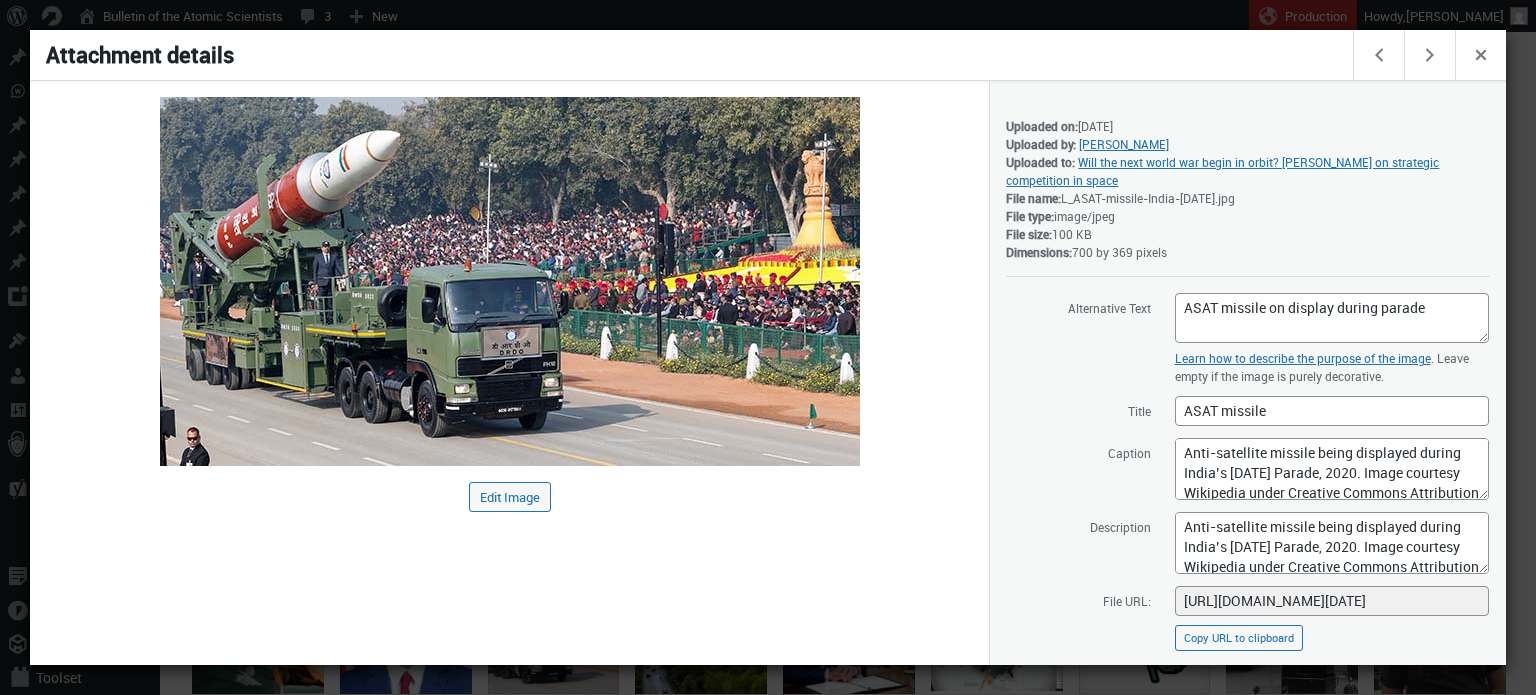 scroll, scrollTop: 243, scrollLeft: 0, axis: vertical 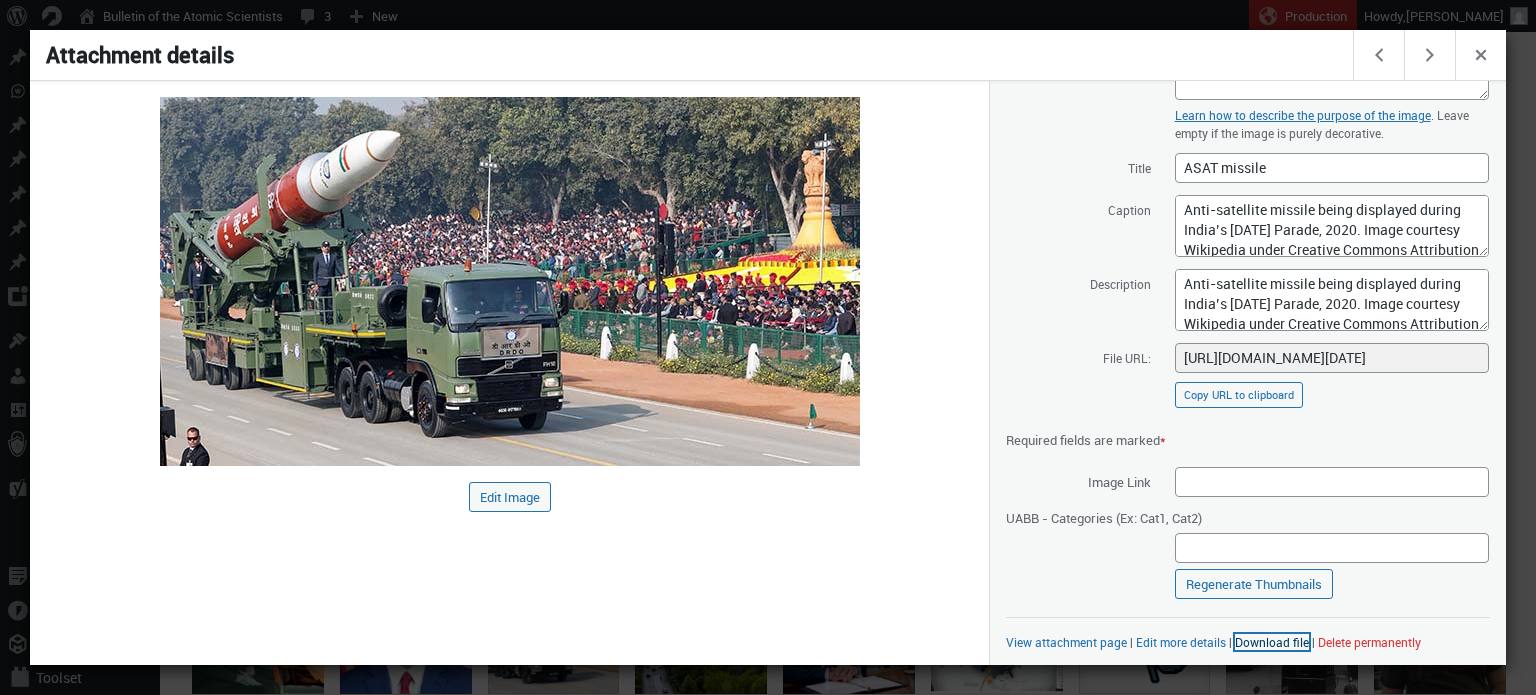 click on "Download file" at bounding box center (1272, 642) 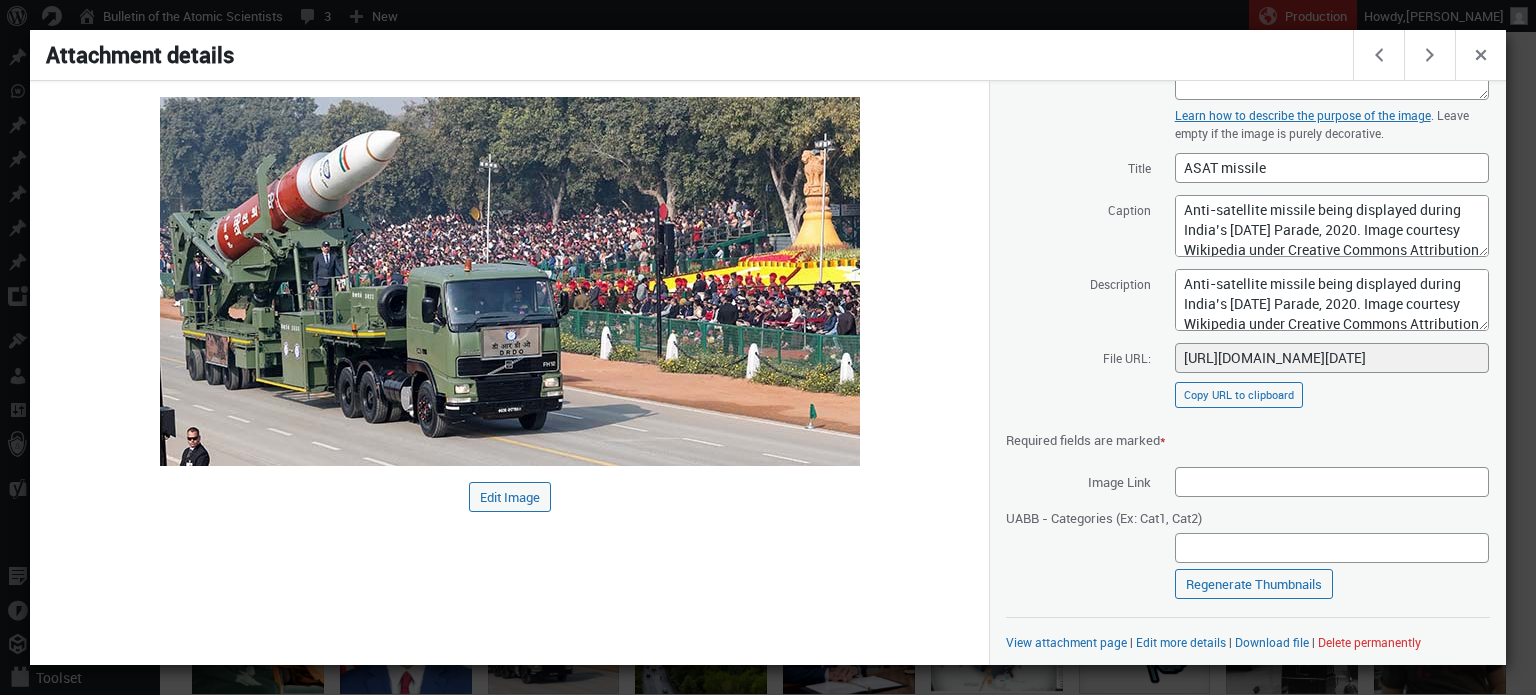 click on "Caption
Anti-satellite missile being displayed during India’s Republic Day Parade, 2020. Image courtesy Wikipedia under Creative Commons Attribution 2.0 Generic license." at bounding box center (1248, 226) 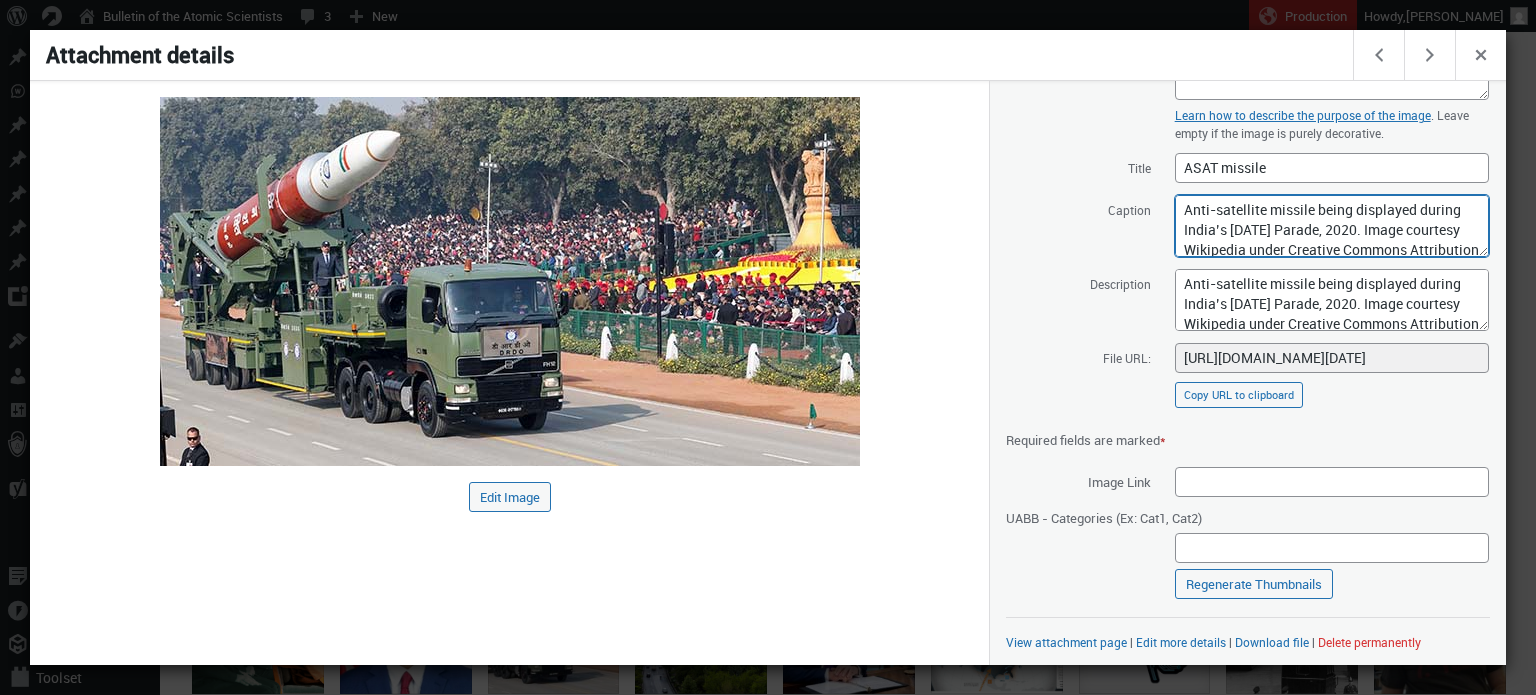 scroll, scrollTop: 27, scrollLeft: 0, axis: vertical 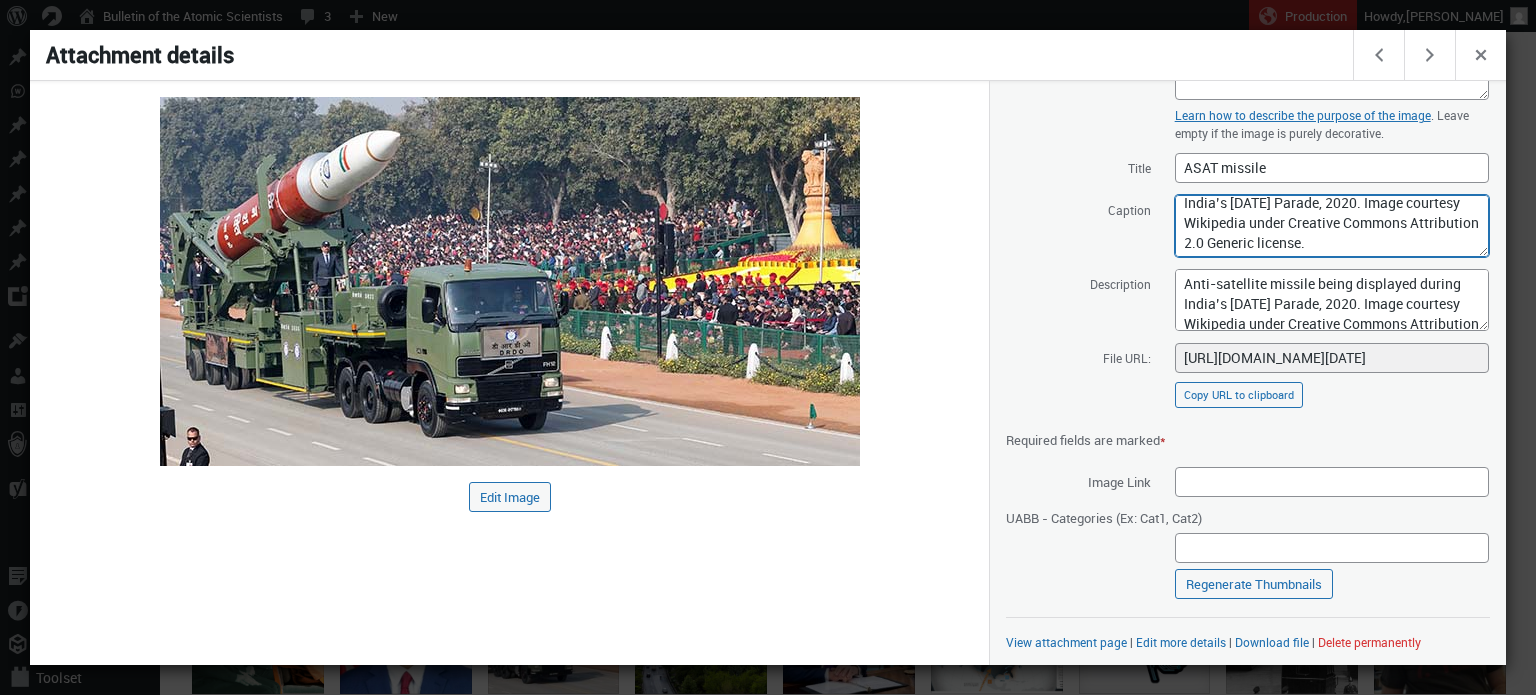 drag, startPoint x: 1172, startPoint y: 201, endPoint x: 1465, endPoint y: 281, distance: 303.72522 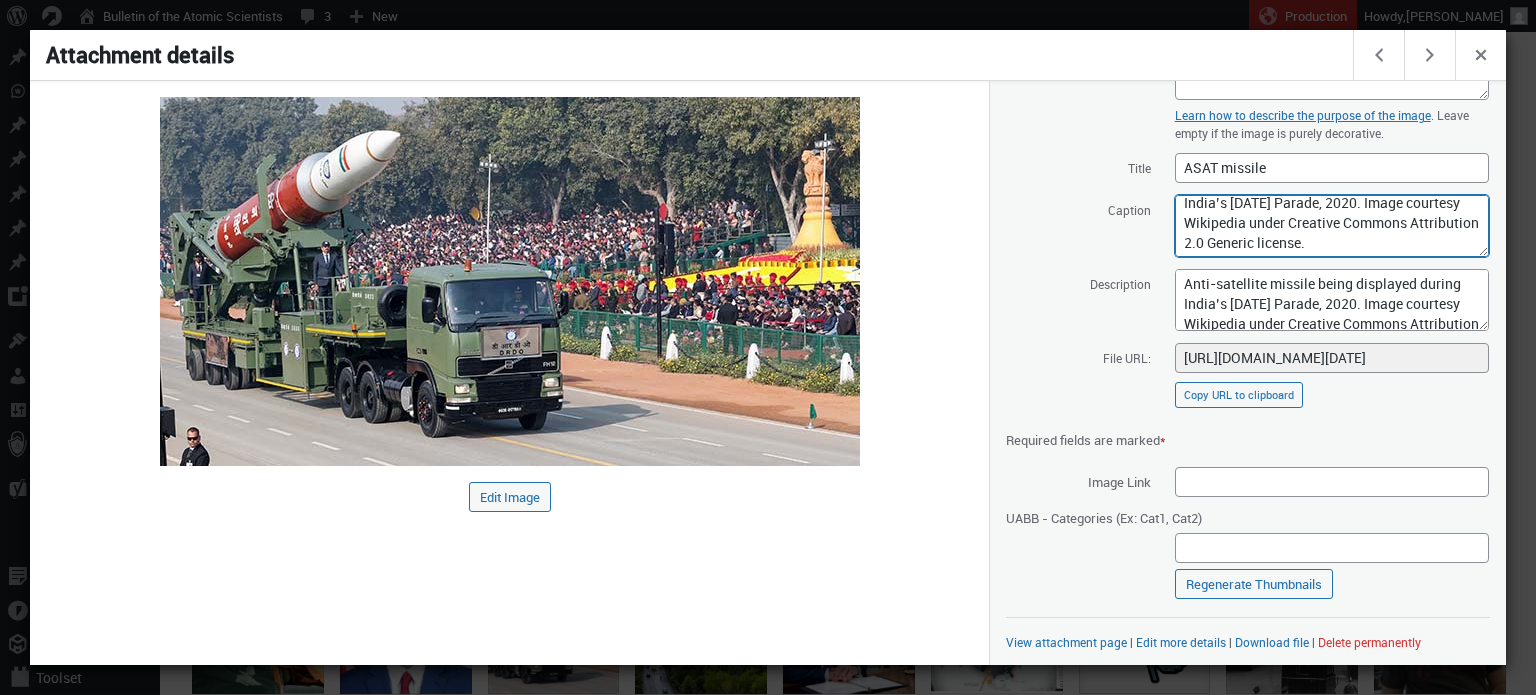 click on "Anti-satellite missile being displayed during India’s [DATE] Parade, 2020. Image courtesy Wikipedia under Creative Commons Attribution 2.0 Generic license." at bounding box center [1332, 226] 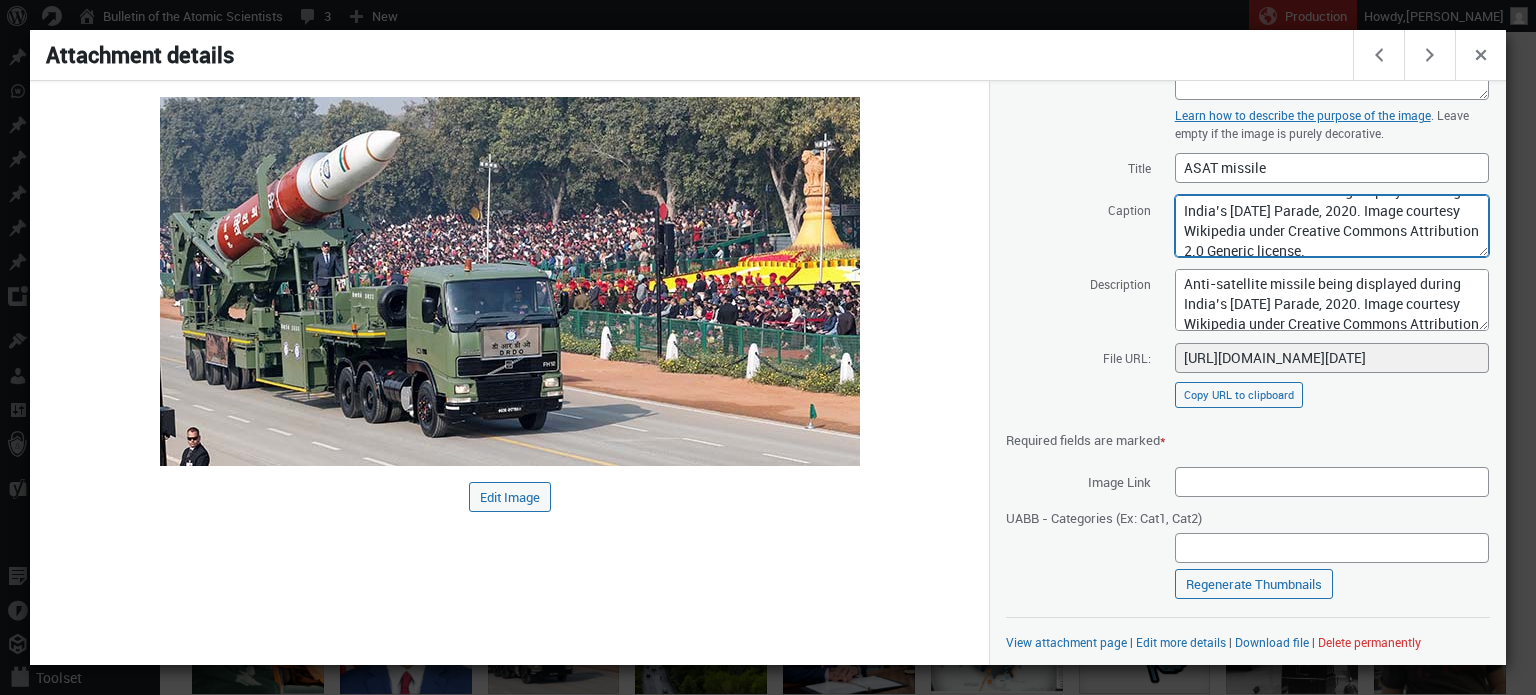scroll, scrollTop: 27, scrollLeft: 0, axis: vertical 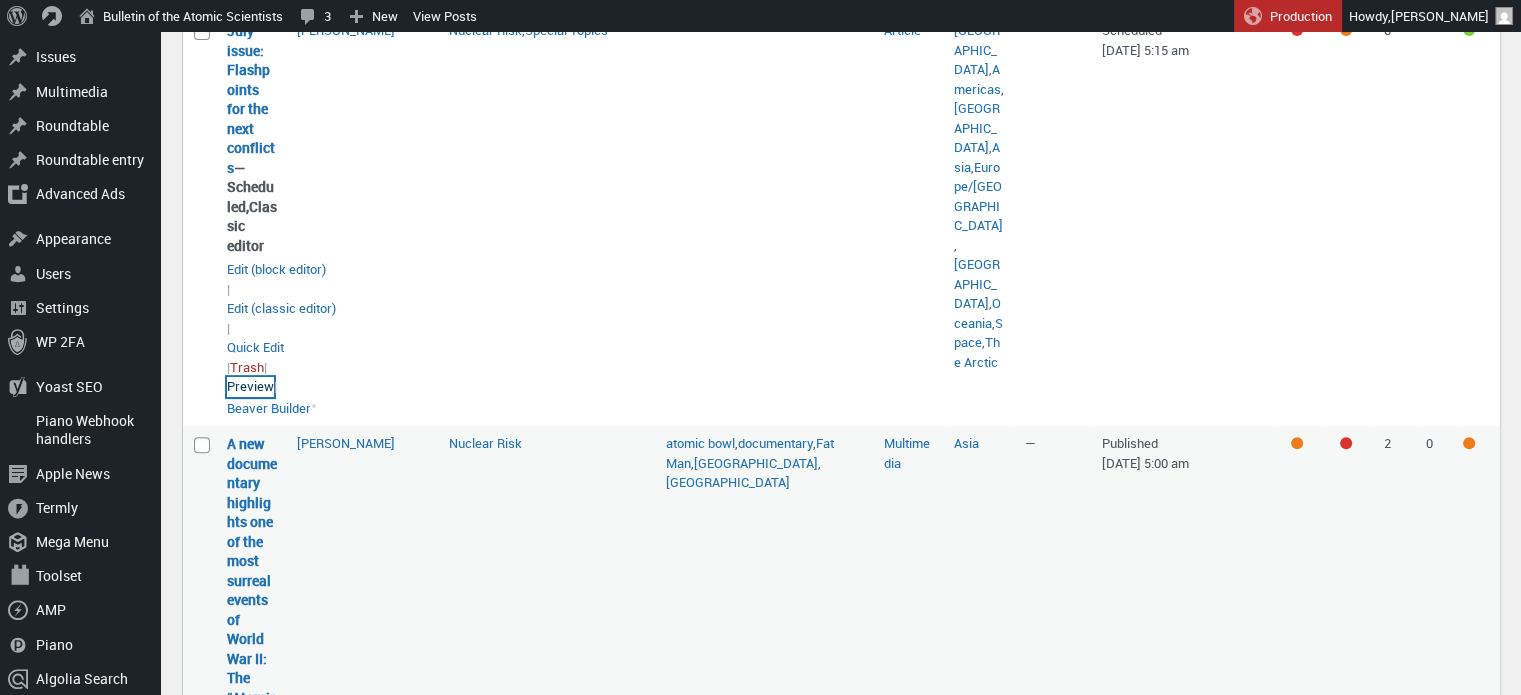 click on "Preview" at bounding box center (250, 387) 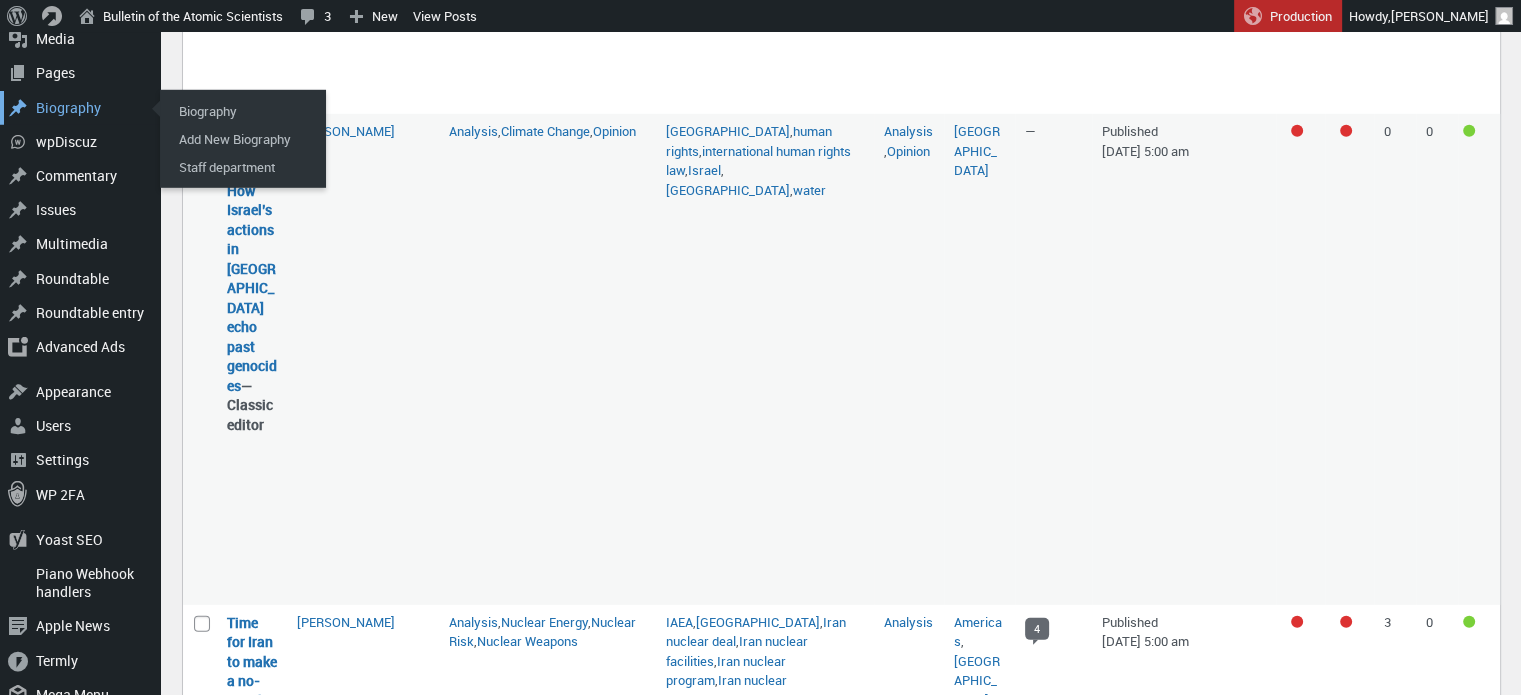 scroll, scrollTop: 5700, scrollLeft: 0, axis: vertical 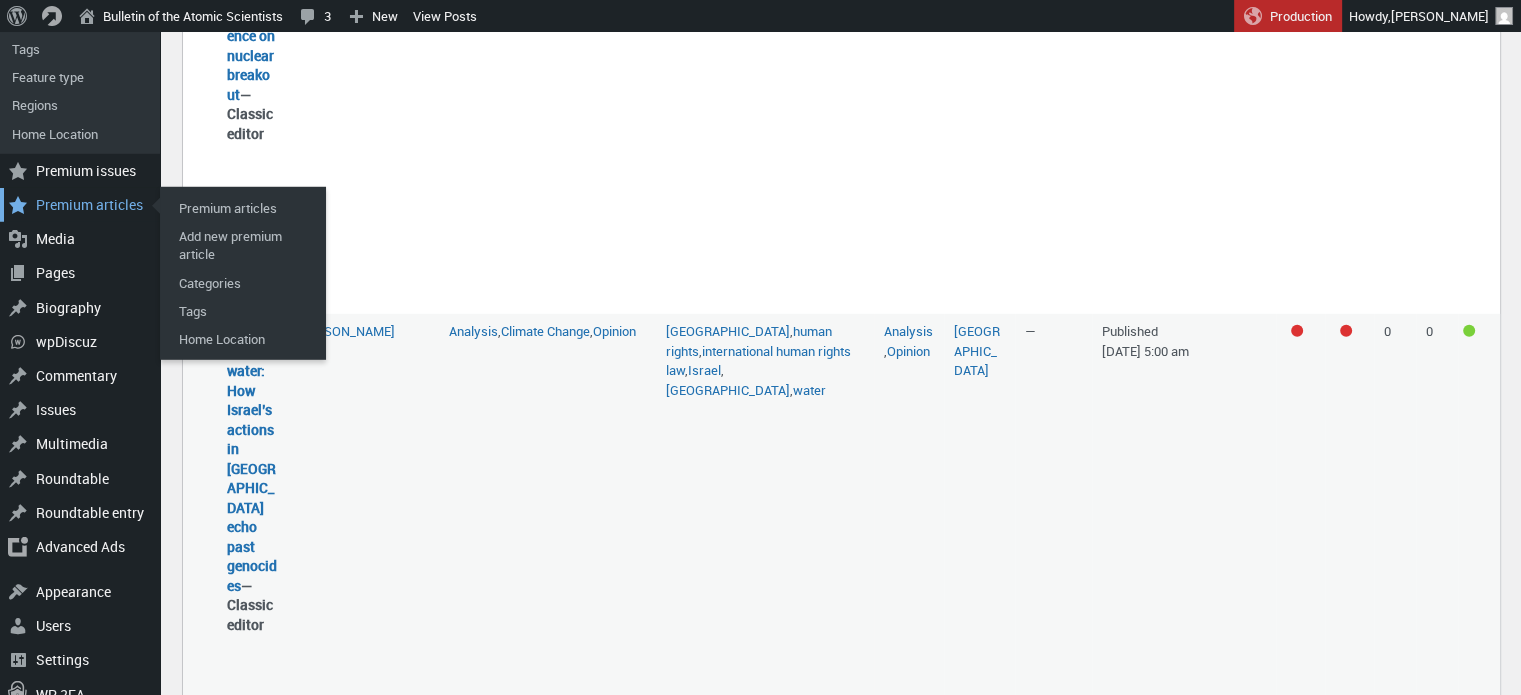 click on "Premium articles" at bounding box center [80, 205] 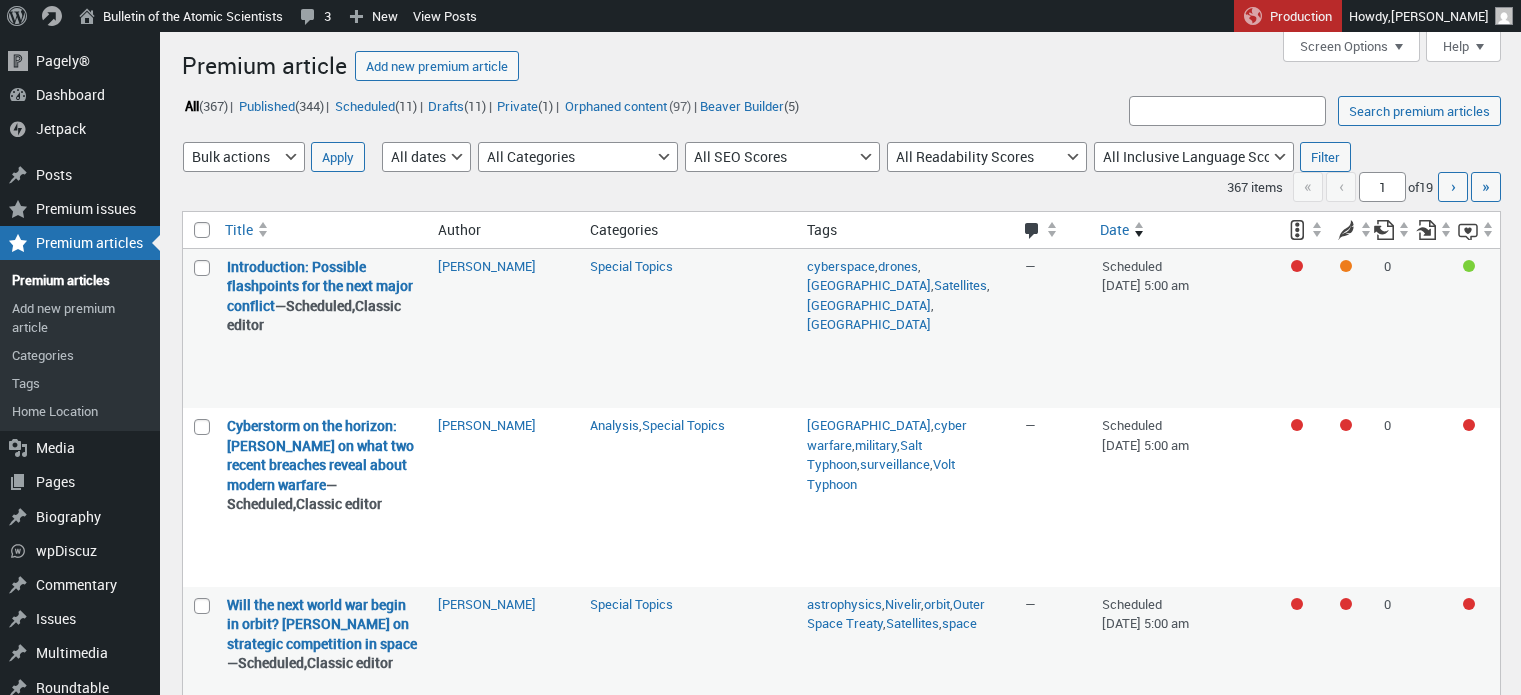 scroll, scrollTop: 0, scrollLeft: 0, axis: both 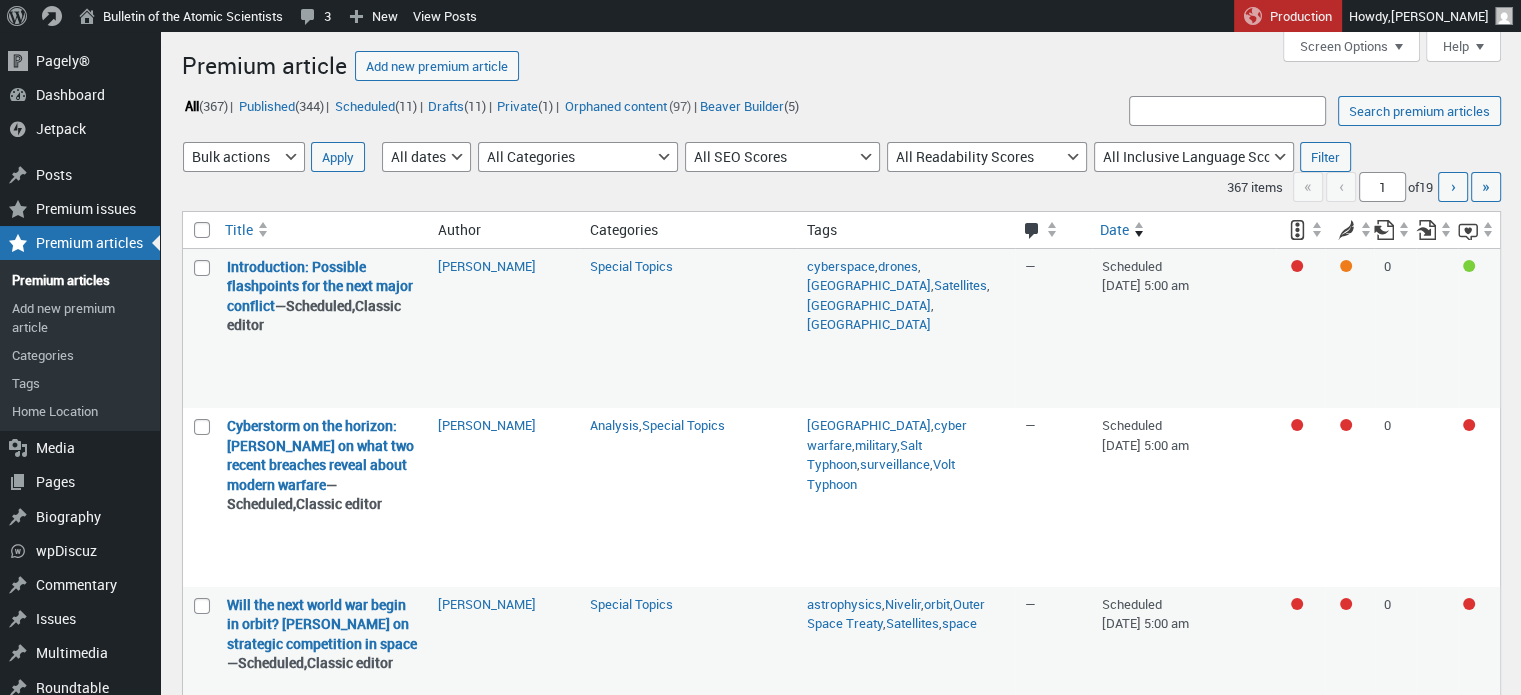 drag, startPoint x: 0, startPoint y: 0, endPoint x: 639, endPoint y: 56, distance: 641.44916 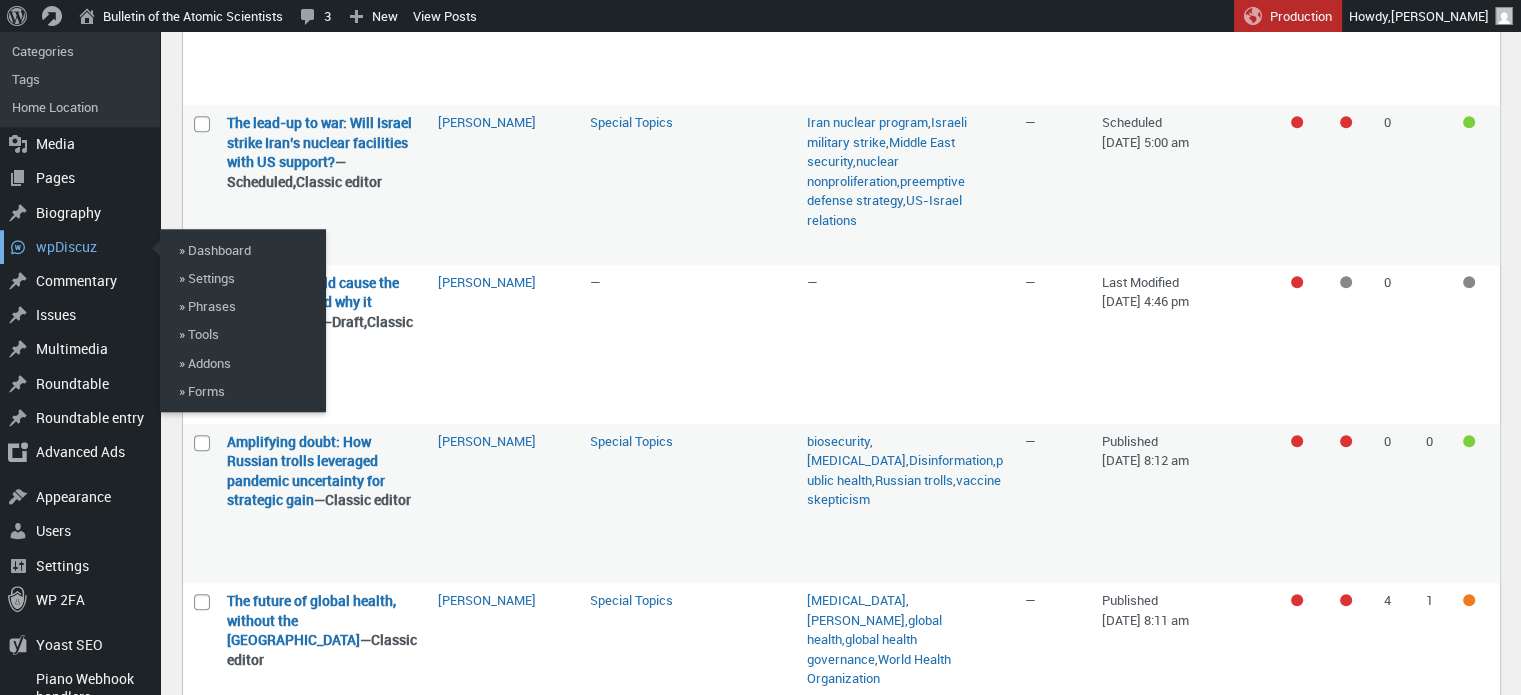 scroll, scrollTop: 1700, scrollLeft: 0, axis: vertical 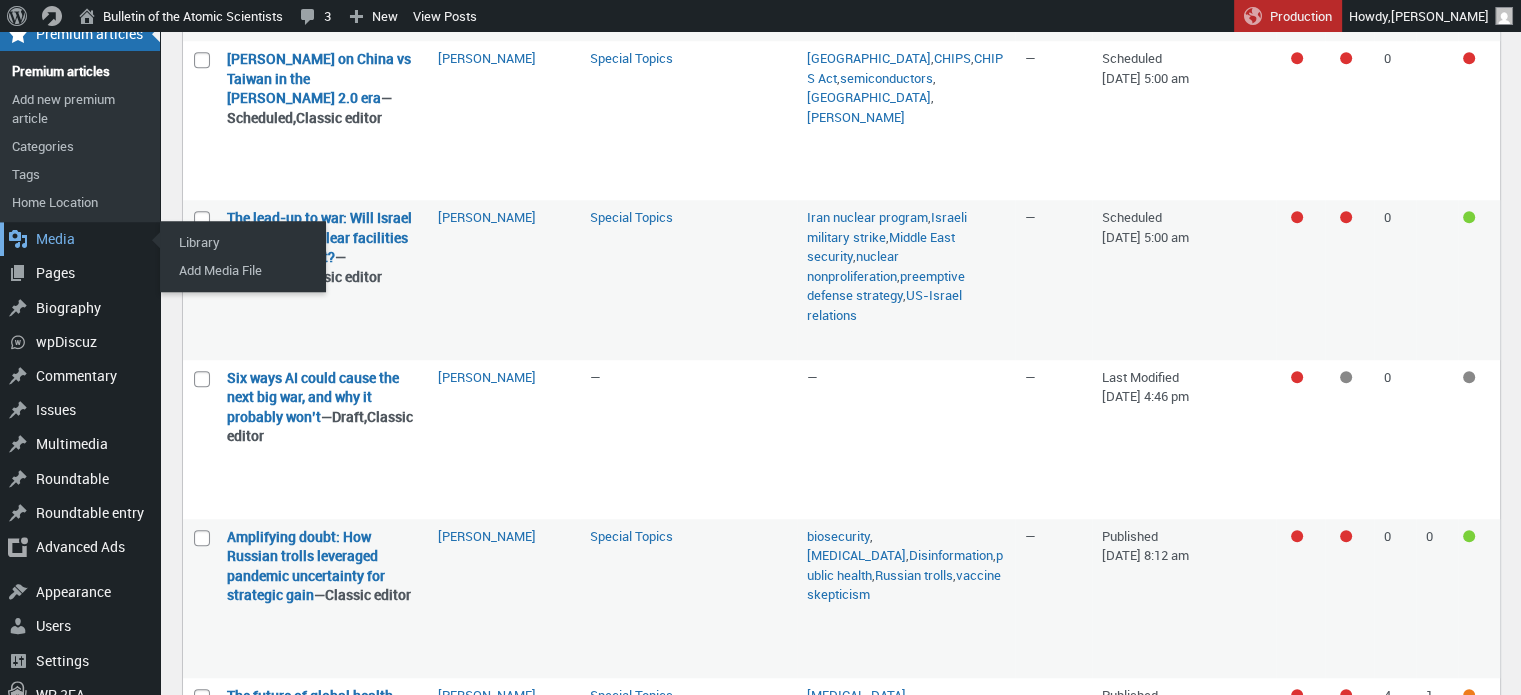 click on "Media" at bounding box center [80, 239] 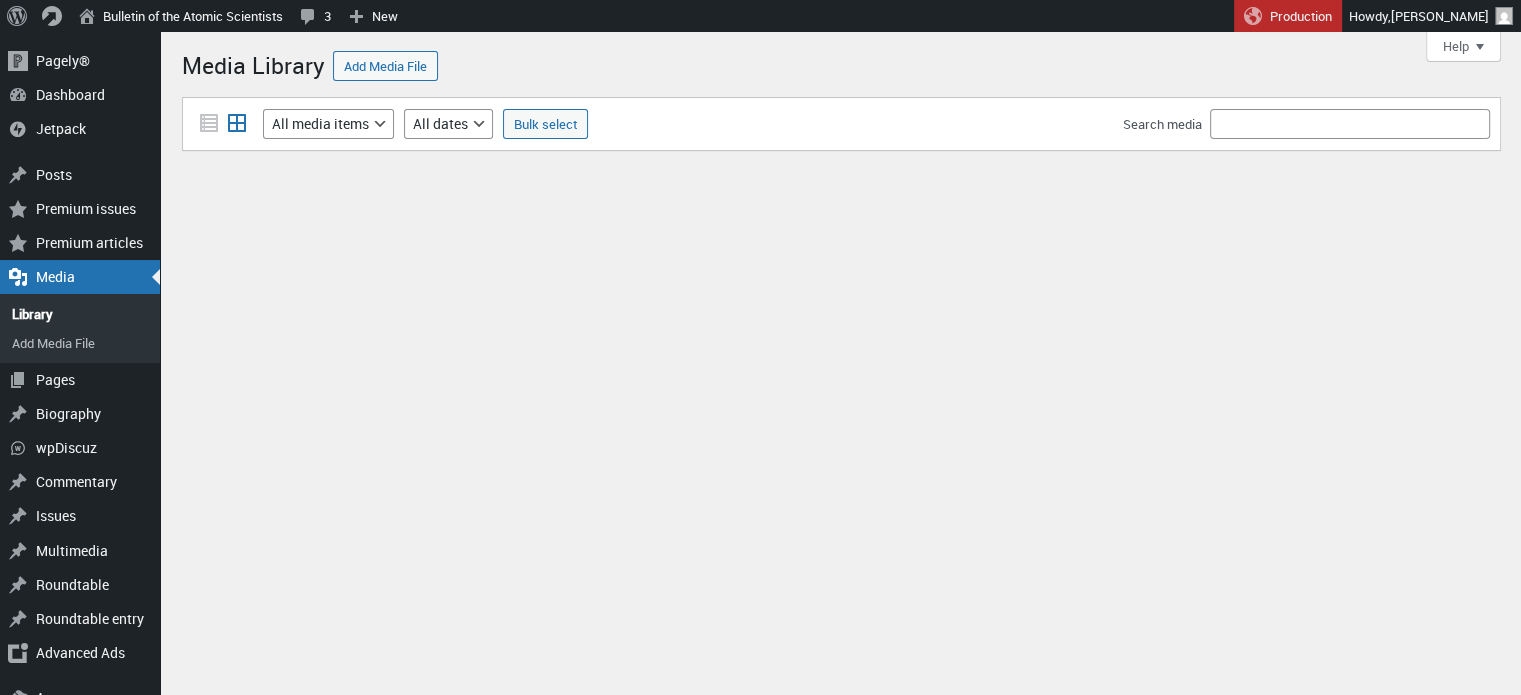 scroll, scrollTop: 0, scrollLeft: 0, axis: both 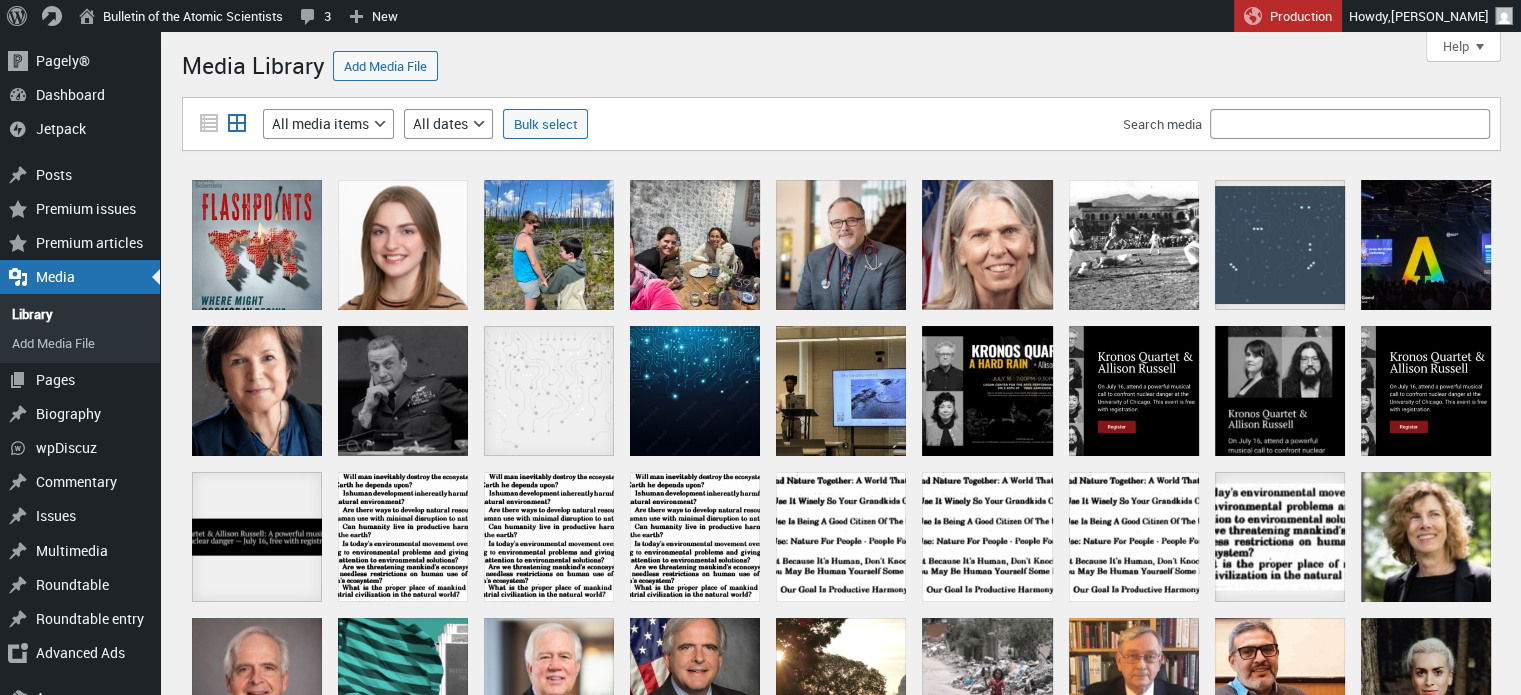 click on "Media Library
Add Media File
The grid view for the Media Library requires JavaScript.  Switch to the list view .
Actions
Menu
Uploading
/
–
Dismiss errors
Close uploader
Drop files to upload
or
Select Files
Maximum upload file size: 300 MB.
Filter media
List view
Grid view
Filter by type All media items Images Audio Video Documents Spreadsheets Archives Unattached Mine Delete permanently Filter by date All dates [DATE] [DATE] [DATE] [DATE] [DATE] [DATE] [DATE] [DATE] [DATE] [DATE] [DATE] [DATE] [DATE] [DATE] [DATE] [DATE] [DATE] [DATE] [DATE] [DATE] [DATE] [DATE] [DATE] [DATE] [DATE] [DATE] [DATE]" at bounding box center (841, 817) 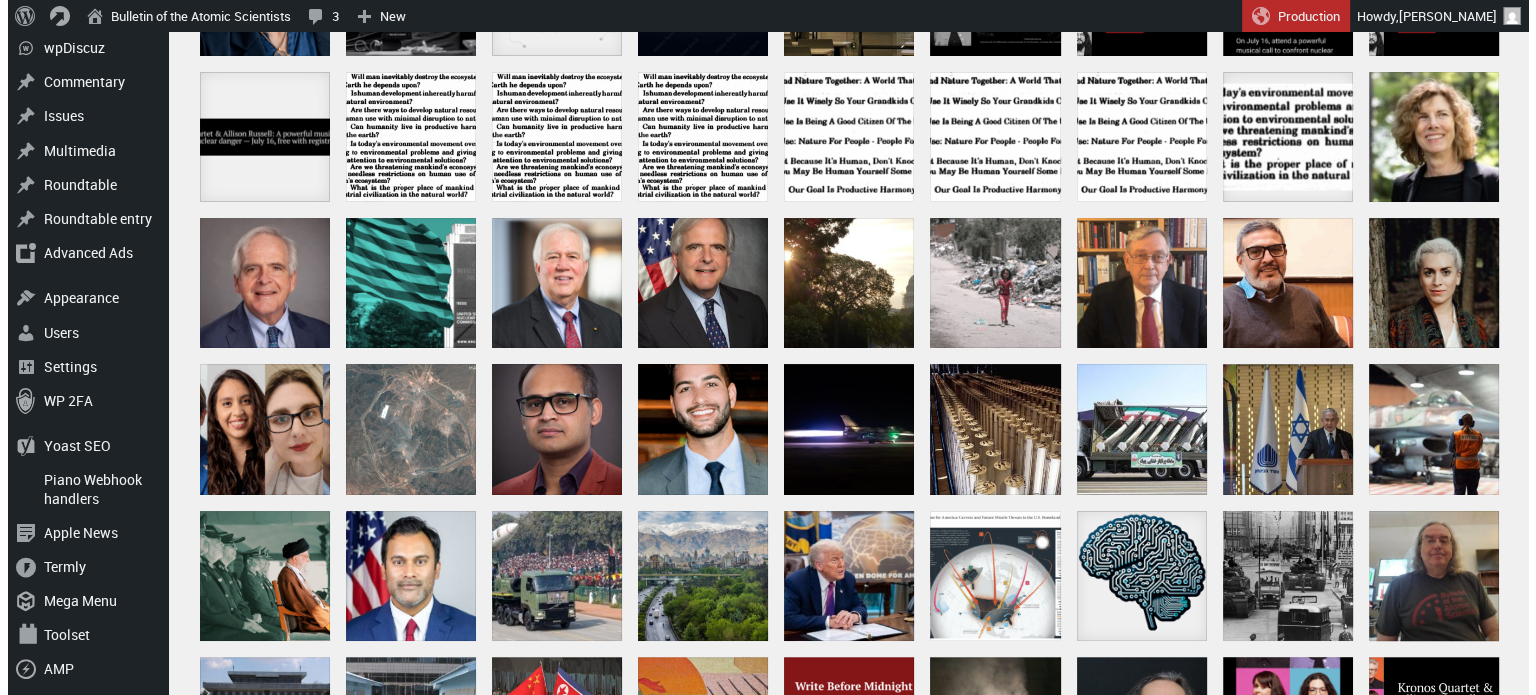 scroll, scrollTop: 400, scrollLeft: 0, axis: vertical 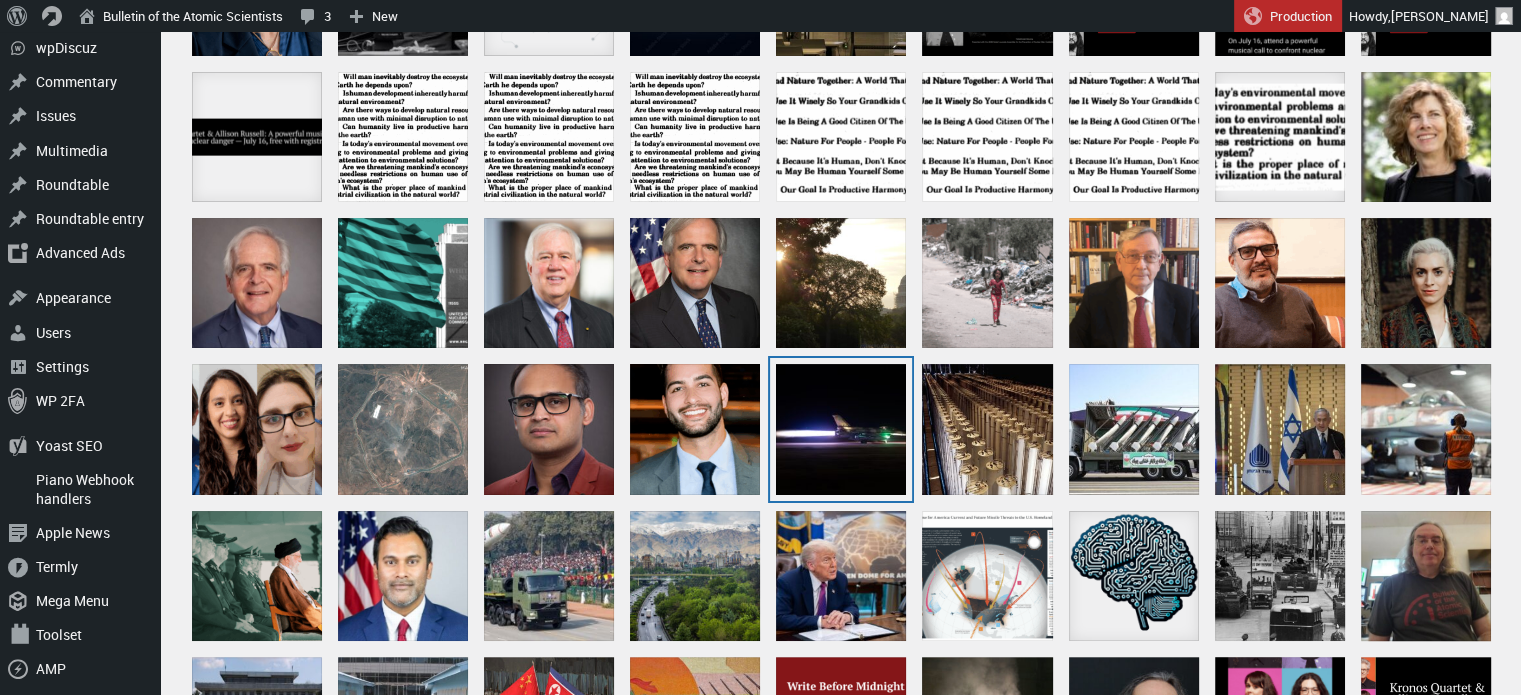 click at bounding box center [841, 429] 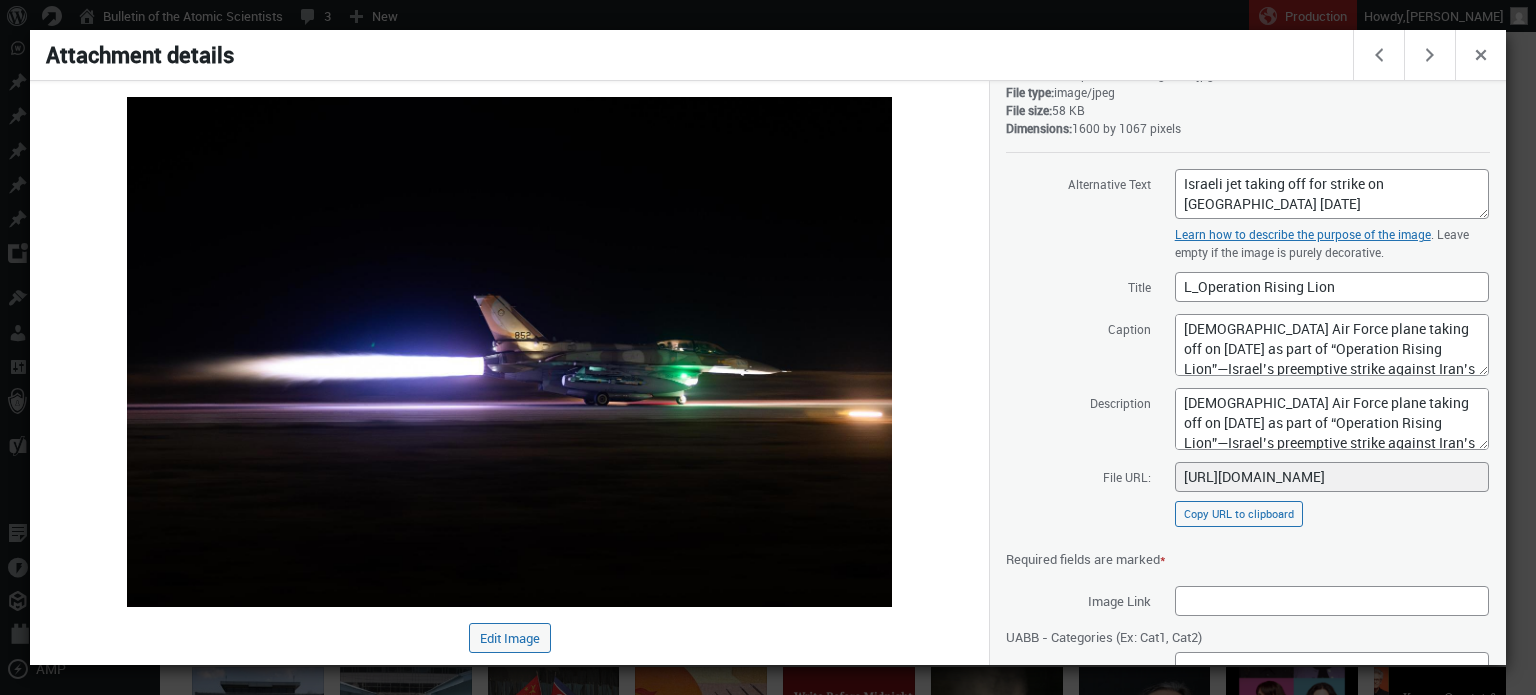 scroll, scrollTop: 225, scrollLeft: 0, axis: vertical 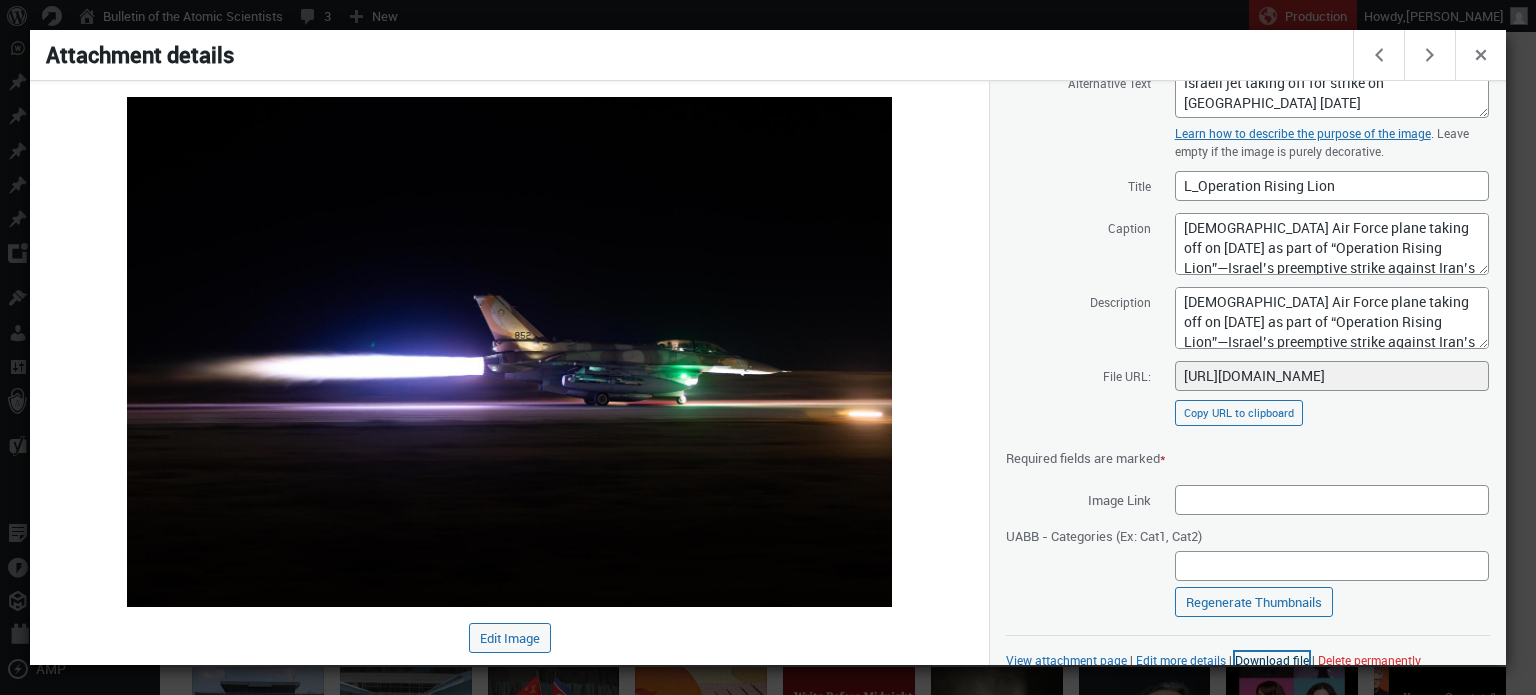 click on "Download file" at bounding box center [1272, 660] 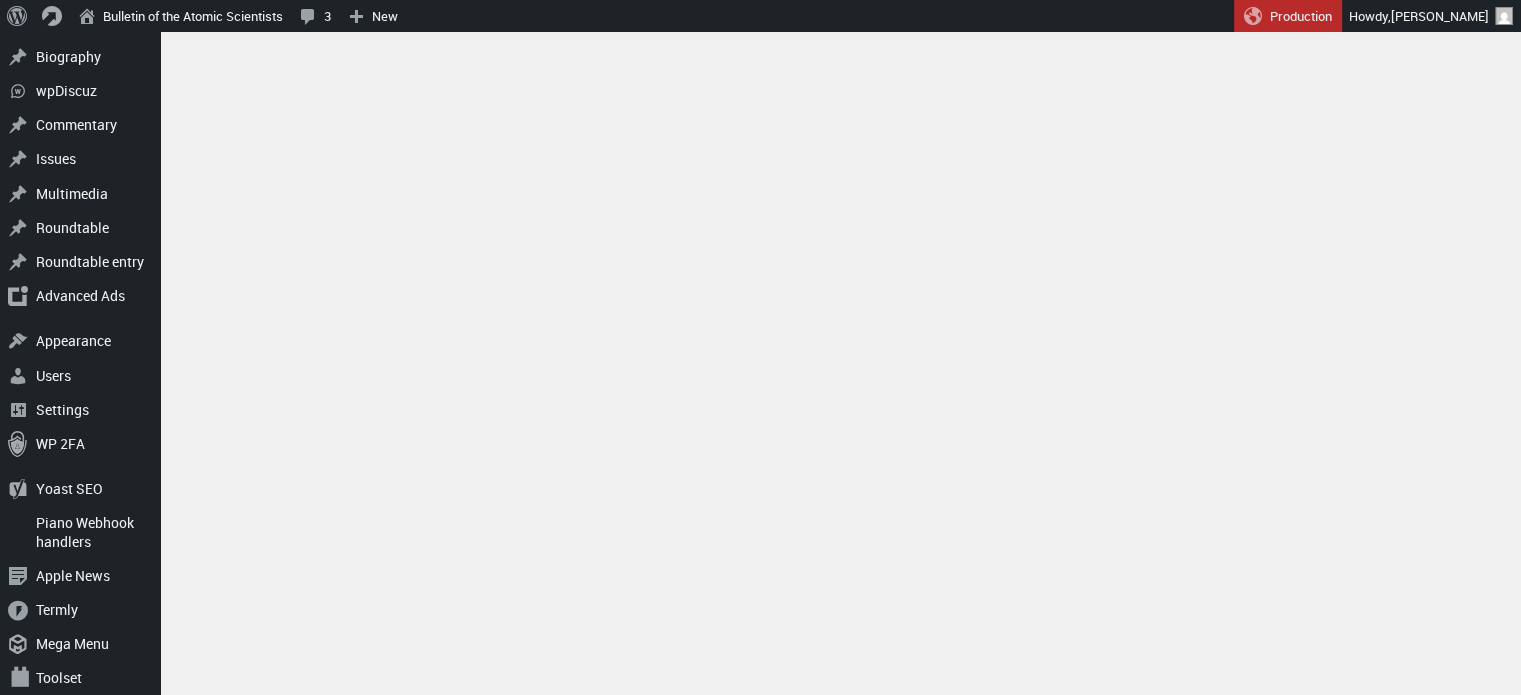 scroll, scrollTop: 0, scrollLeft: 0, axis: both 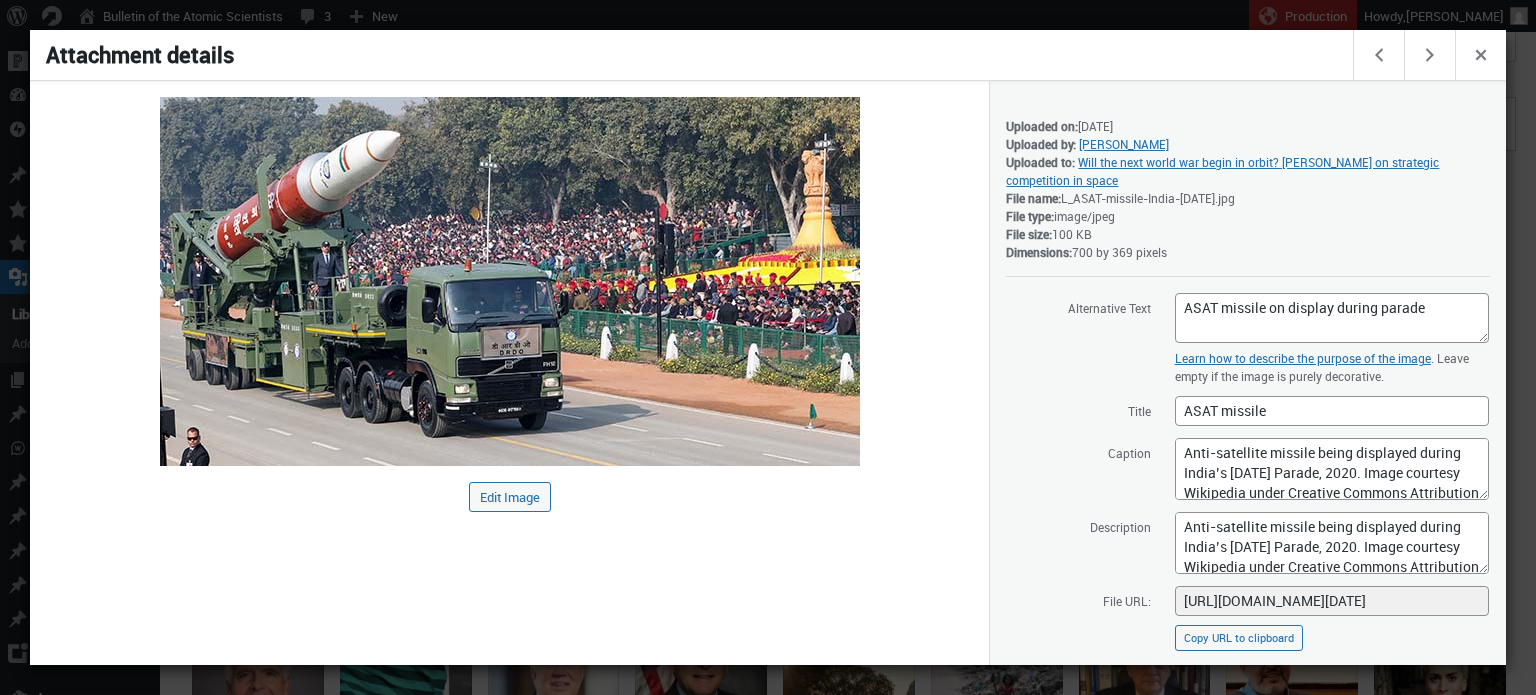 click at bounding box center [768, 347] 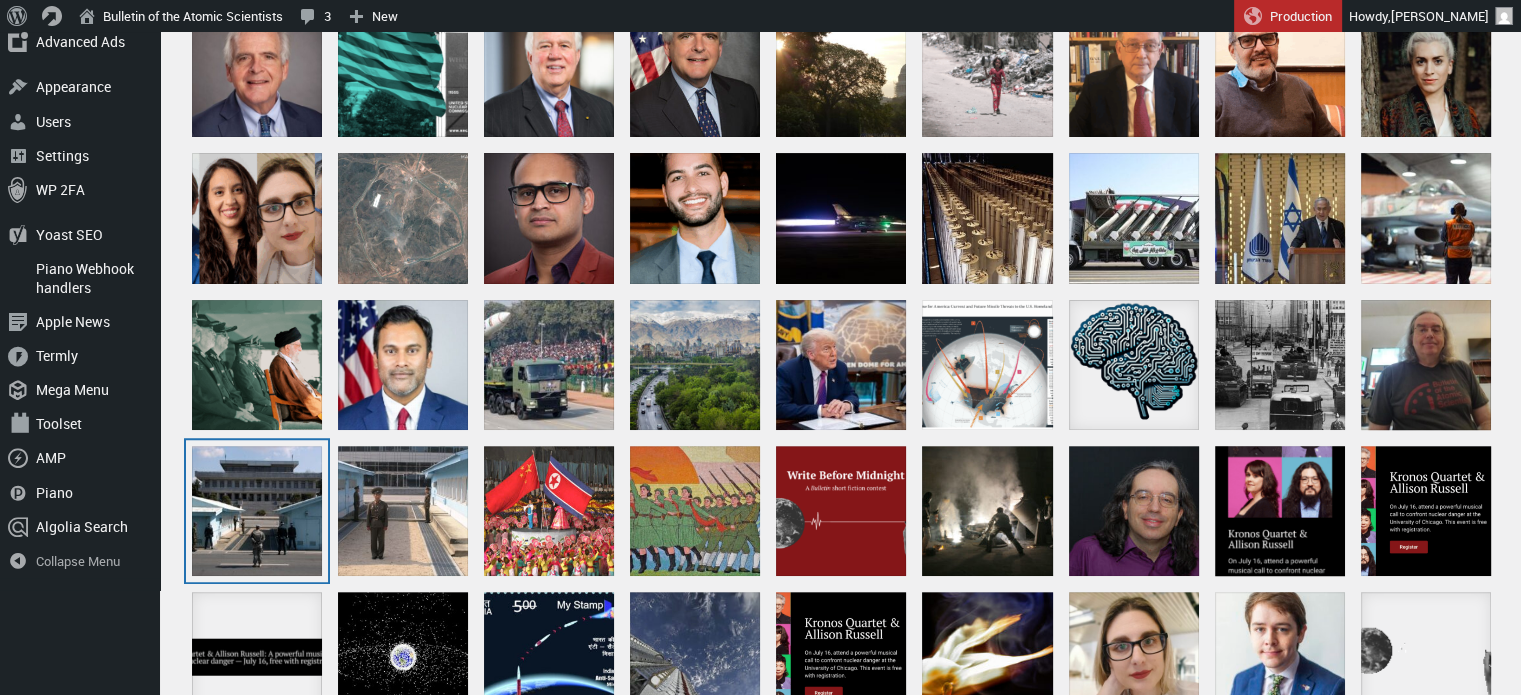click at bounding box center (257, 511) 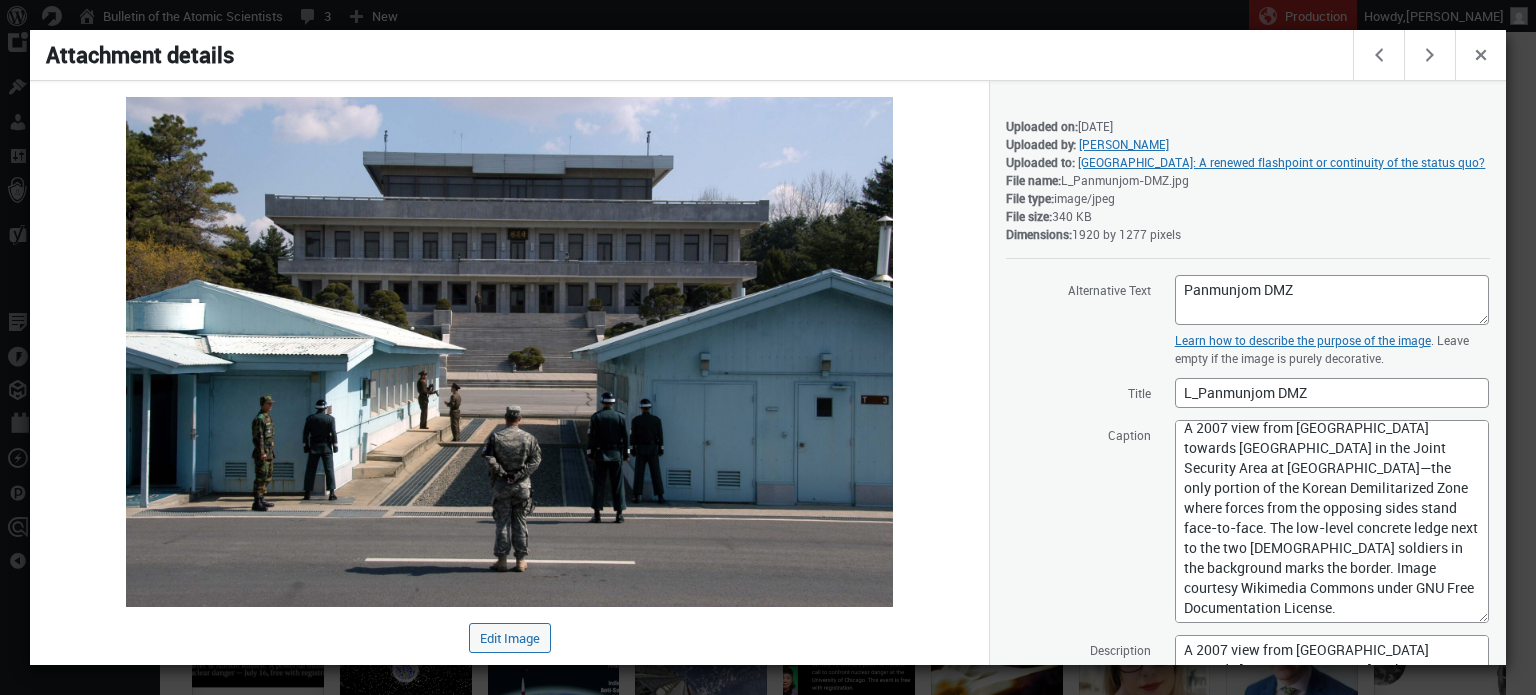 scroll, scrollTop: 0, scrollLeft: 0, axis: both 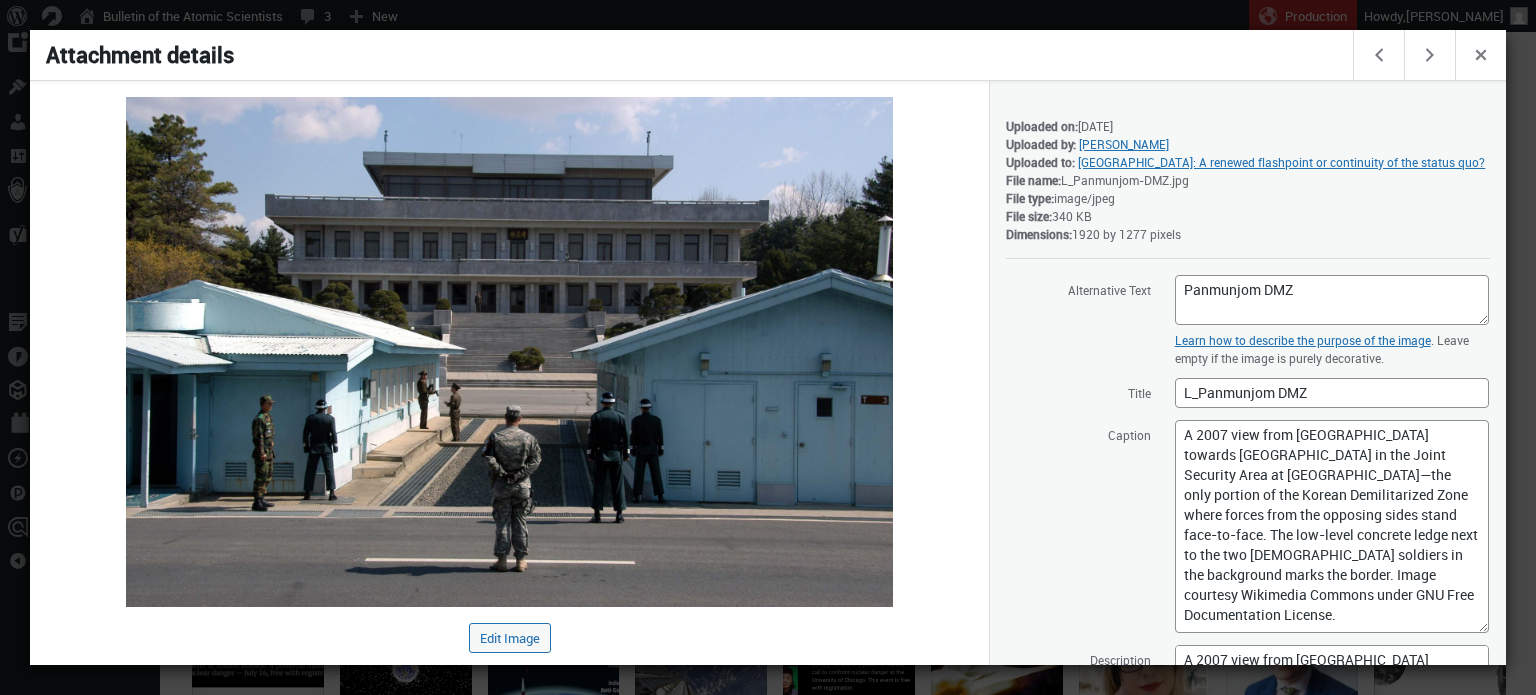 drag, startPoint x: 1469, startPoint y: 475, endPoint x: 1478, endPoint y: 627, distance: 152.26622 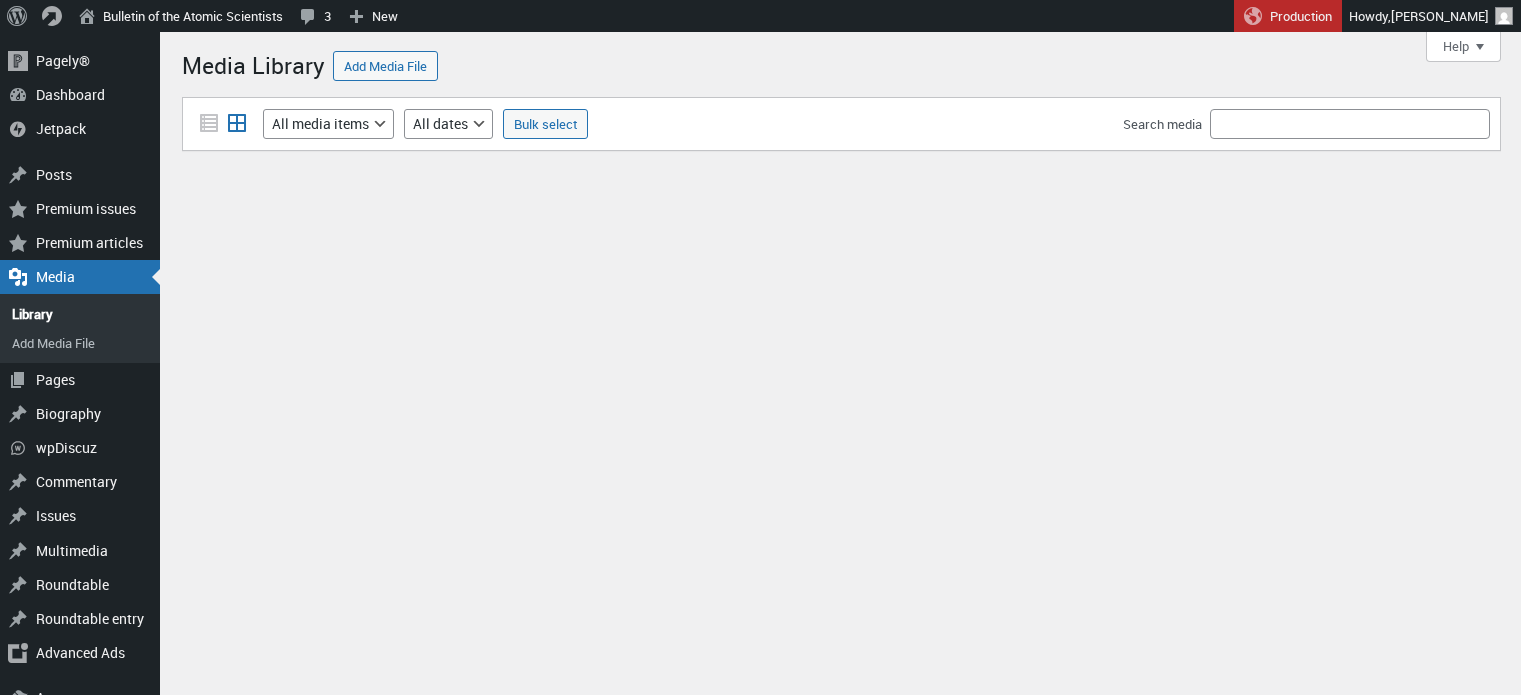 scroll, scrollTop: 506, scrollLeft: 0, axis: vertical 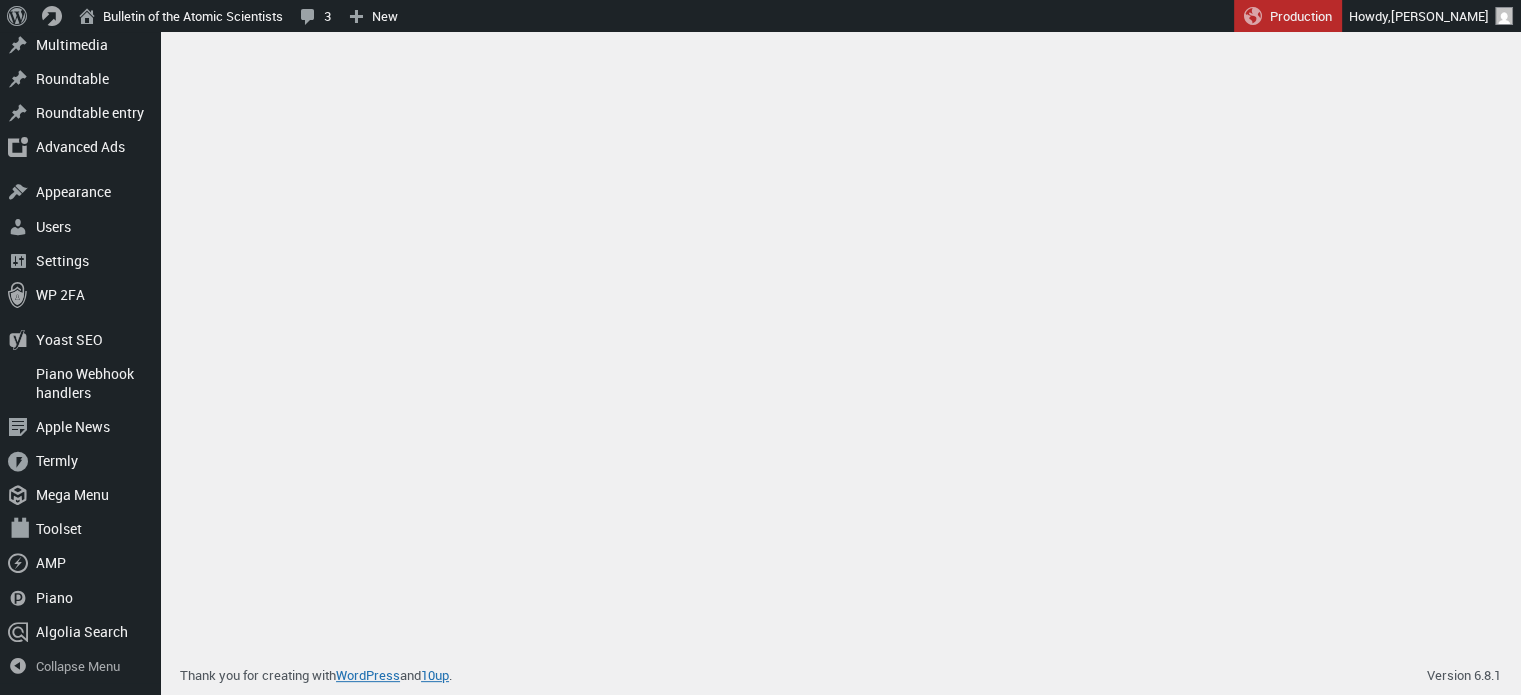 click on "Menu About WordPress About WordPress Get Involved [DOMAIN_NAME] Documentation Learn WordPress Support Feedback About 10up About 10up Bulletin of the Atomic Scientists Visit Site 3 3 Comments in moderation New Posts Media Pages Premium issue Premium article Template Biography Commentary Doomsday Clock Issue Multimedia Roundtable Roundtable entry Landing Article User Production Howdy,  [PERSON_NAME] [PERSON_NAME] [EMAIL_ADDRESS][DOMAIN_NAME] Edit Profile Log Out" at bounding box center (760, 16) 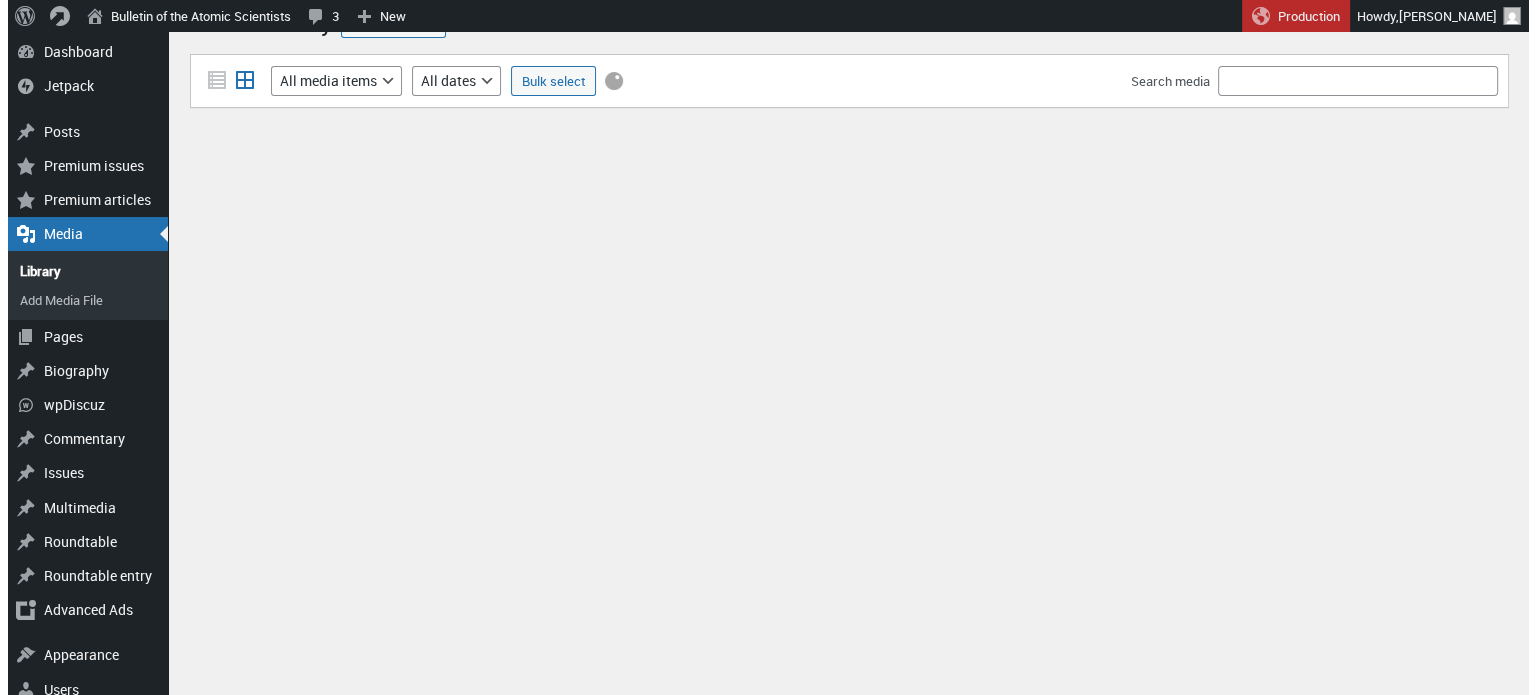 scroll, scrollTop: 0, scrollLeft: 0, axis: both 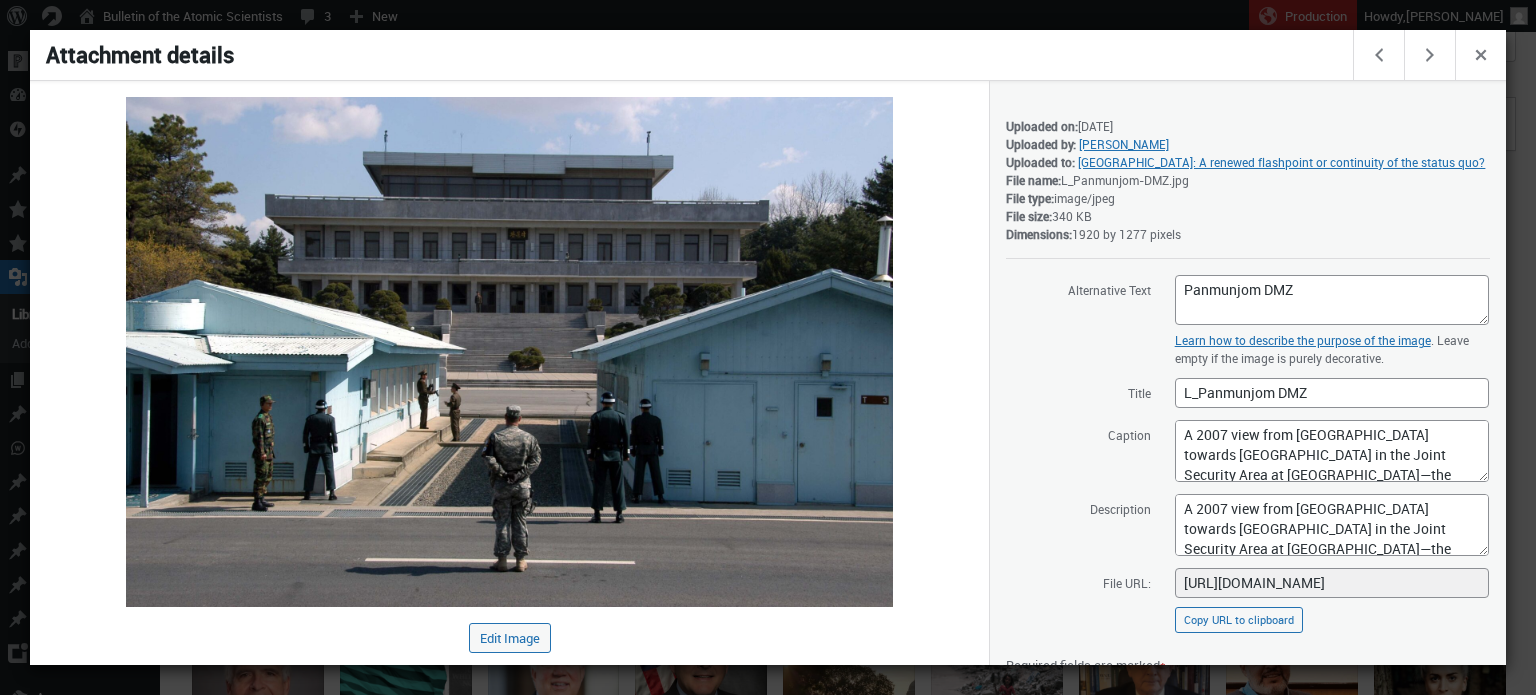 click at bounding box center [768, 347] 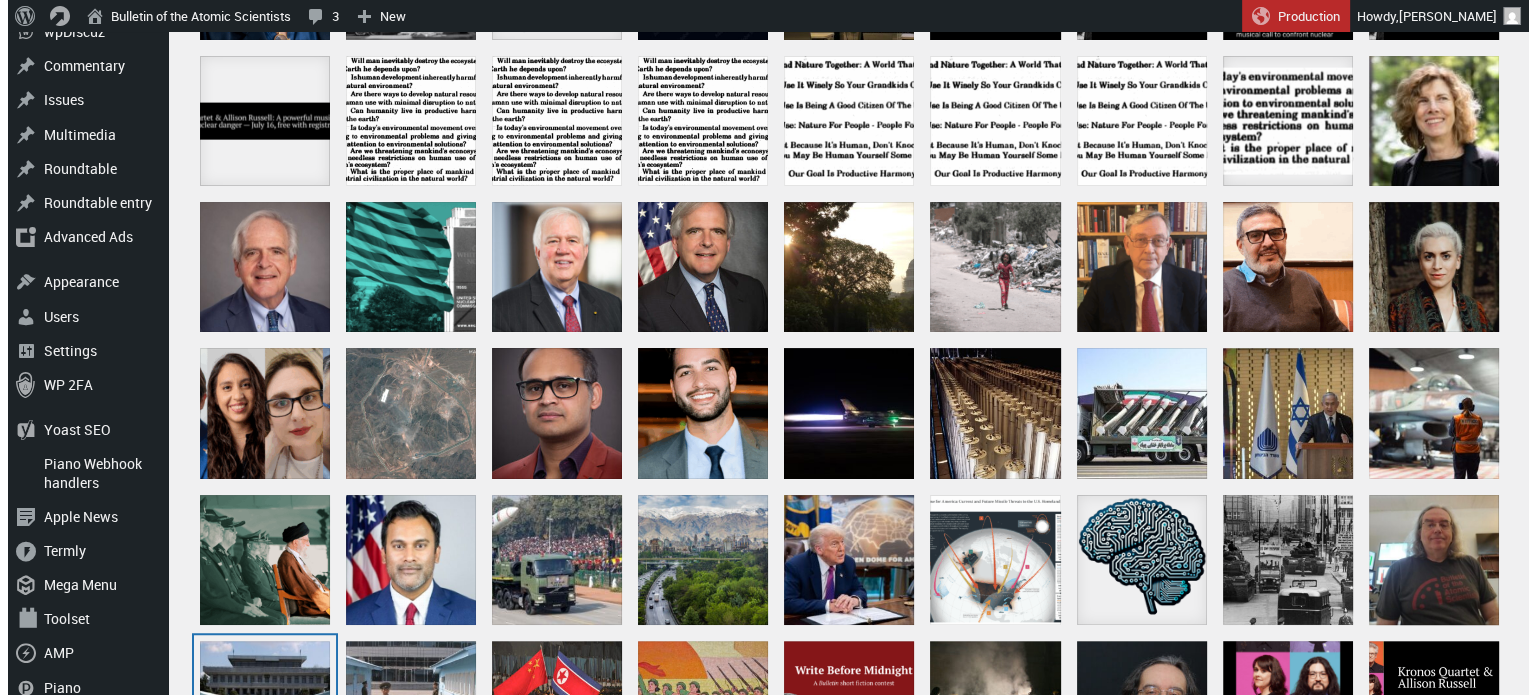 scroll, scrollTop: 418, scrollLeft: 0, axis: vertical 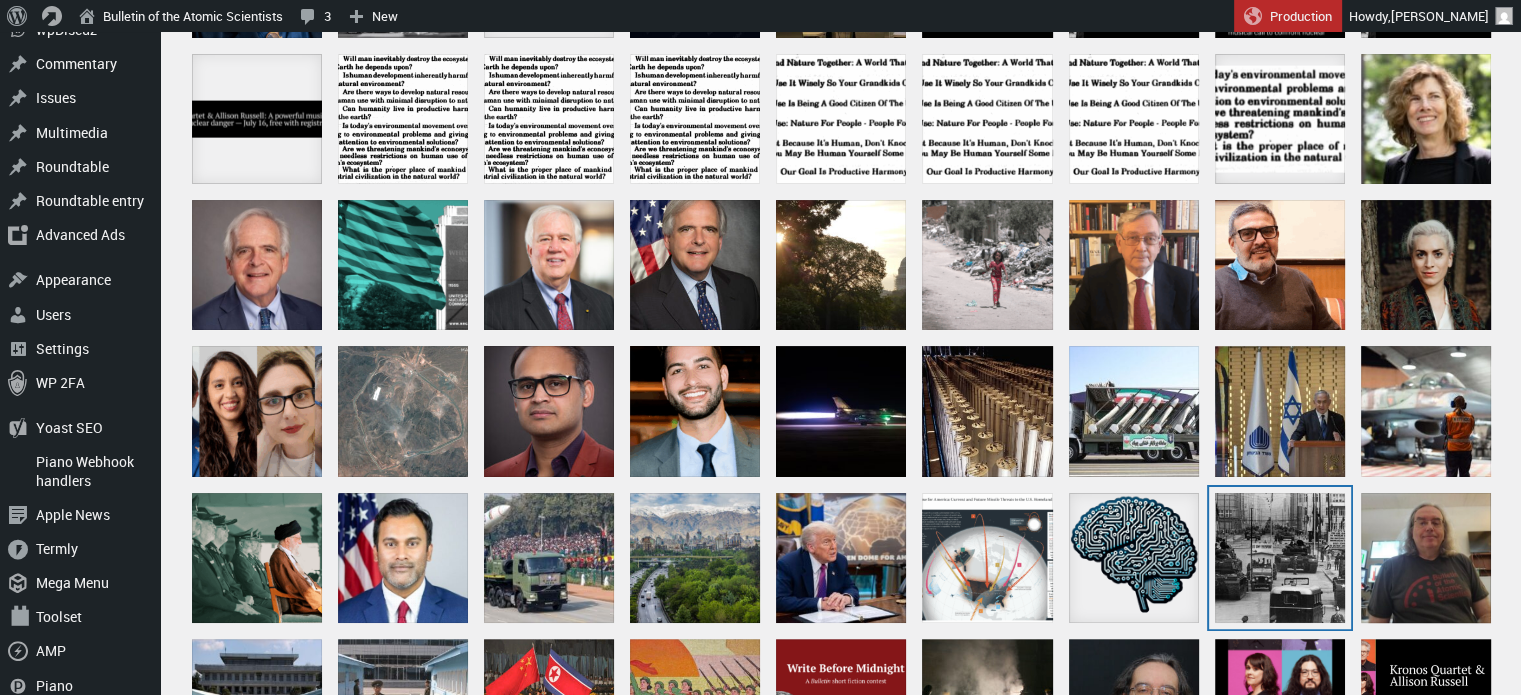 click at bounding box center [1280, 558] 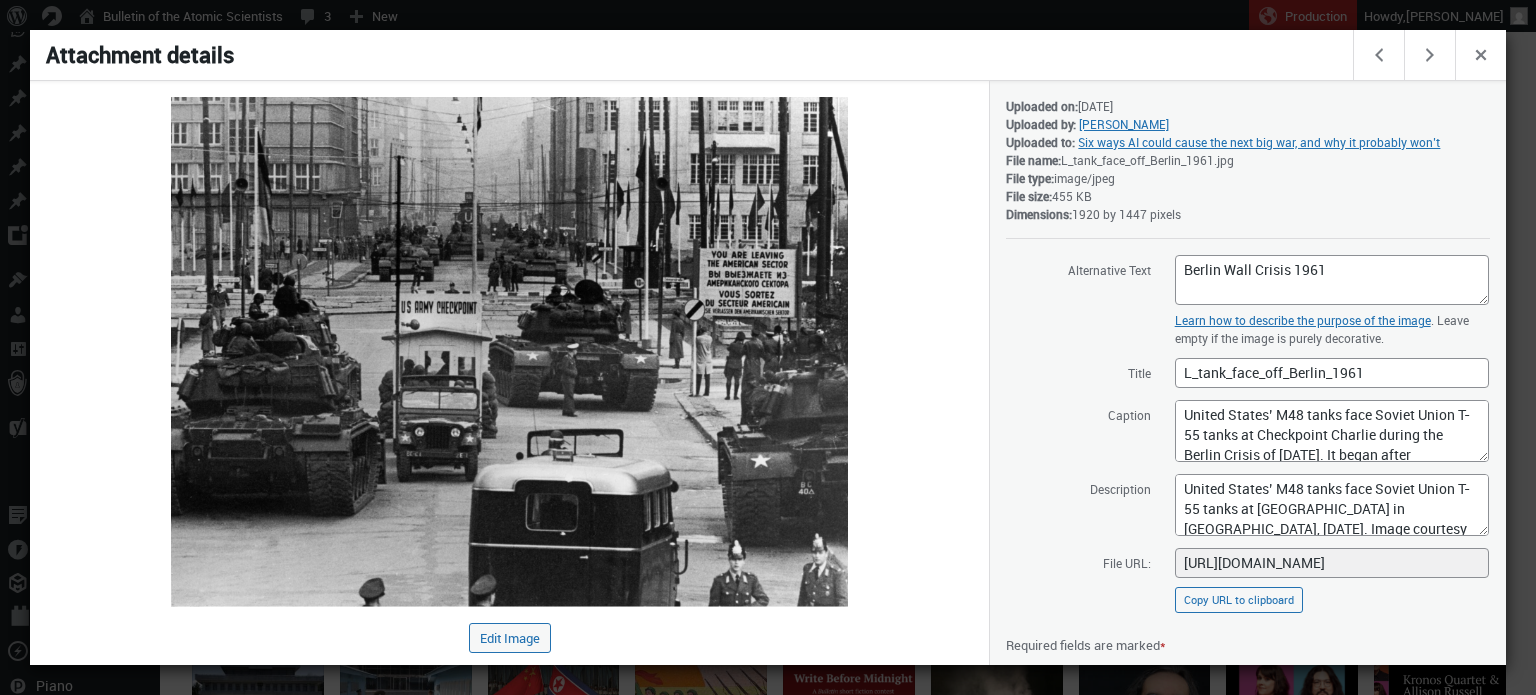scroll, scrollTop: 22, scrollLeft: 0, axis: vertical 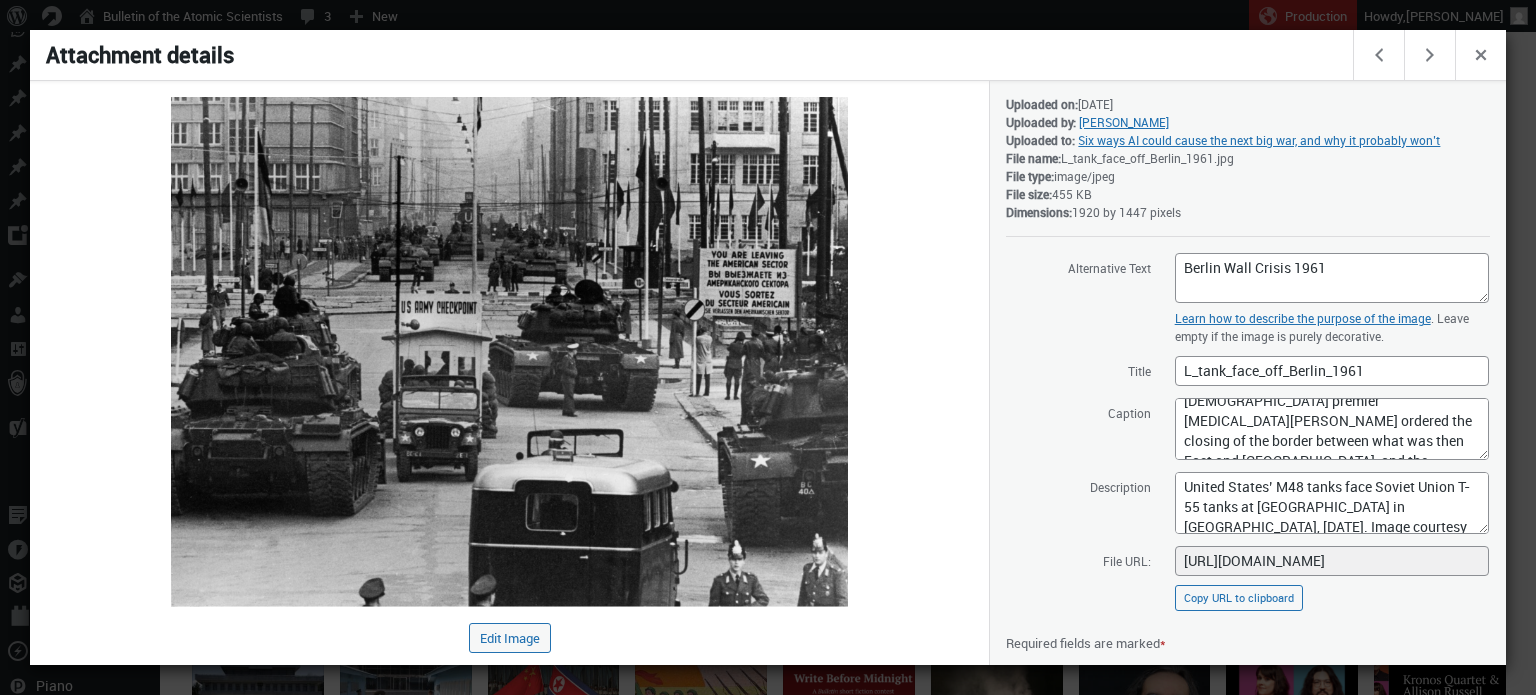 click at bounding box center (768, 347) 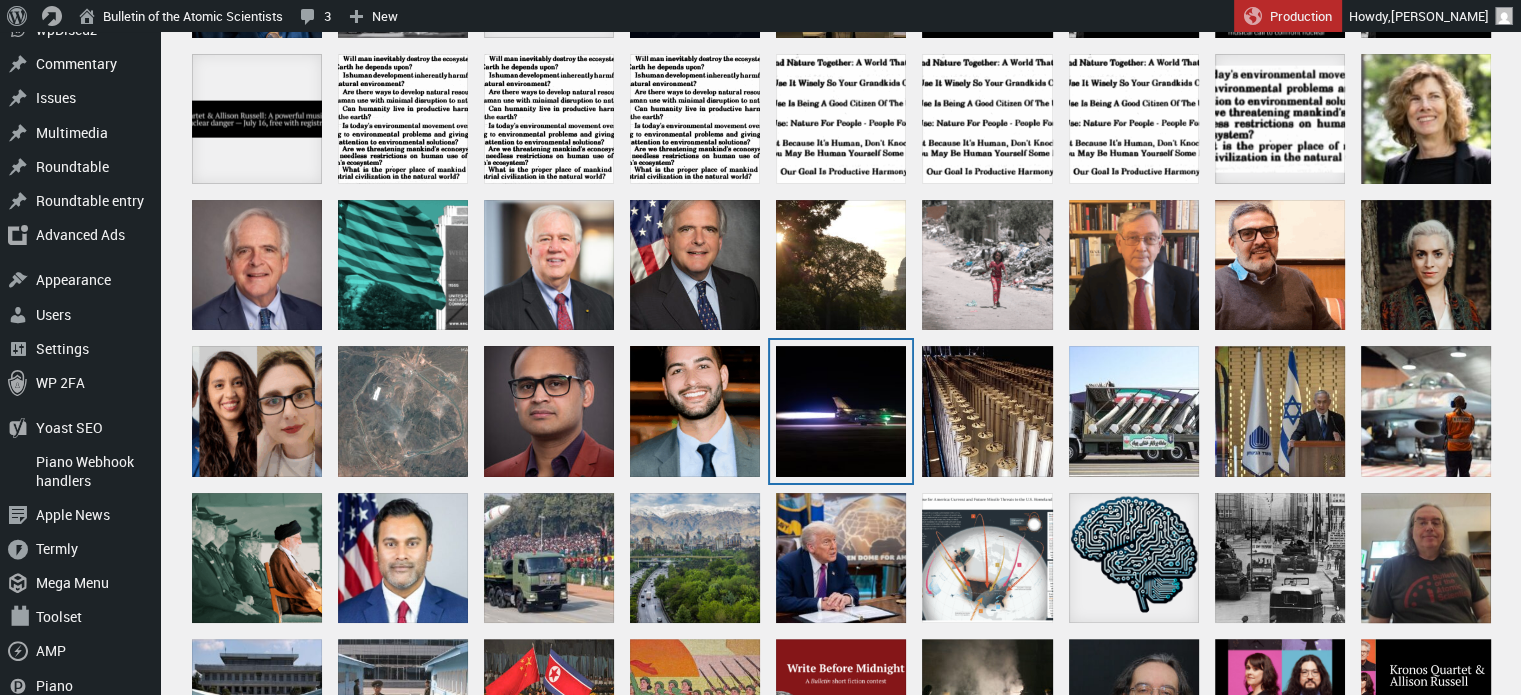drag, startPoint x: 794, startPoint y: 479, endPoint x: 770, endPoint y: 482, distance: 24.186773 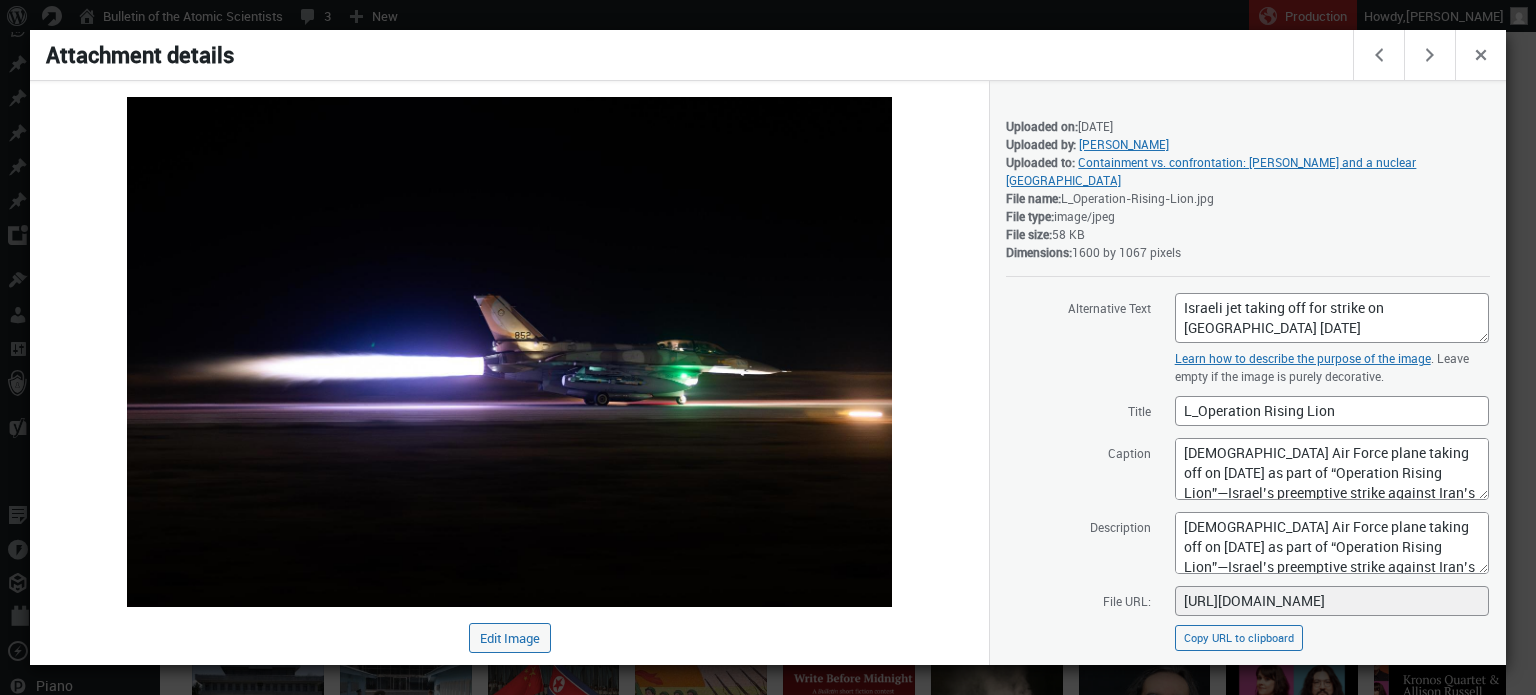 click at bounding box center (768, 347) 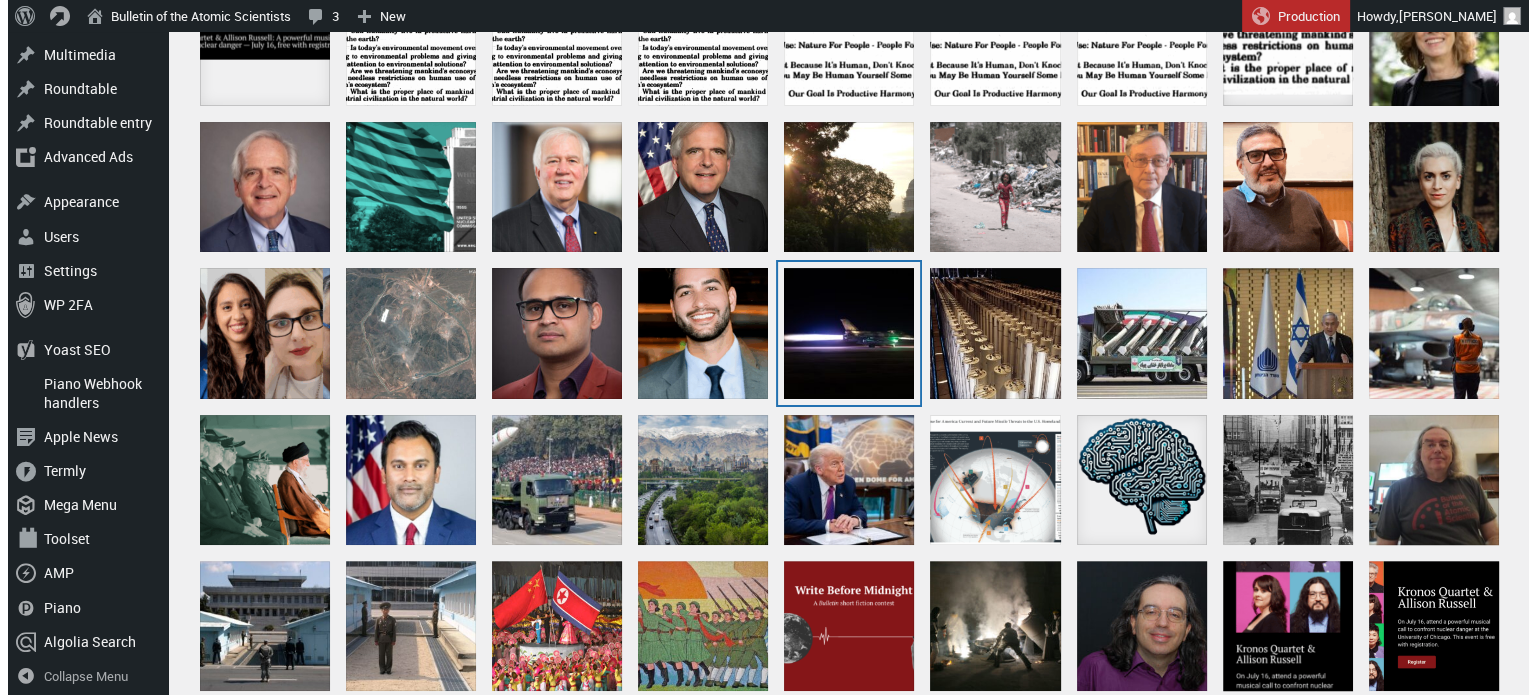 scroll, scrollTop: 818, scrollLeft: 0, axis: vertical 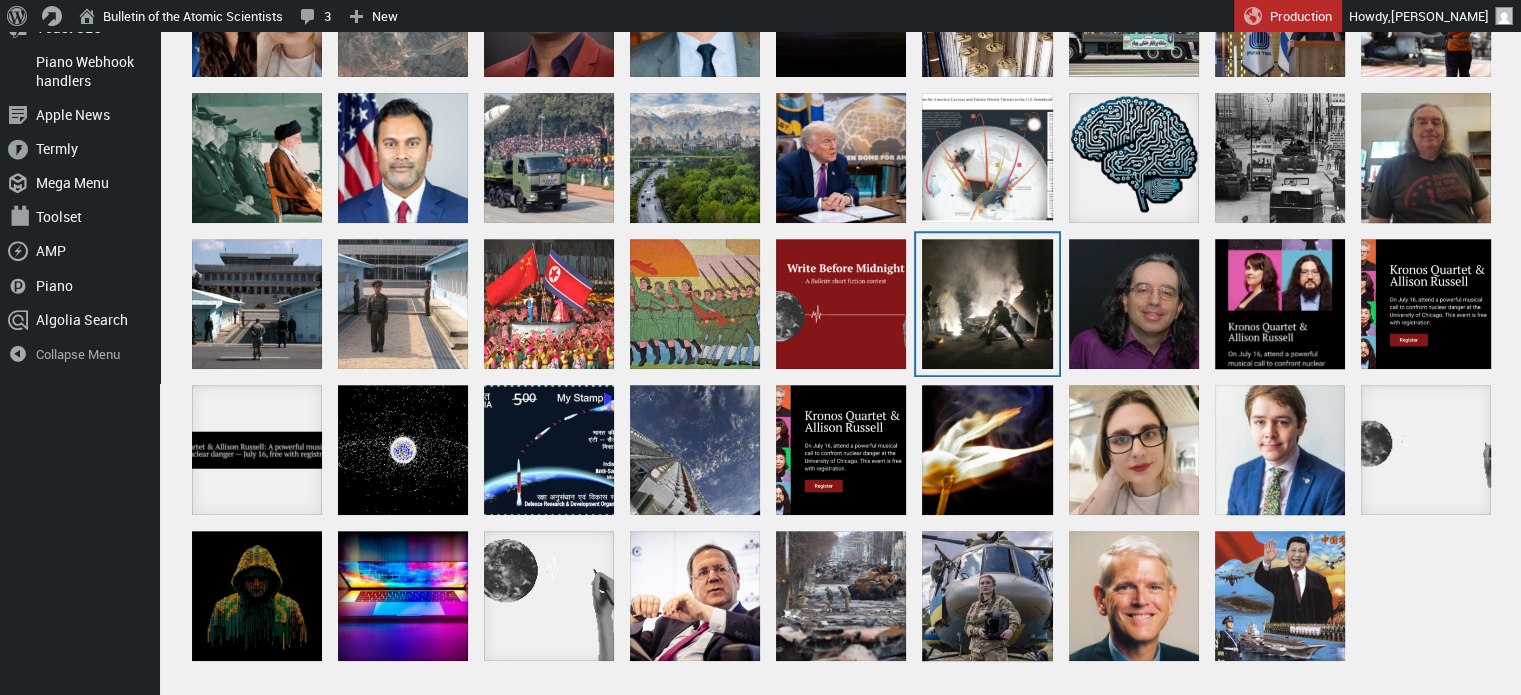 click at bounding box center (987, 304) 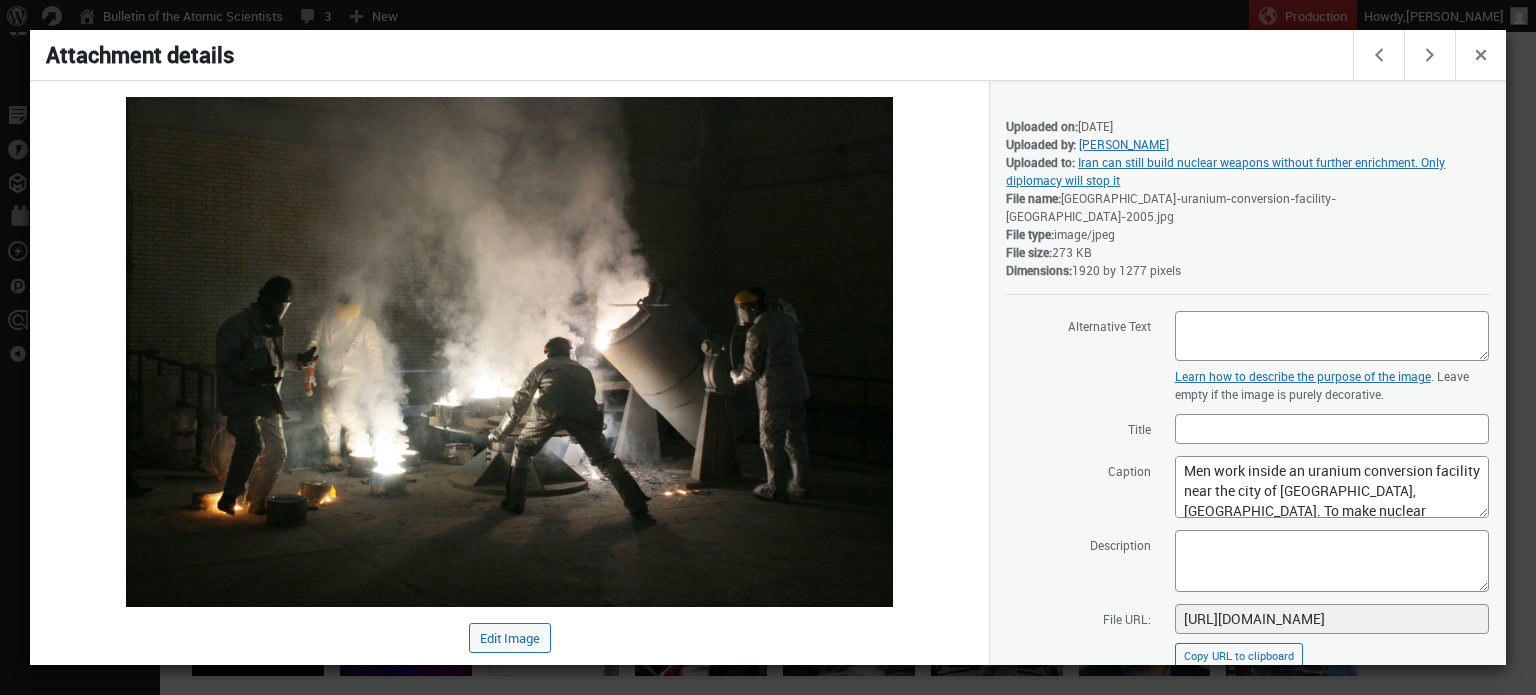 click at bounding box center [768, 347] 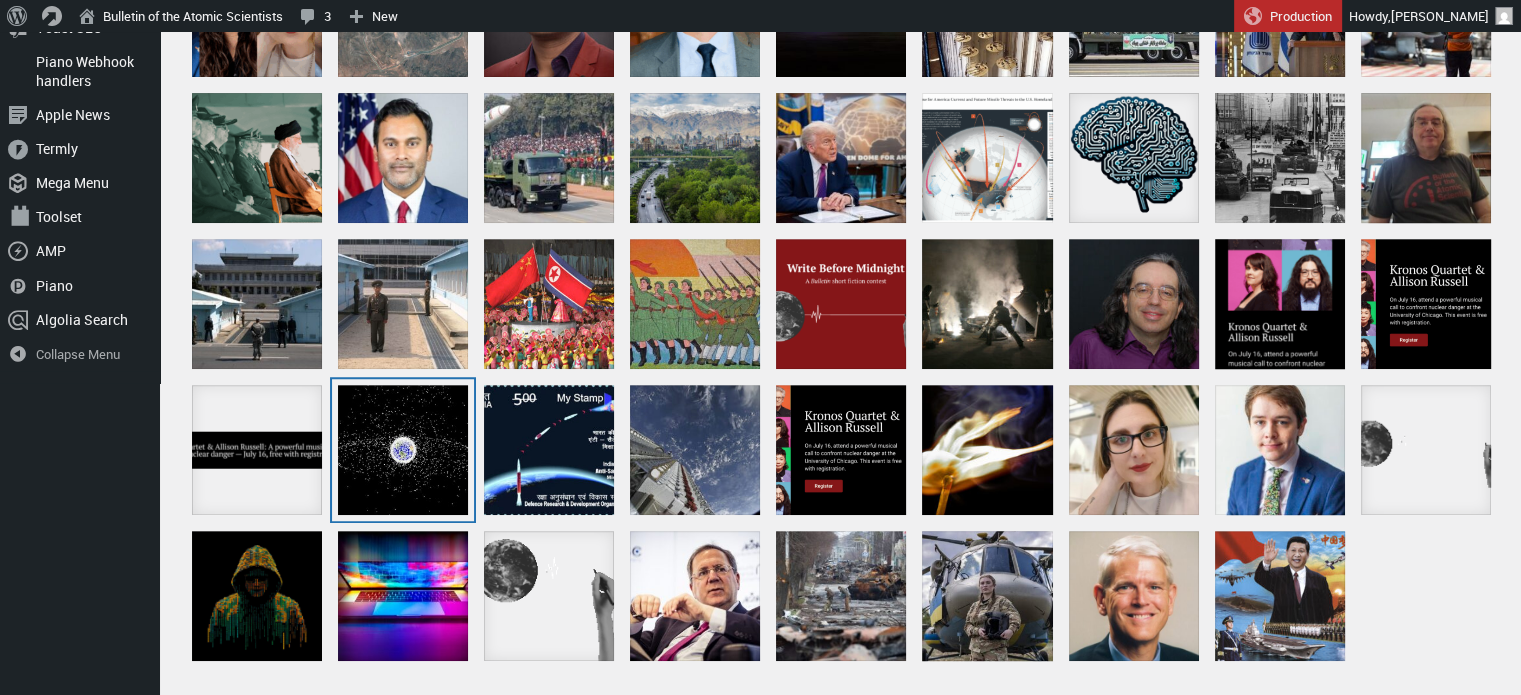 click at bounding box center (403, 450) 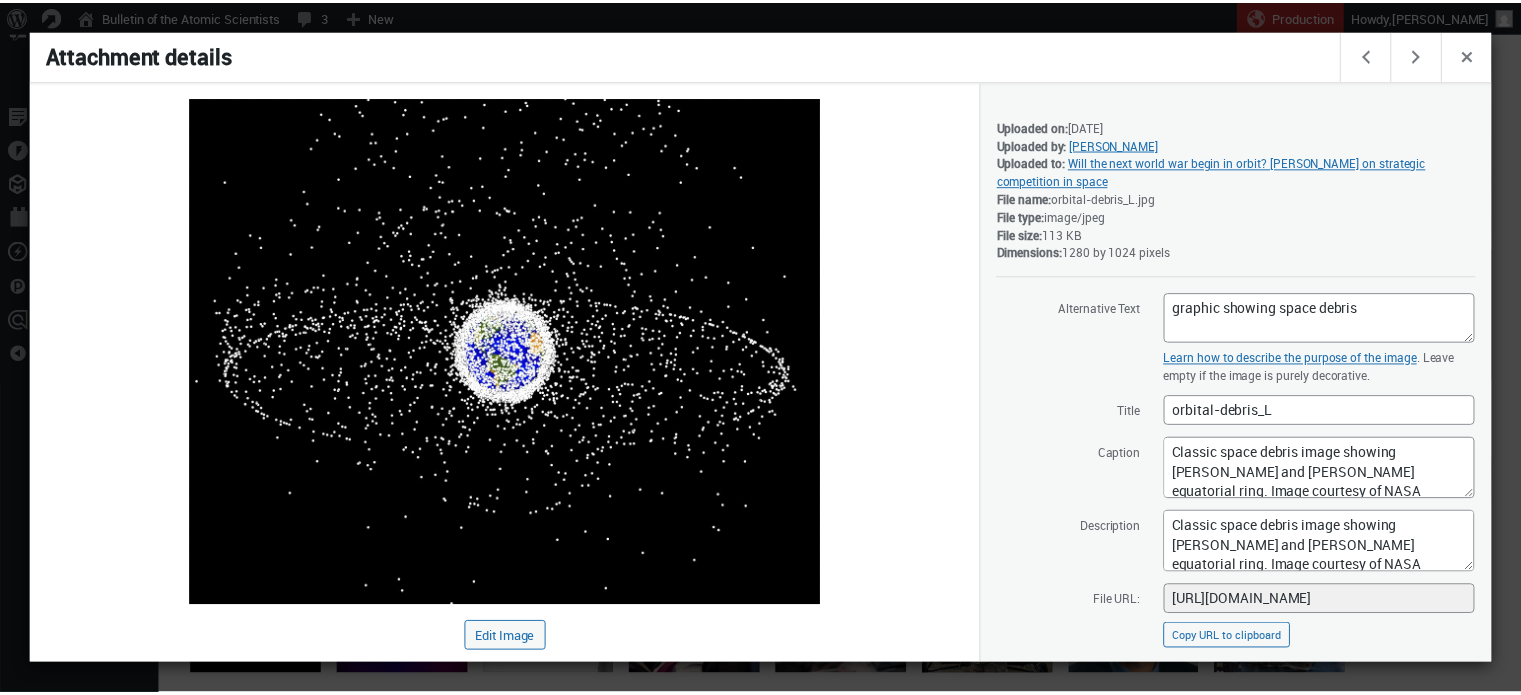 scroll, scrollTop: 7, scrollLeft: 0, axis: vertical 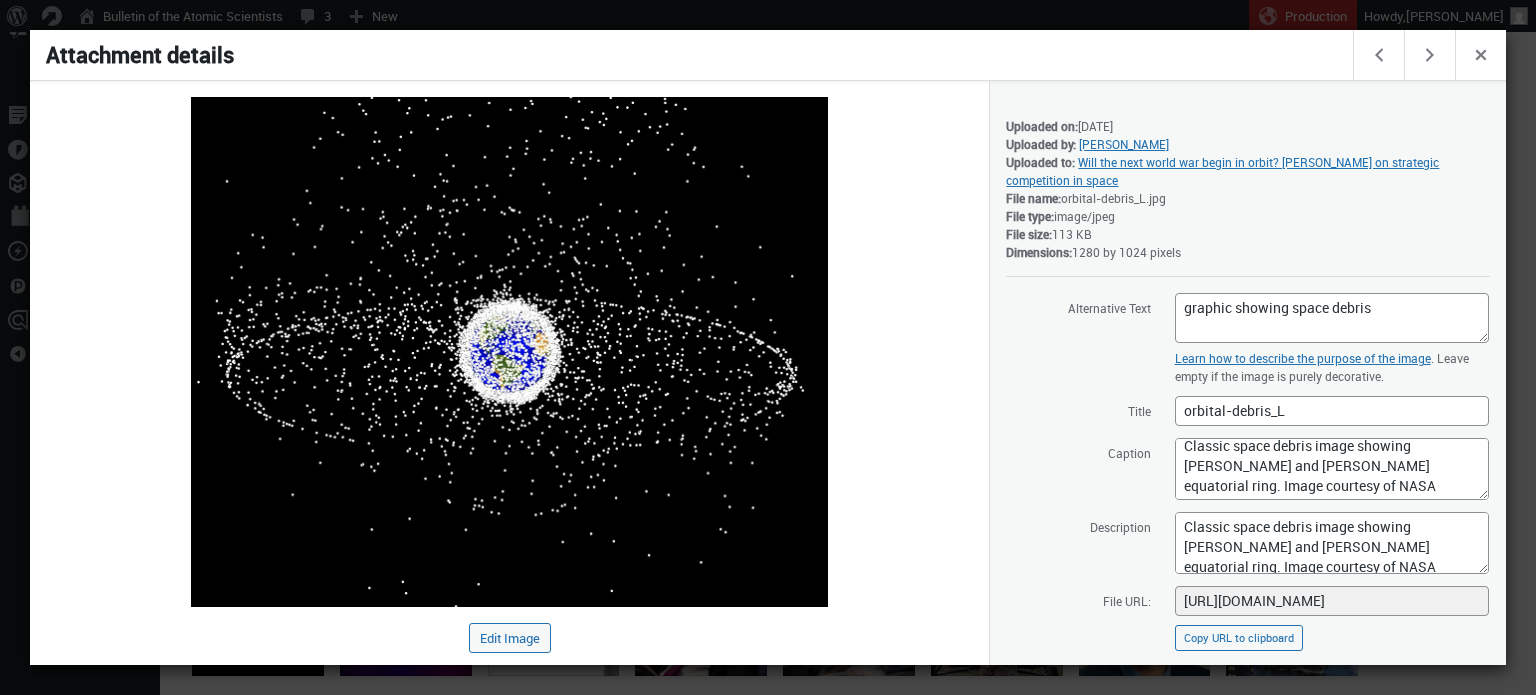 click at bounding box center (768, 347) 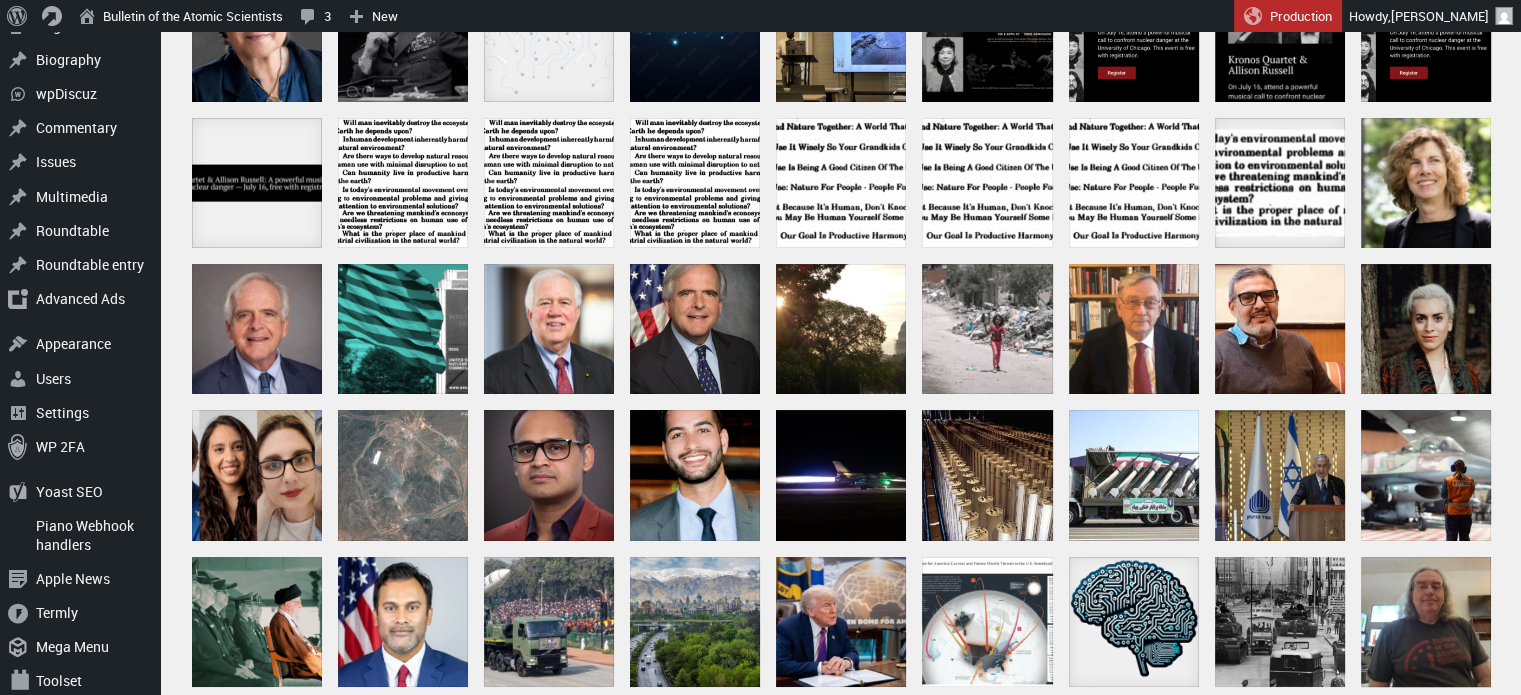 scroll, scrollTop: 718, scrollLeft: 0, axis: vertical 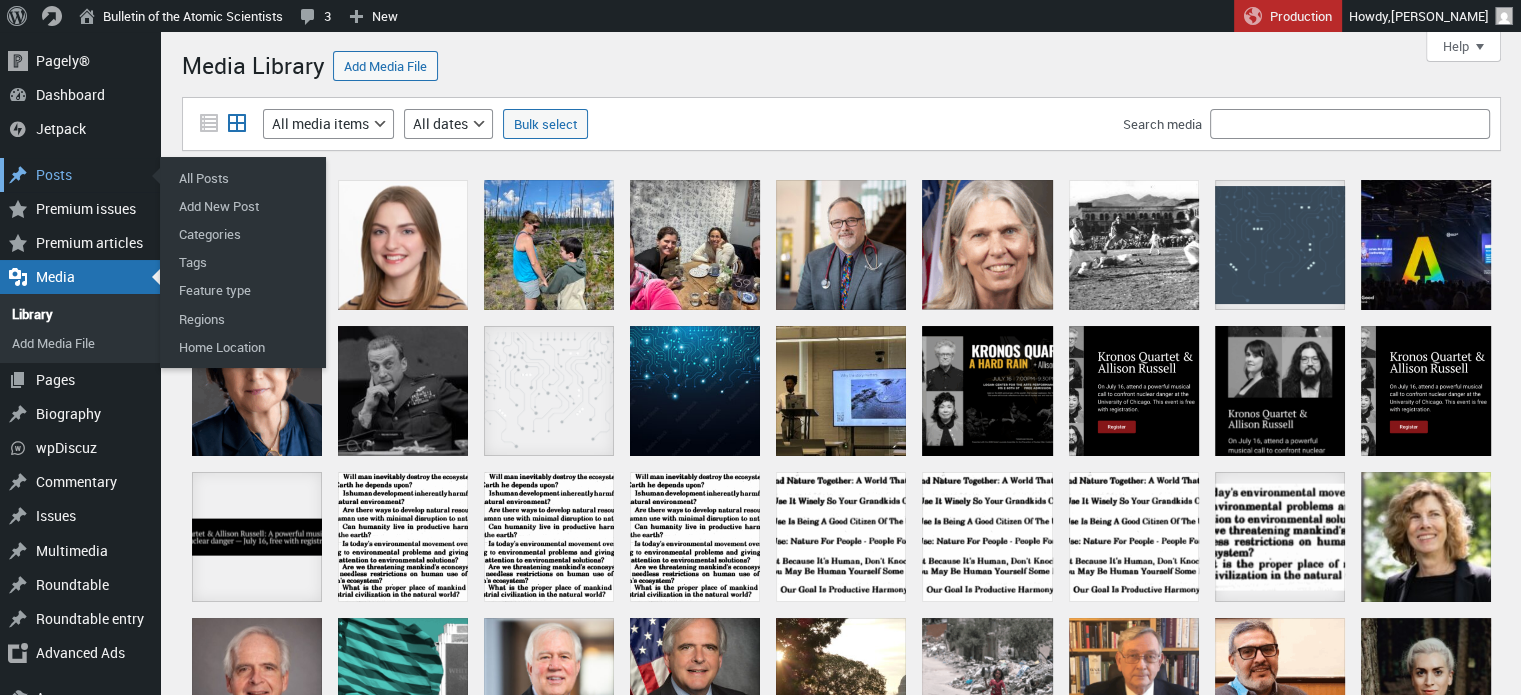 click on "Posts" at bounding box center (80, 175) 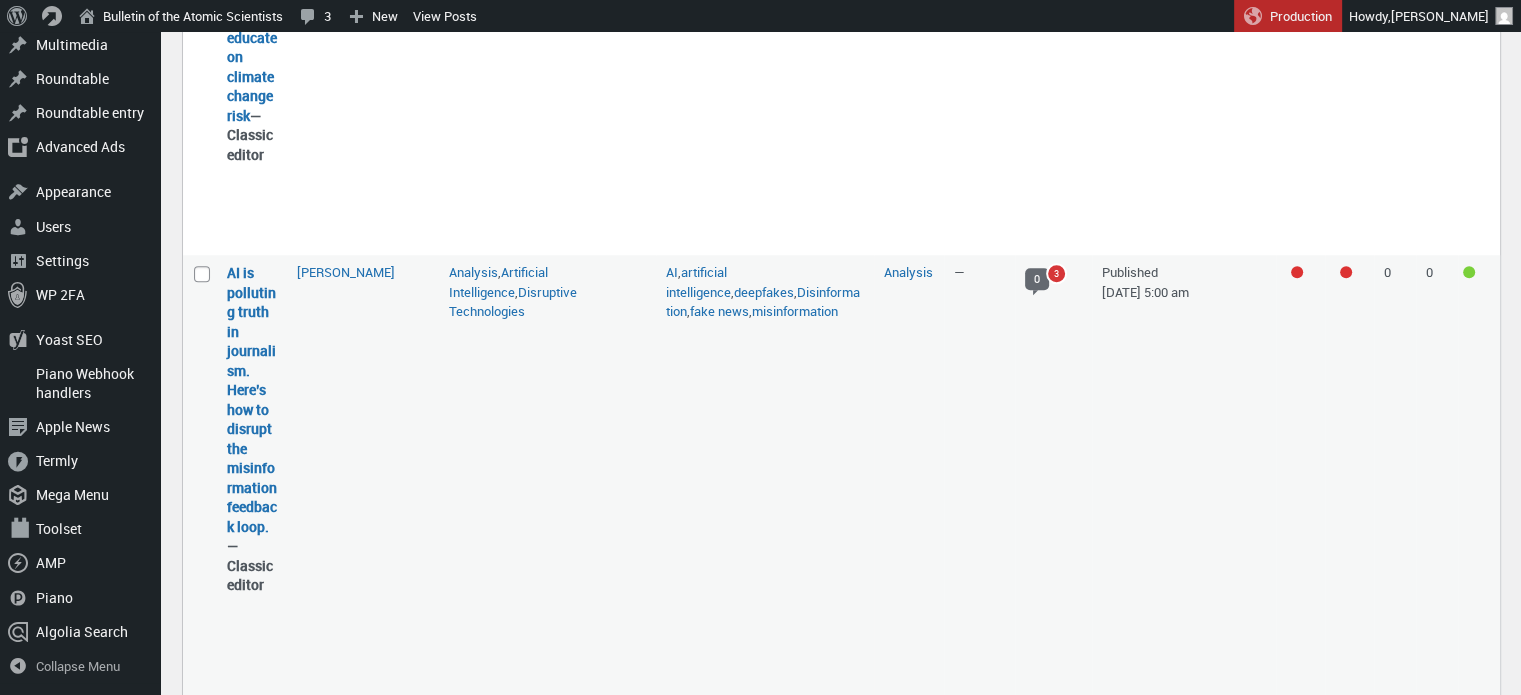 scroll, scrollTop: 1876, scrollLeft: 0, axis: vertical 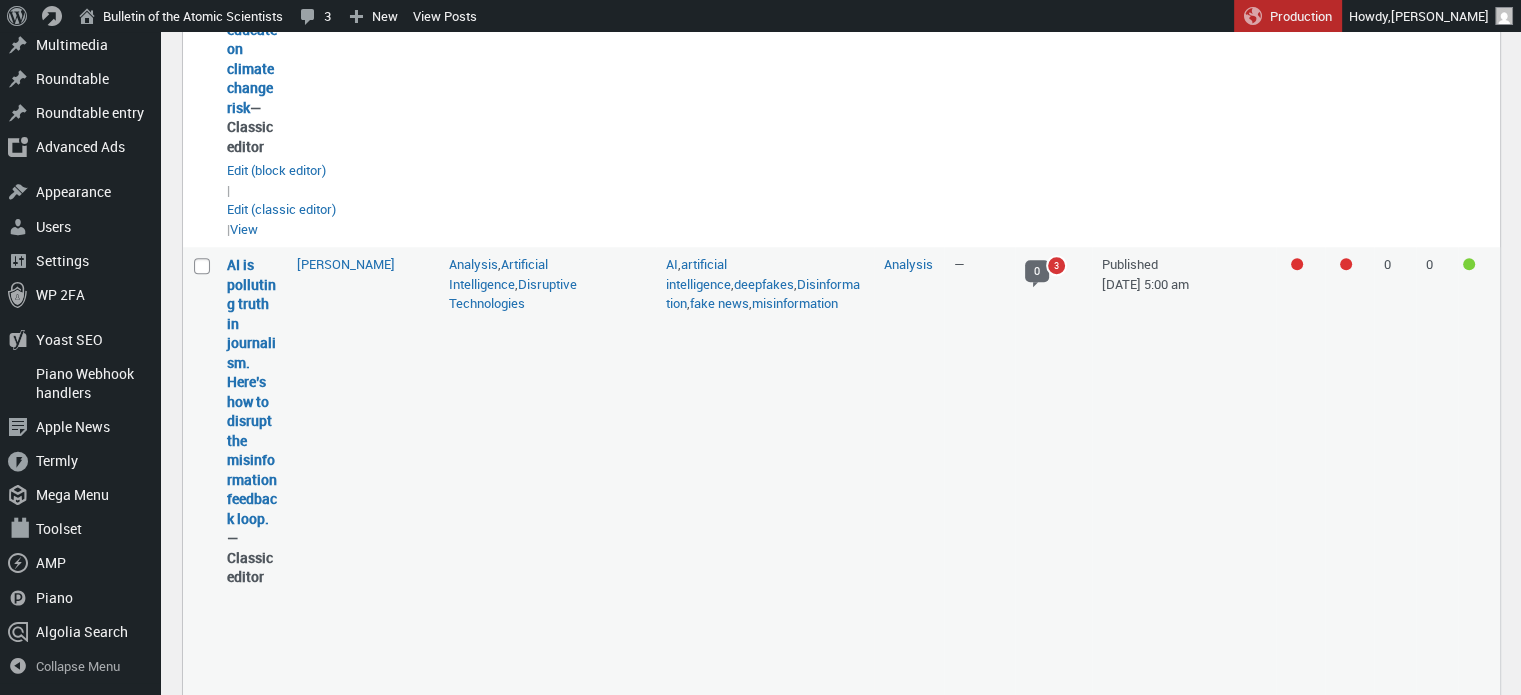 drag, startPoint x: 492, startPoint y: 275, endPoint x: 491, endPoint y: 261, distance: 14.035668 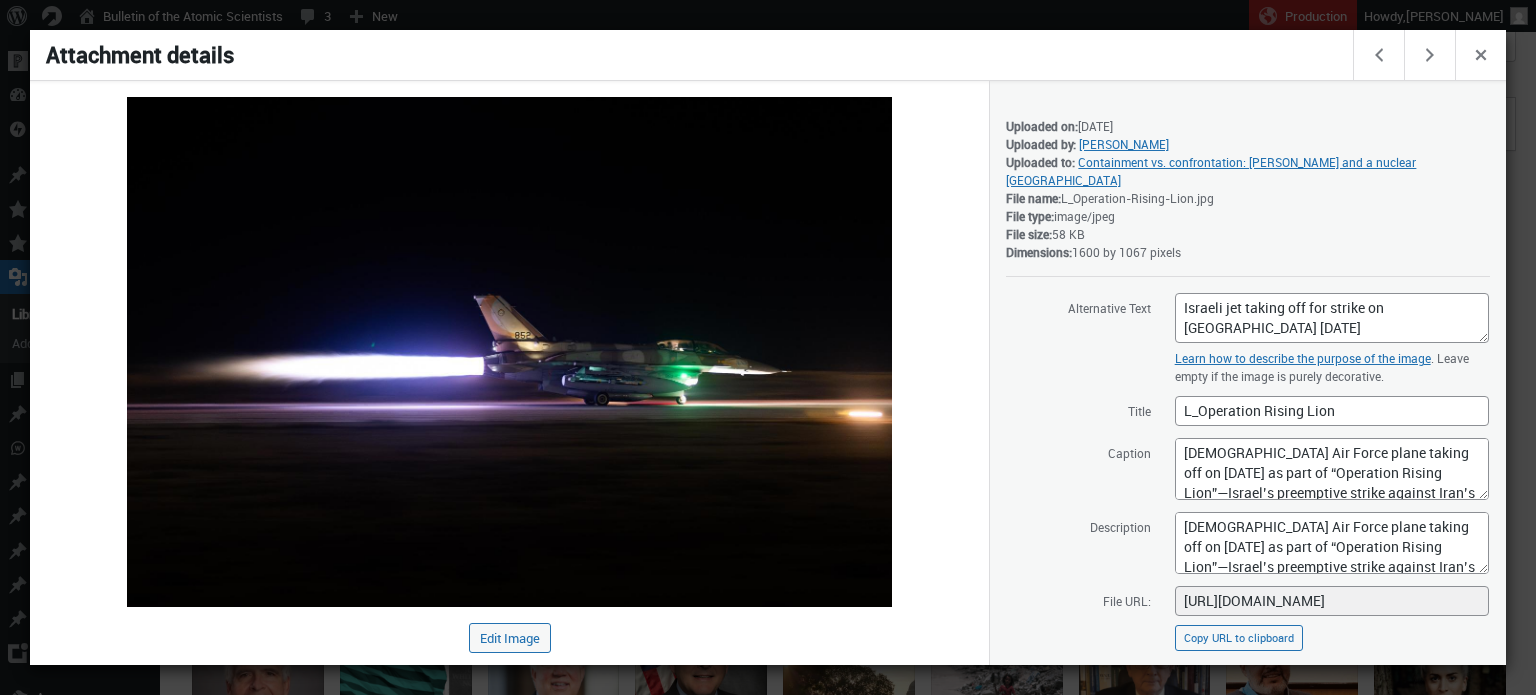 scroll, scrollTop: 400, scrollLeft: 0, axis: vertical 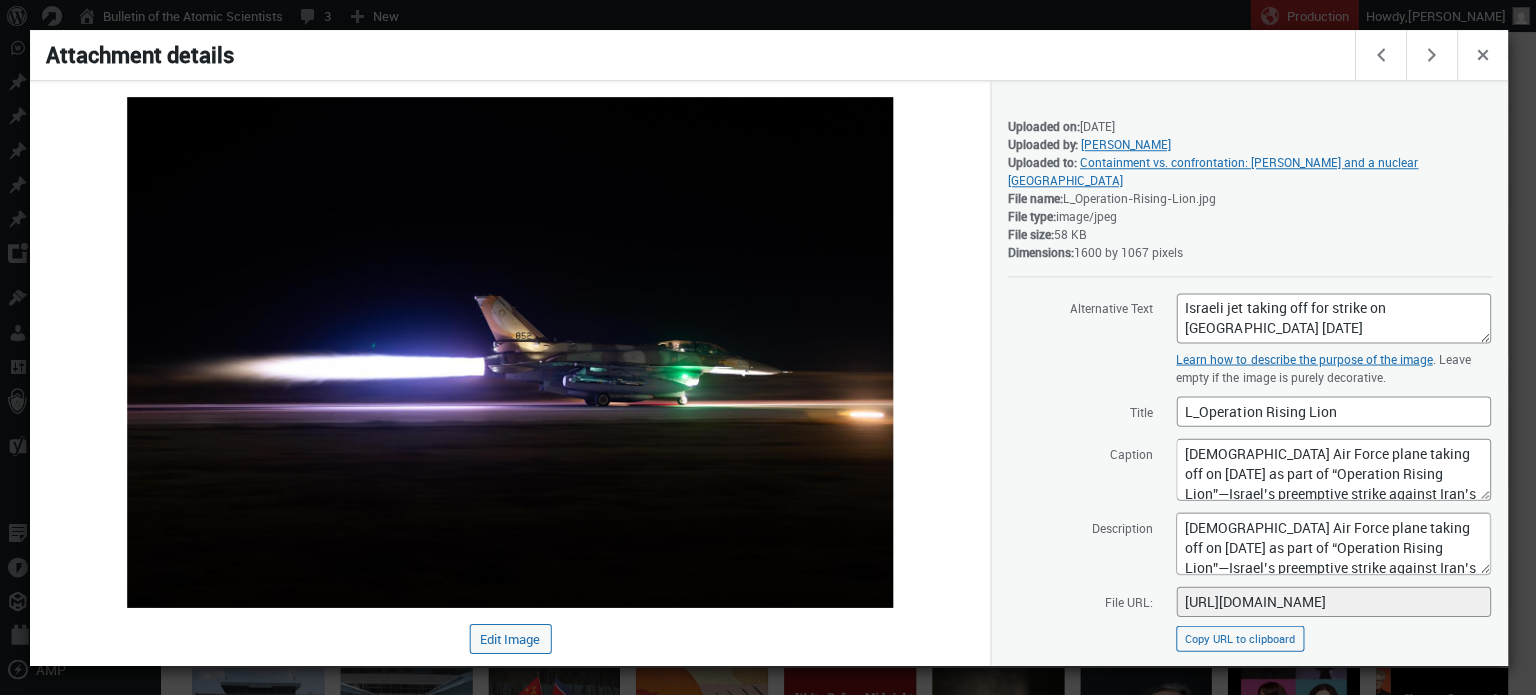 click at bounding box center (768, 347) 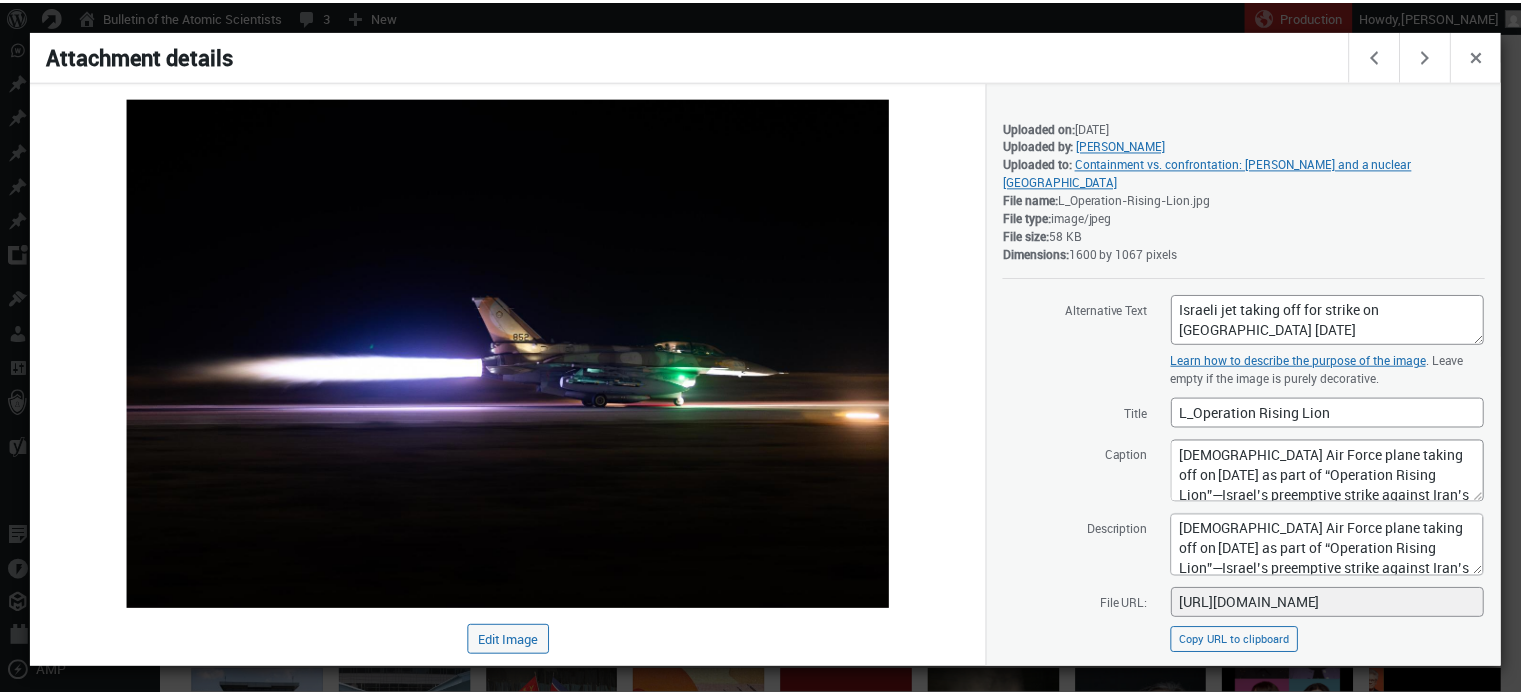 scroll, scrollTop: 0, scrollLeft: 0, axis: both 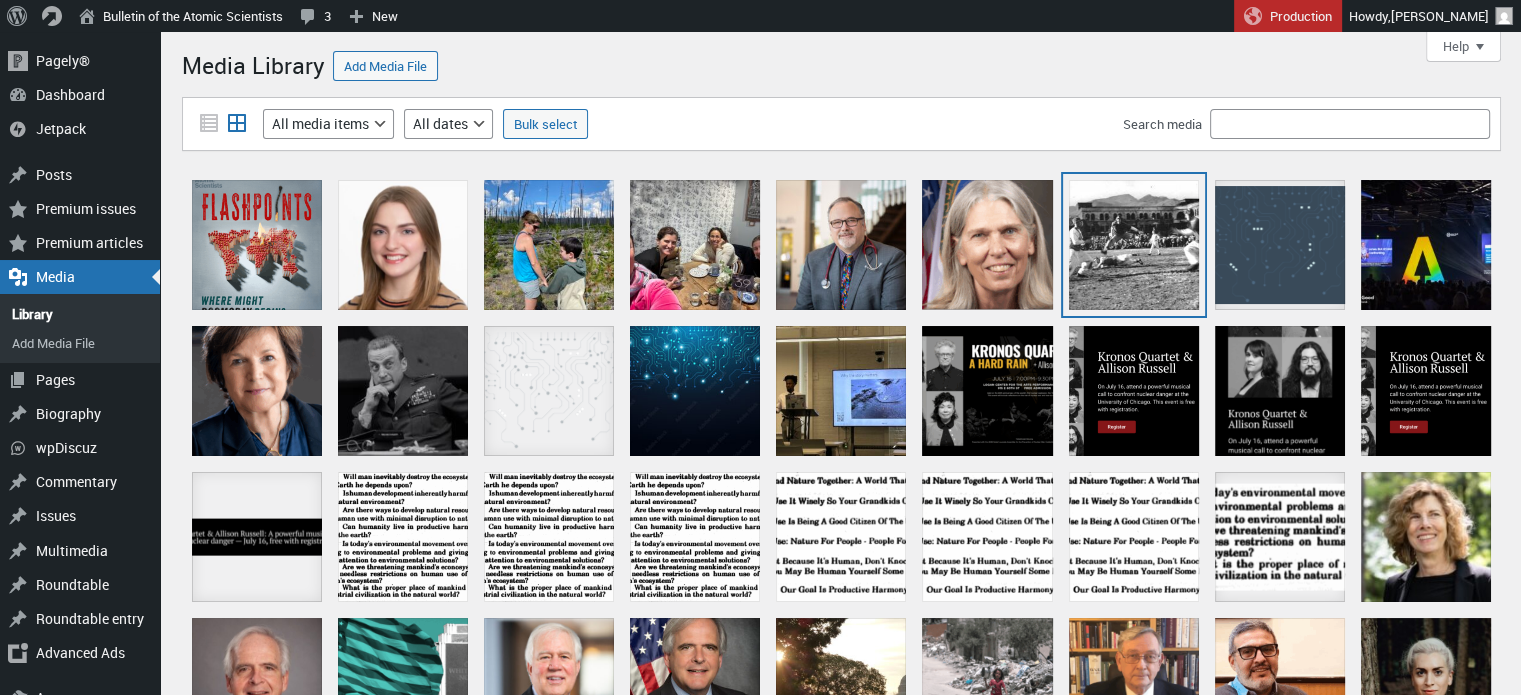click at bounding box center (1134, 245) 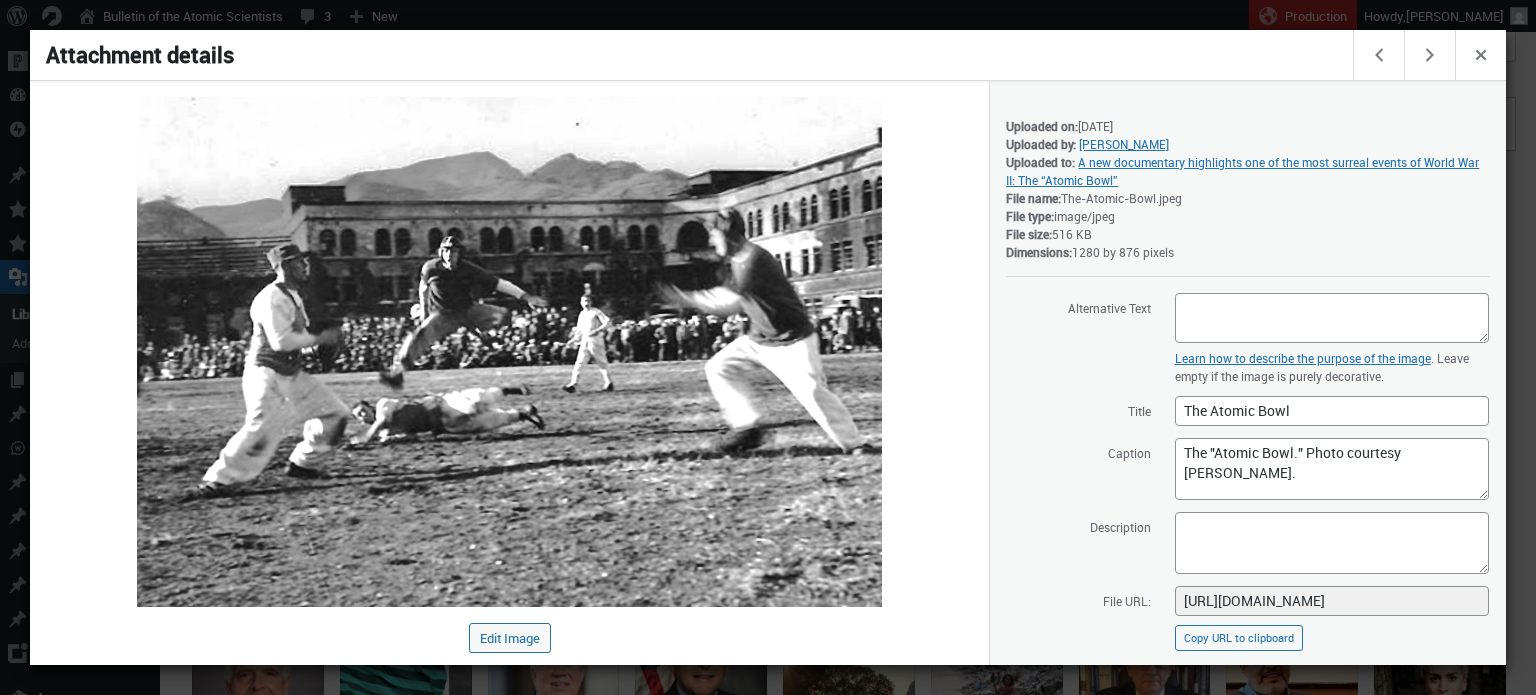 scroll, scrollTop: 243, scrollLeft: 0, axis: vertical 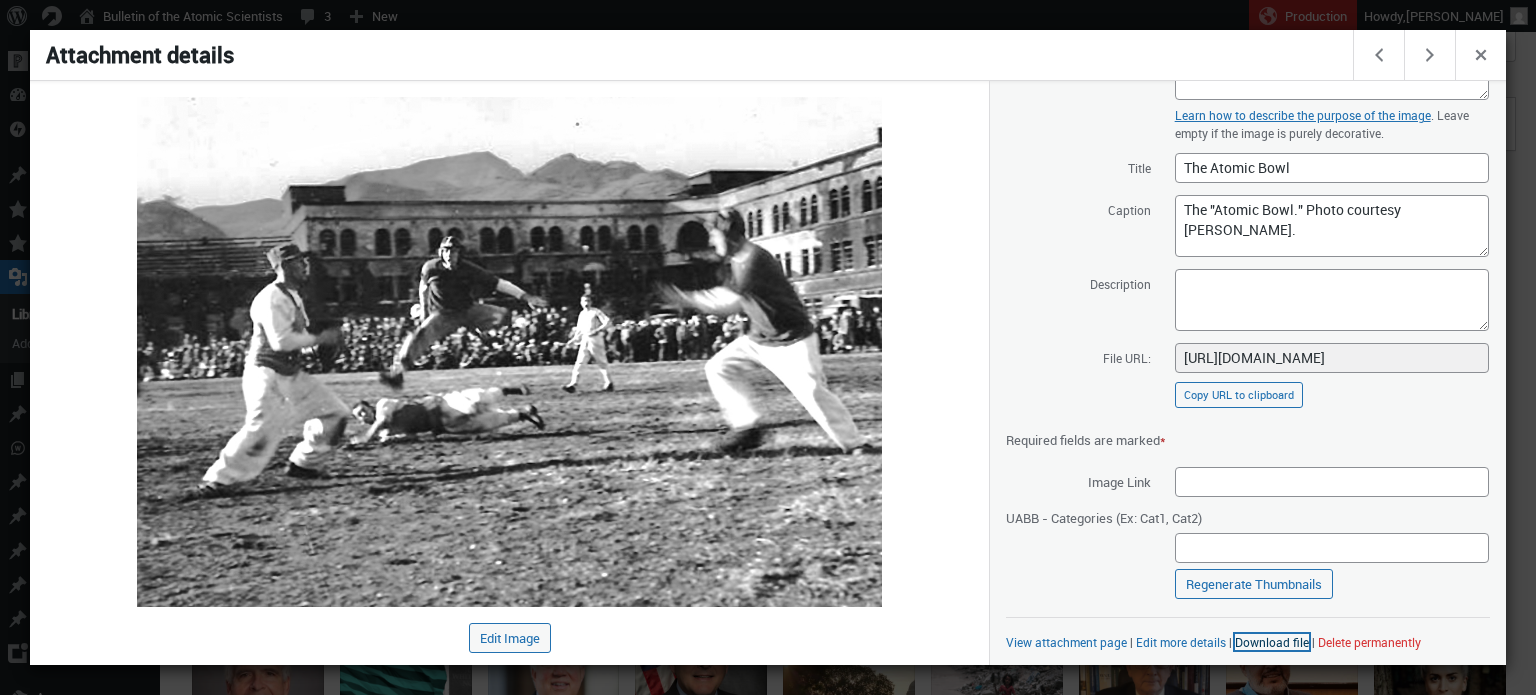 click on "Download file" at bounding box center (1272, 642) 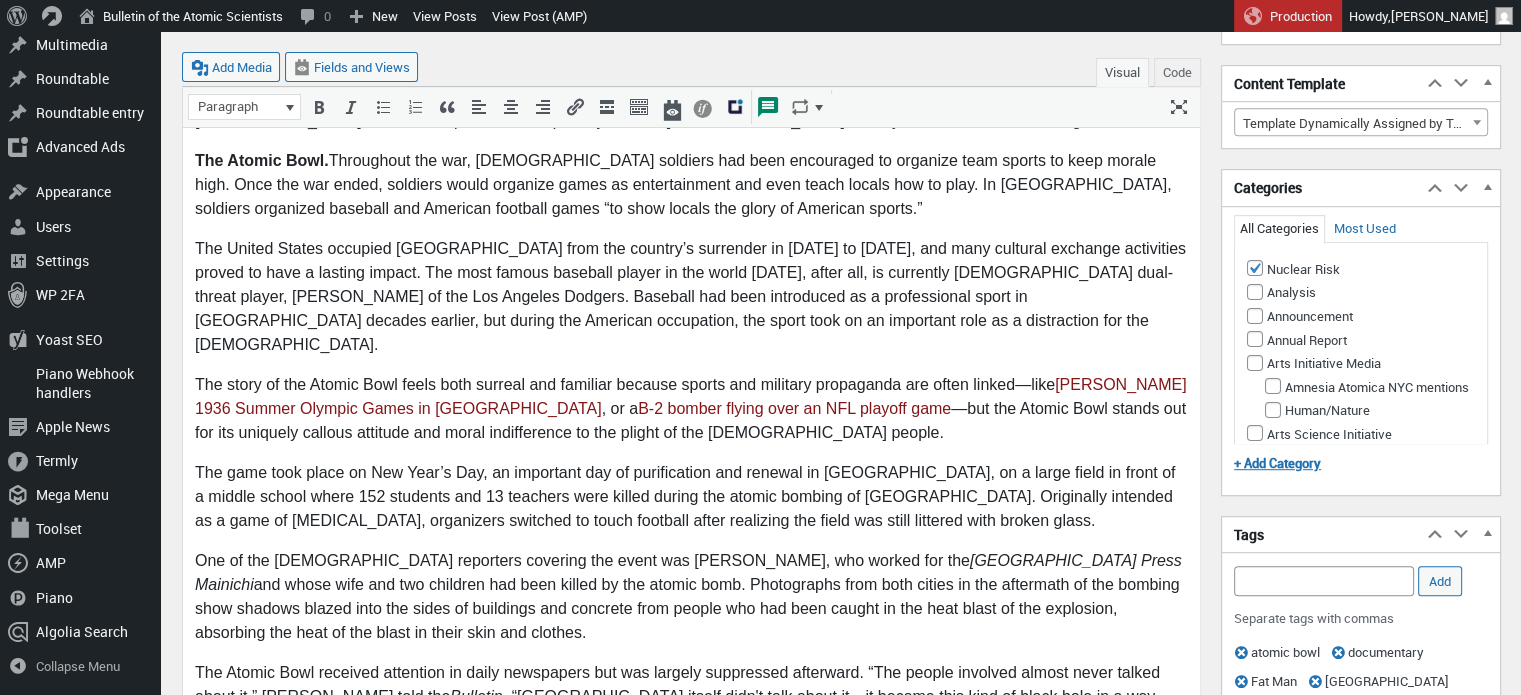 scroll, scrollTop: 0, scrollLeft: 0, axis: both 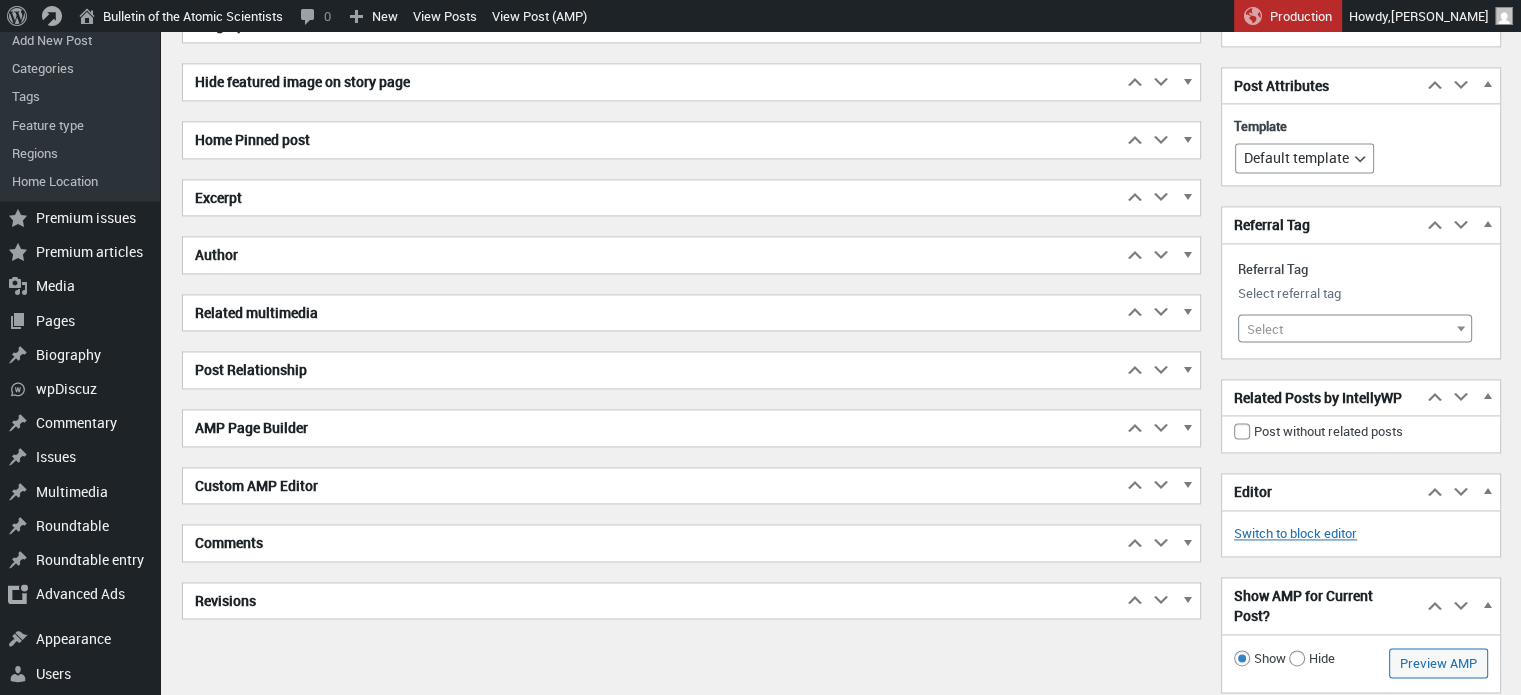 click on "Excerpt" at bounding box center (652, 198) 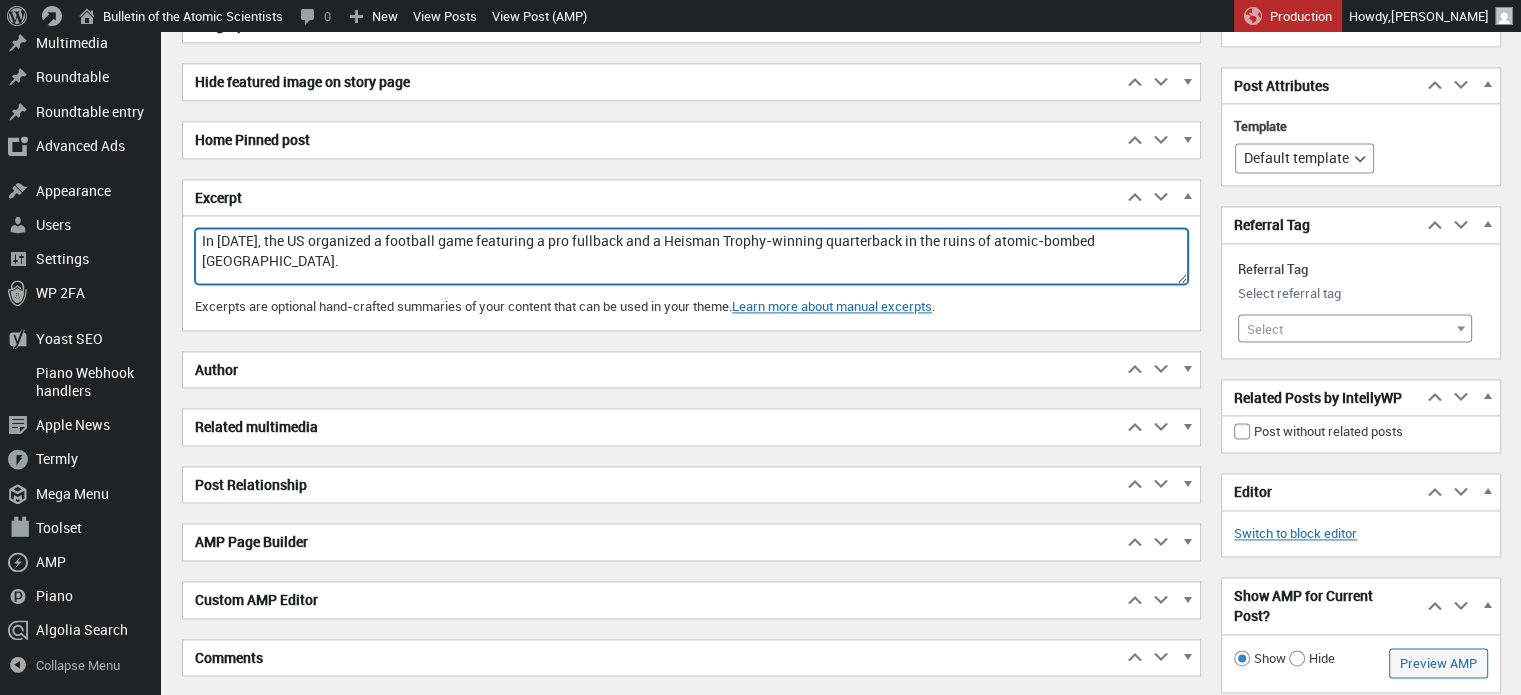 drag, startPoint x: 1158, startPoint y: 232, endPoint x: 185, endPoint y: 234, distance: 973.0021 